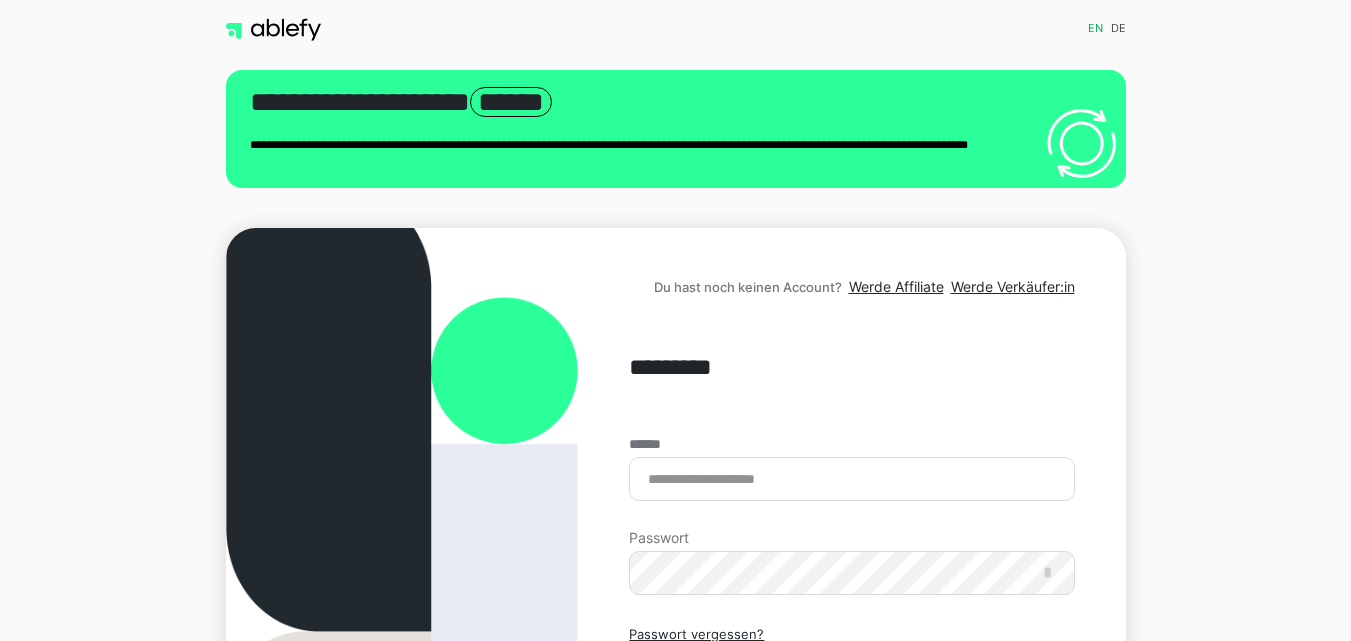 scroll, scrollTop: 0, scrollLeft: 0, axis: both 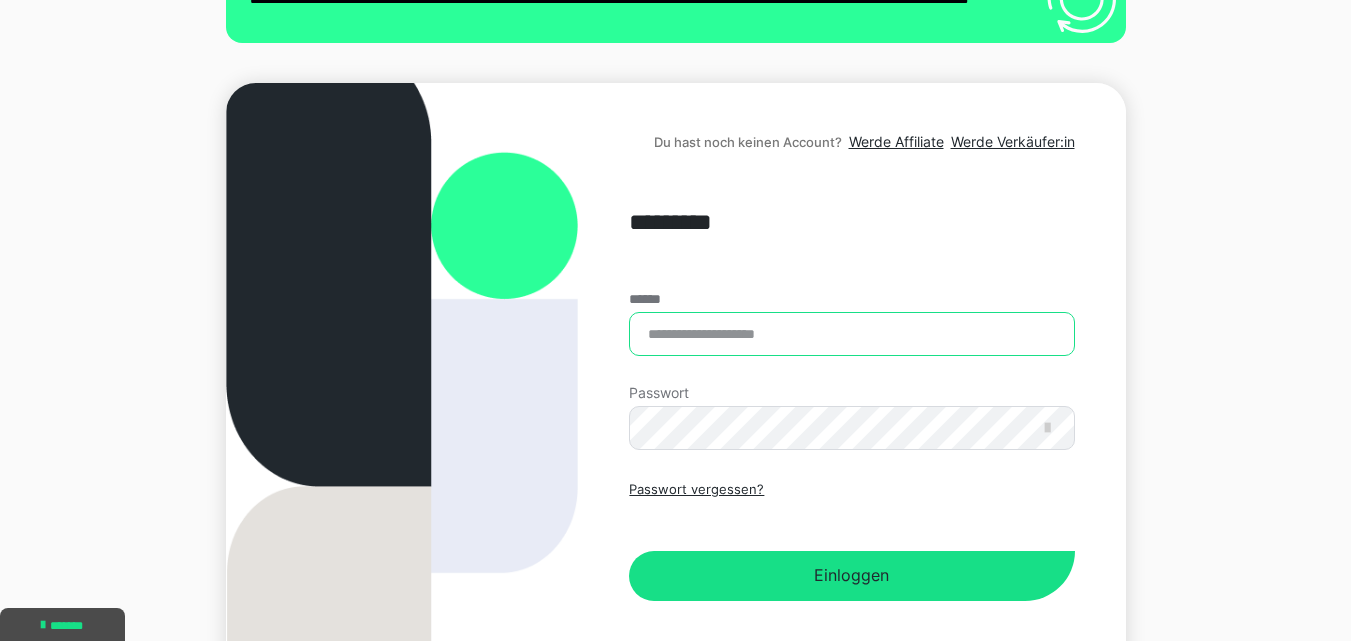 click on "******" at bounding box center (851, 334) 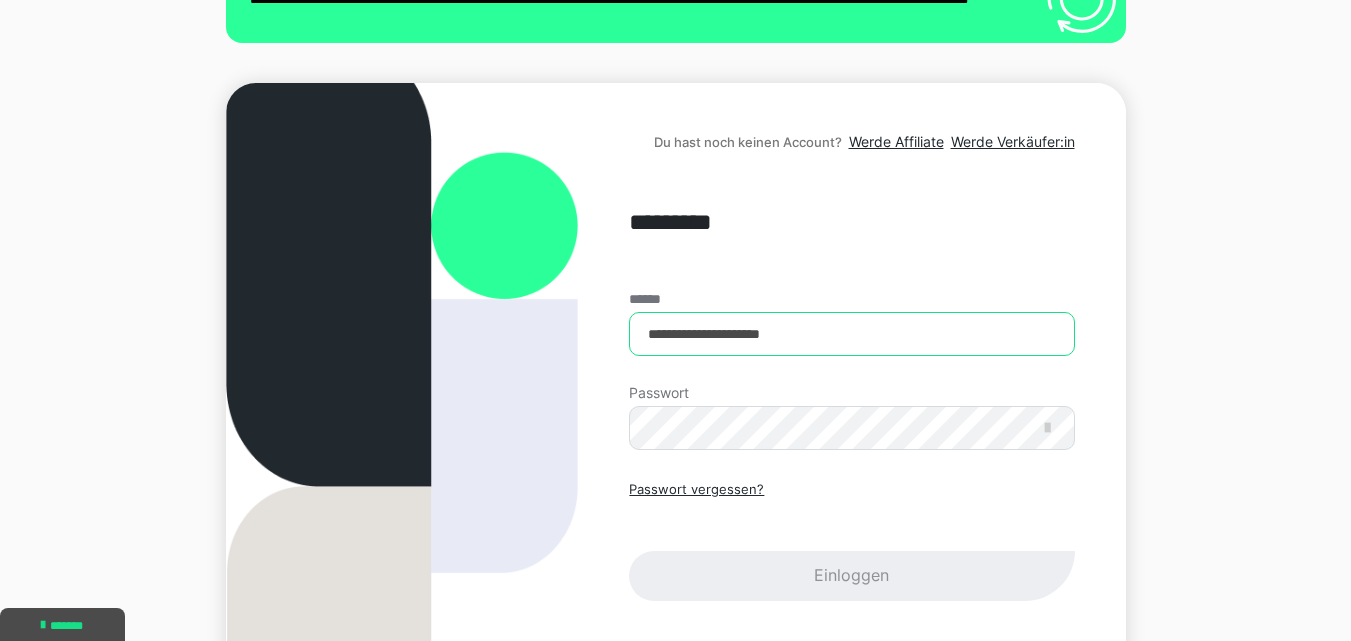 type on "**********" 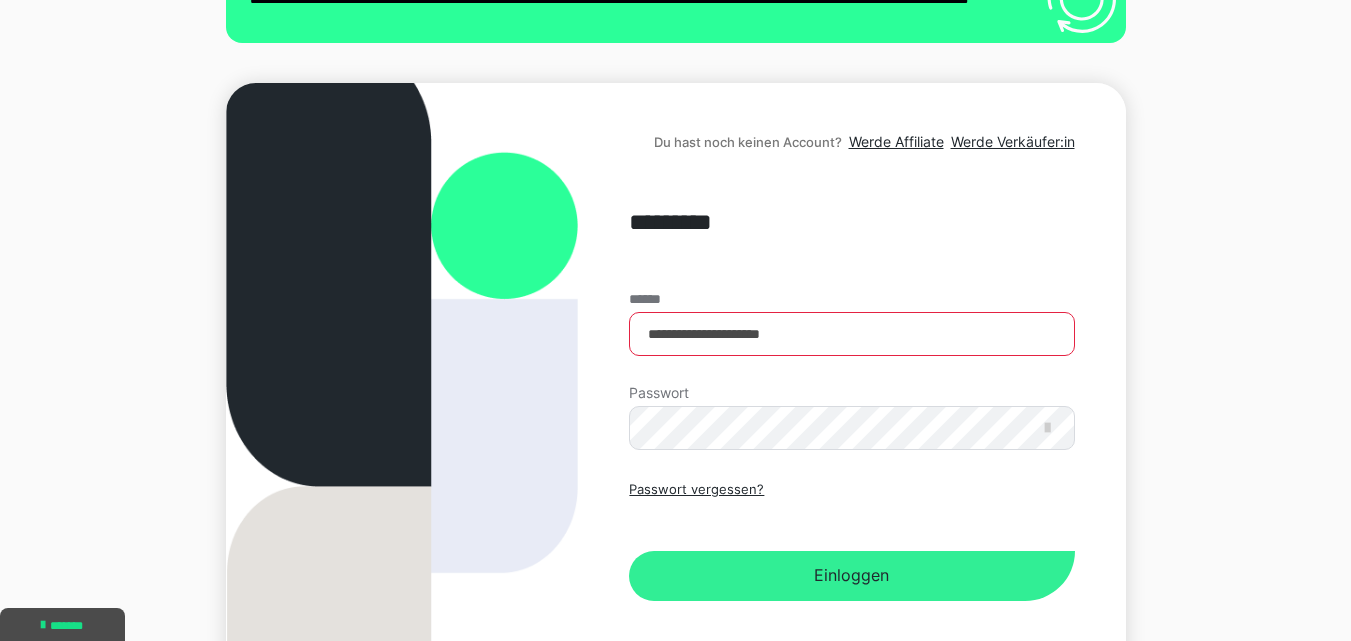 click on "Einloggen" at bounding box center [851, 576] 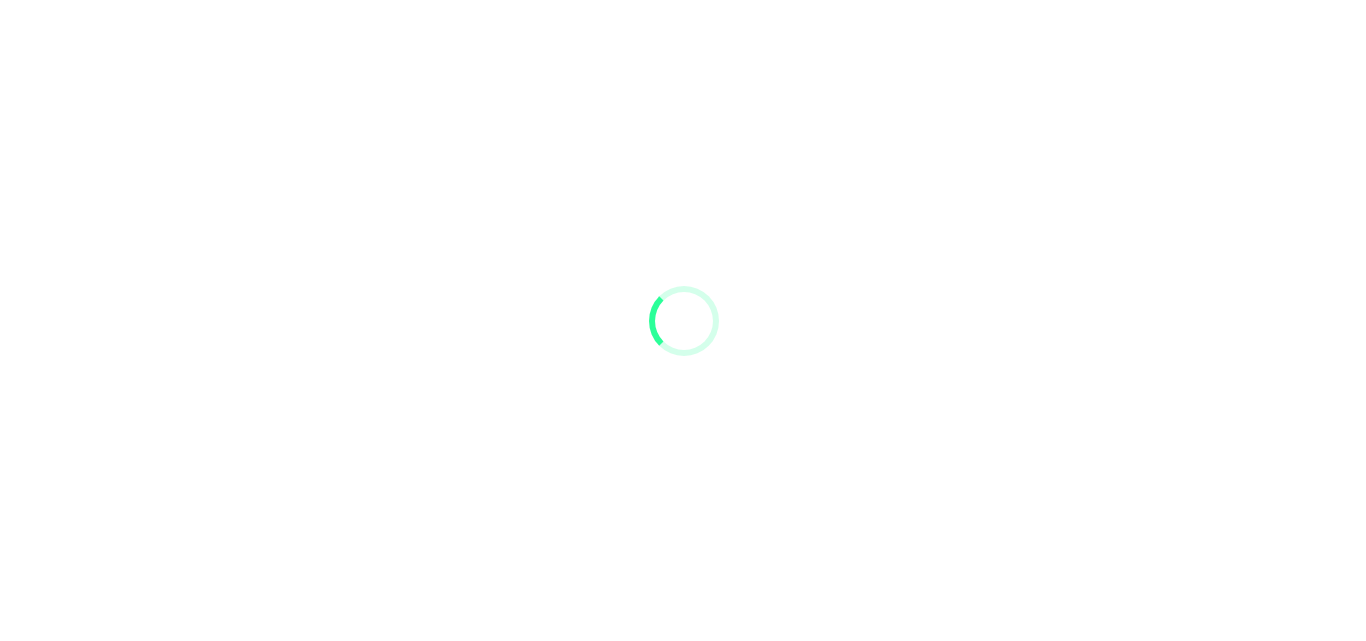 scroll, scrollTop: 0, scrollLeft: 0, axis: both 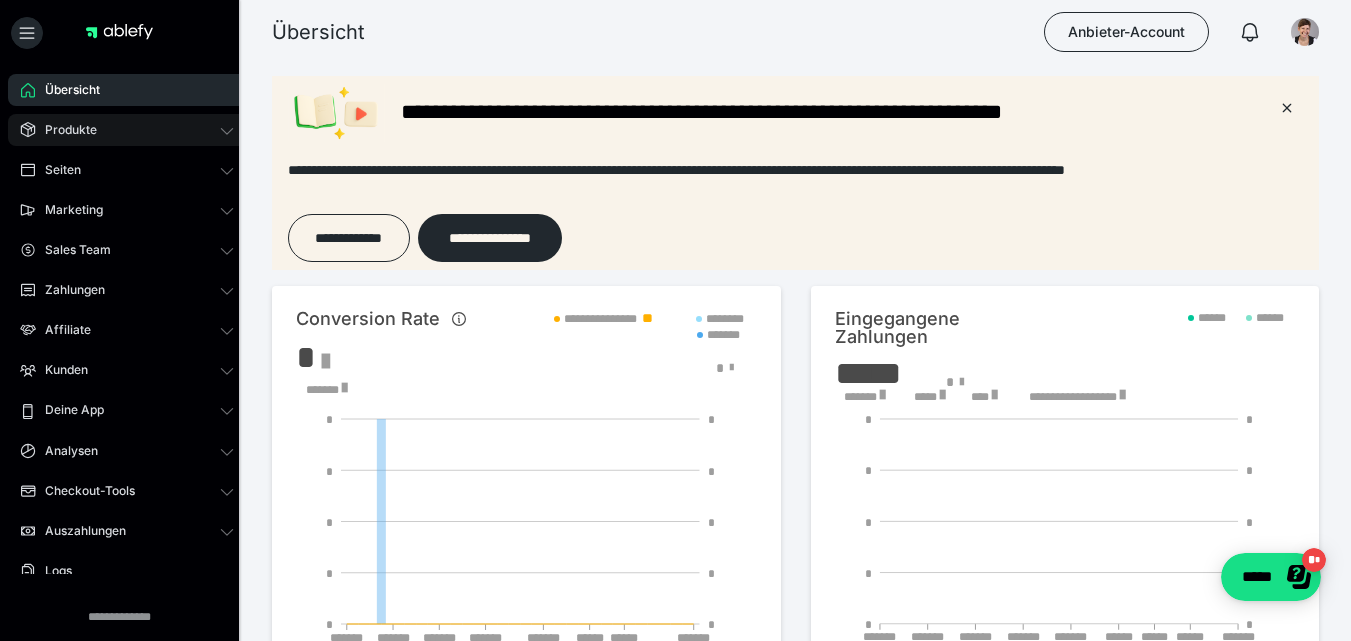 click on "Produkte" at bounding box center [127, 130] 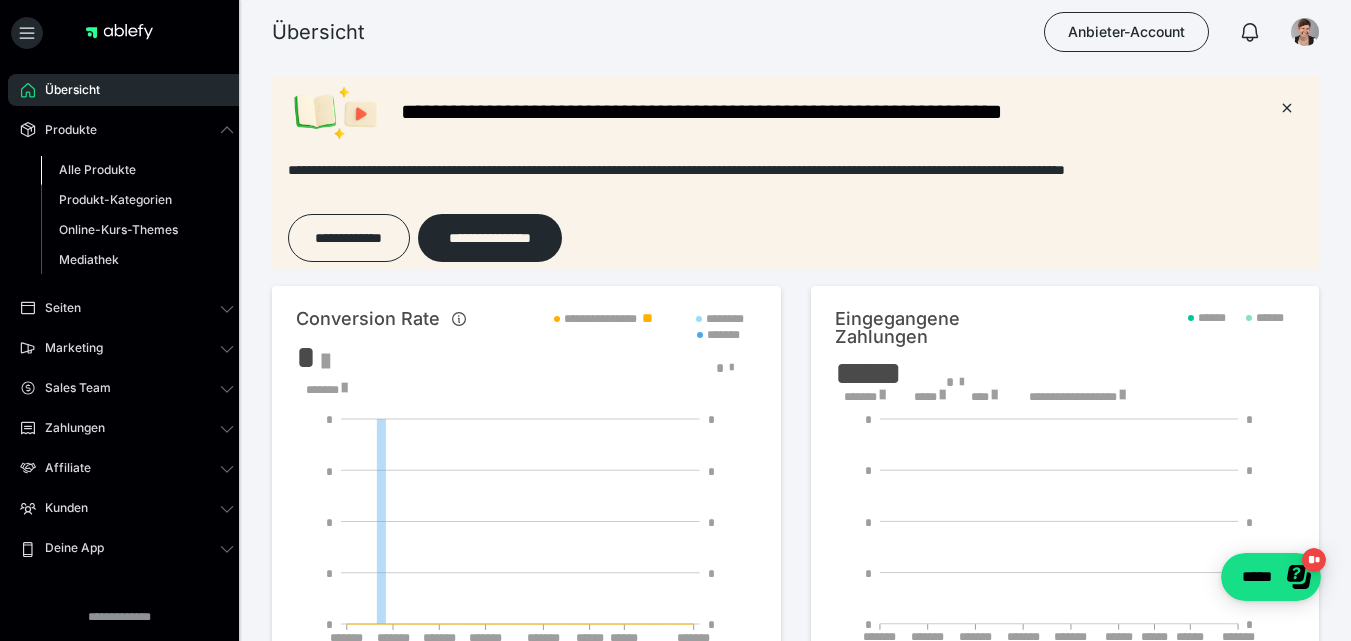 click on "Alle Produkte" at bounding box center (97, 169) 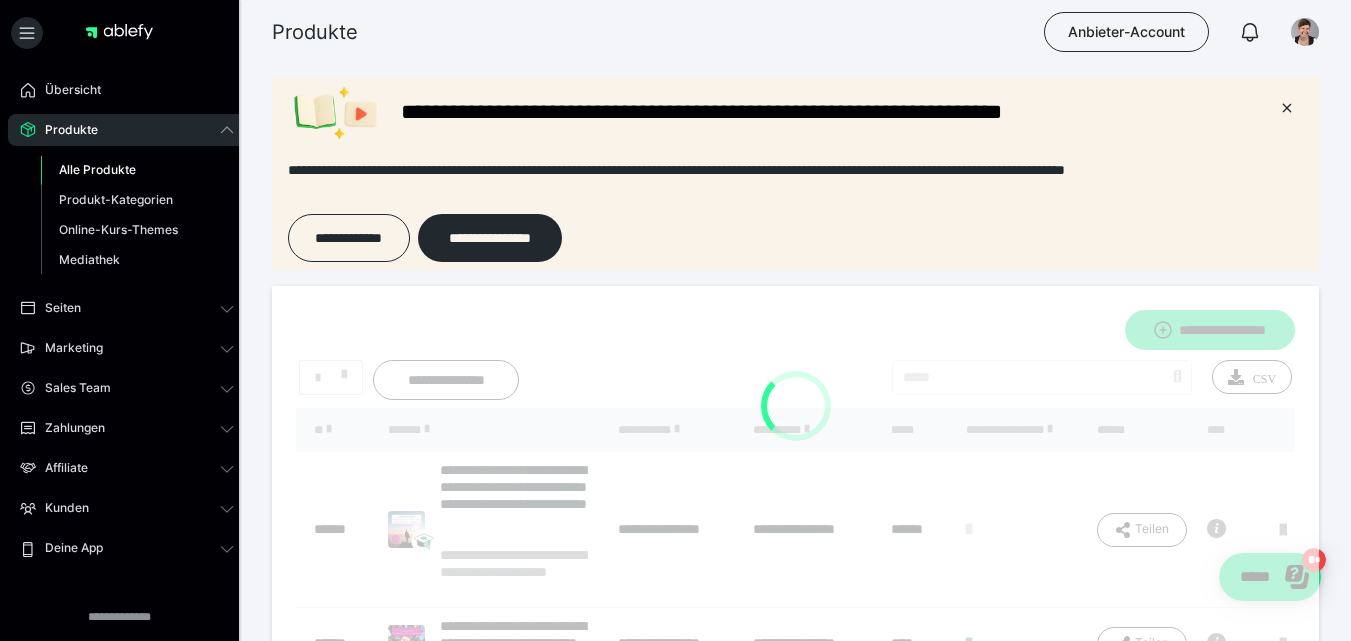 scroll, scrollTop: 0, scrollLeft: 0, axis: both 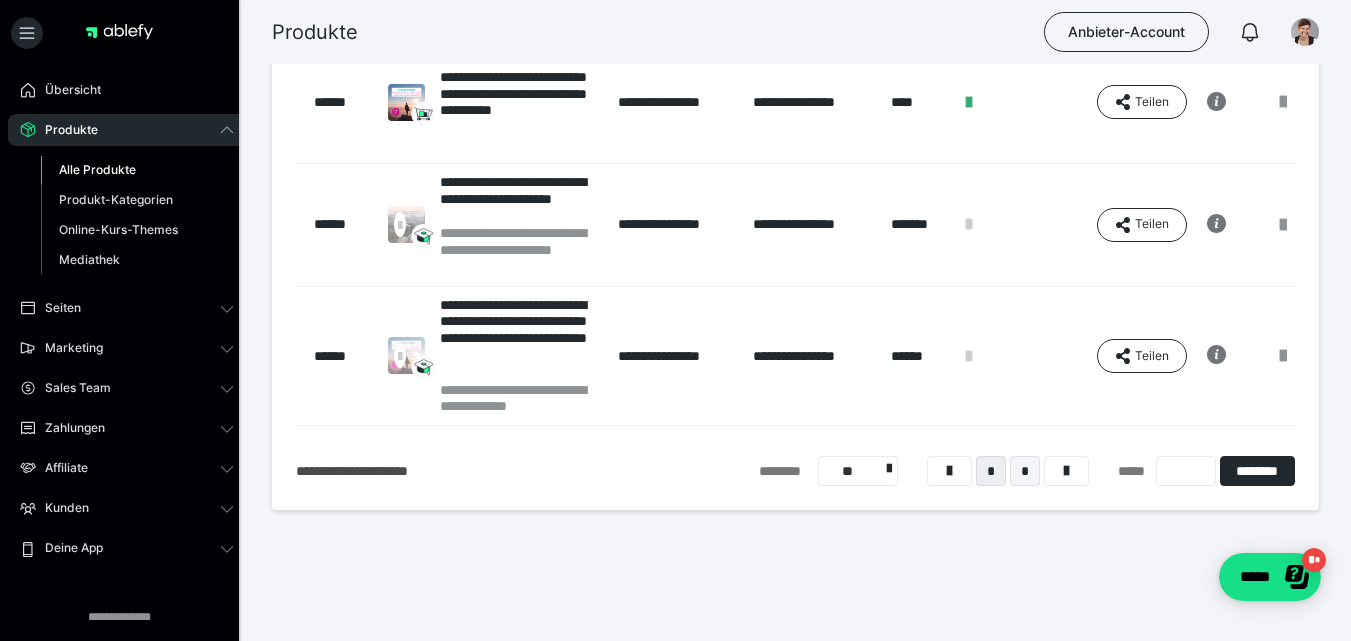 click on "*" at bounding box center [1025, 471] 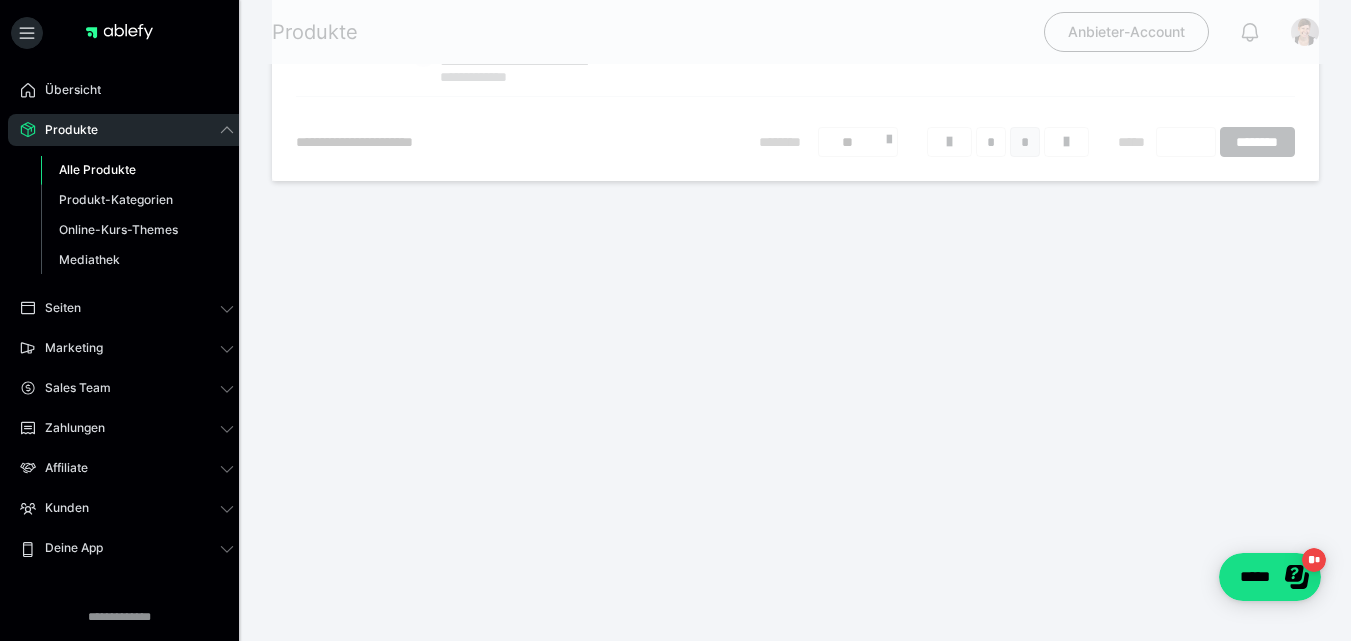 scroll, scrollTop: 226, scrollLeft: 0, axis: vertical 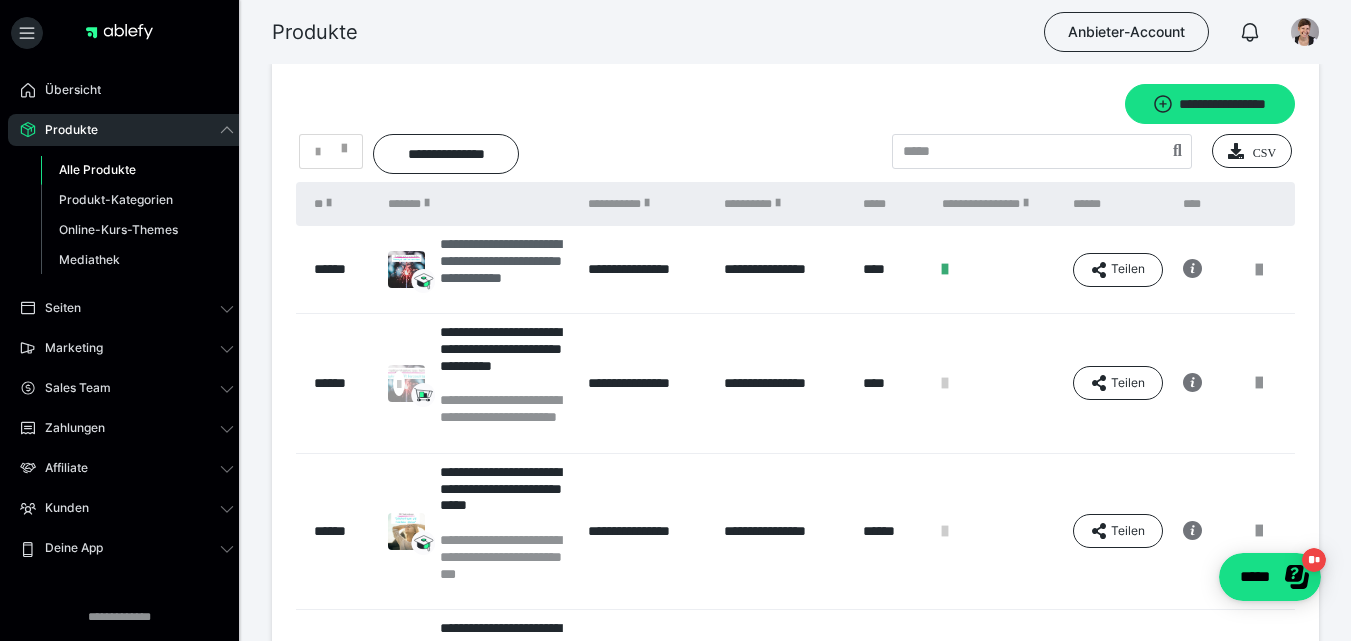 click on "**********" at bounding box center (504, 269) 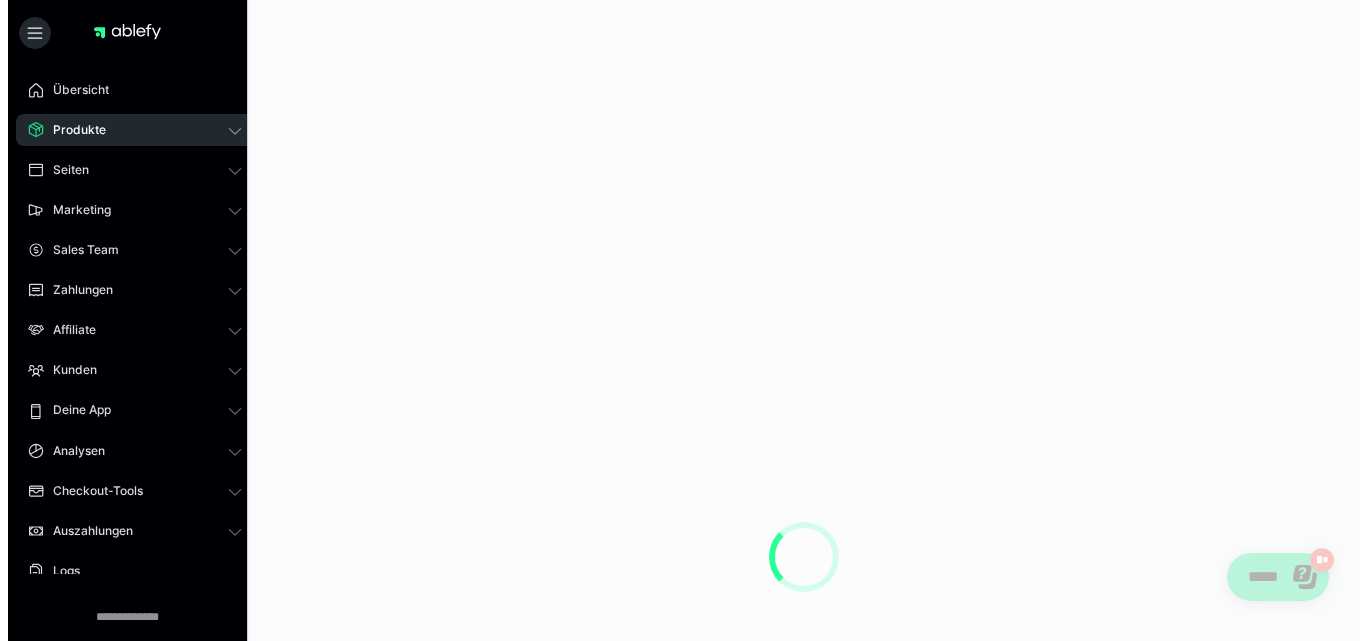 scroll, scrollTop: 0, scrollLeft: 0, axis: both 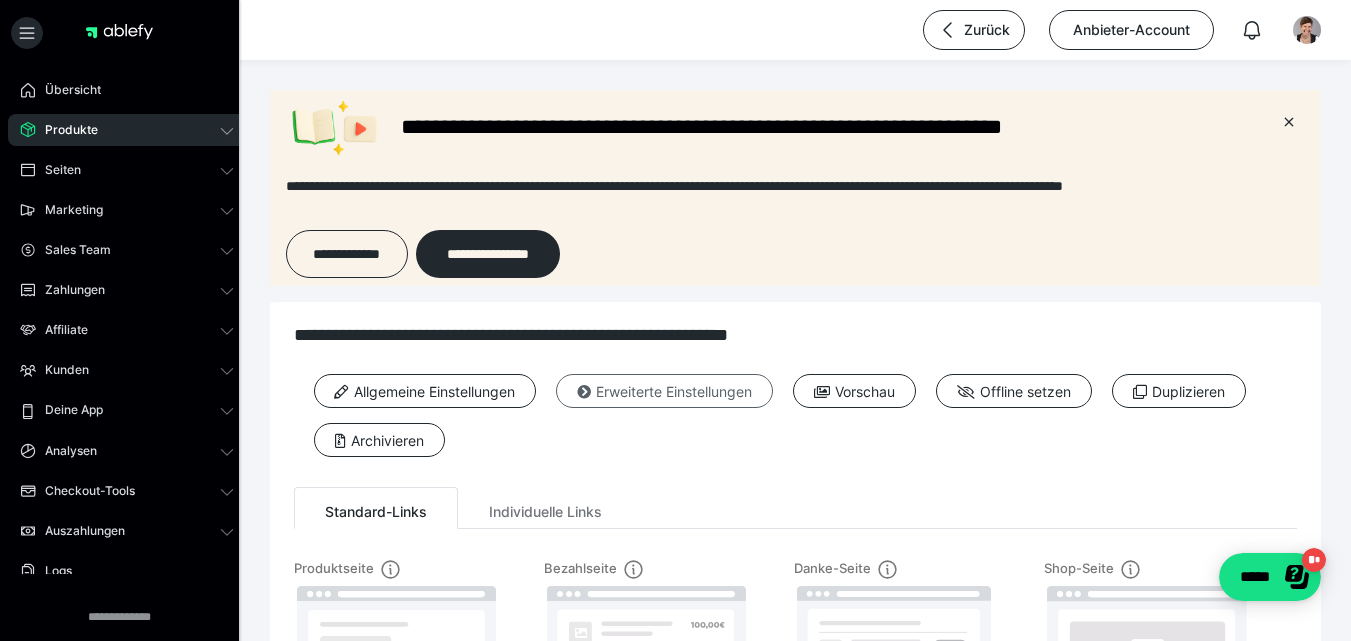 click on "Erweiterte Einstellungen" at bounding box center [664, 391] 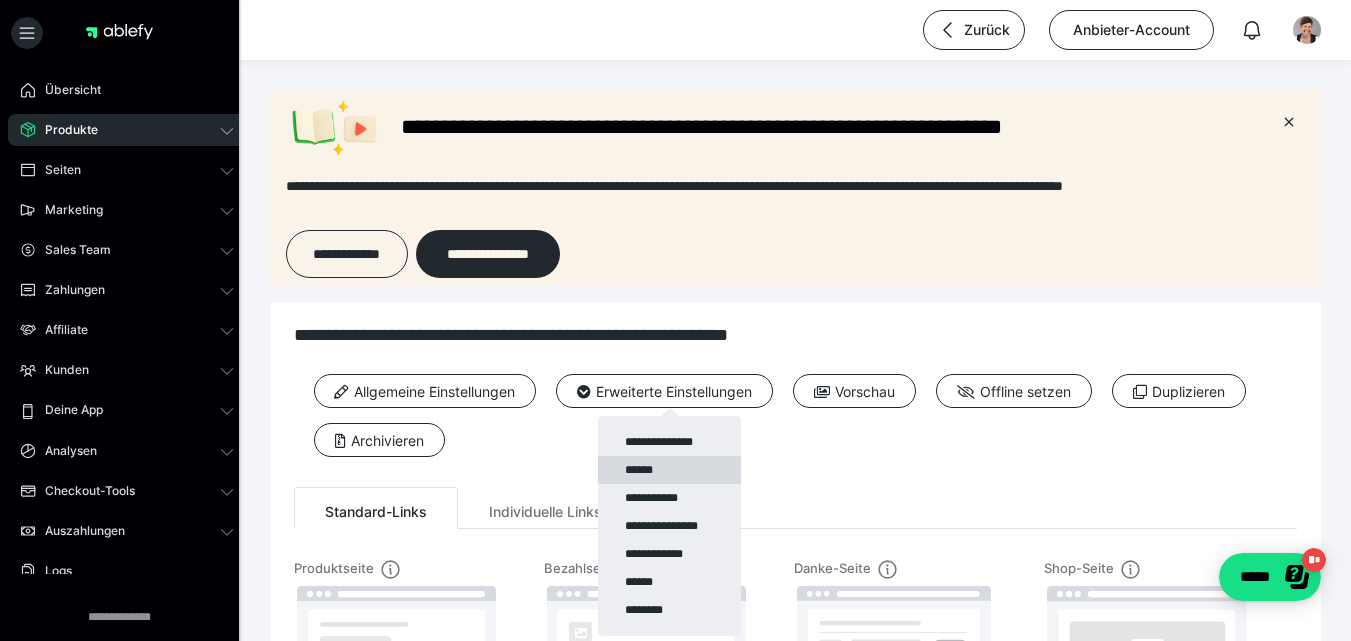 click on "******" at bounding box center (669, 470) 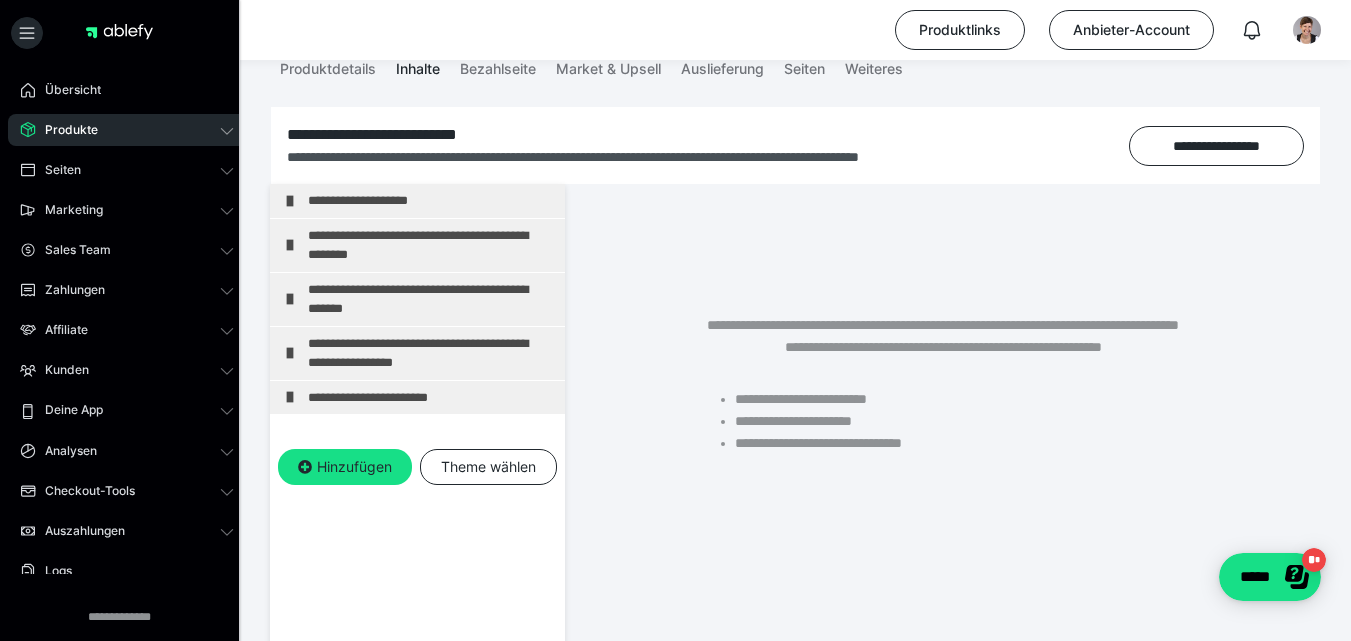 scroll, scrollTop: 253, scrollLeft: 0, axis: vertical 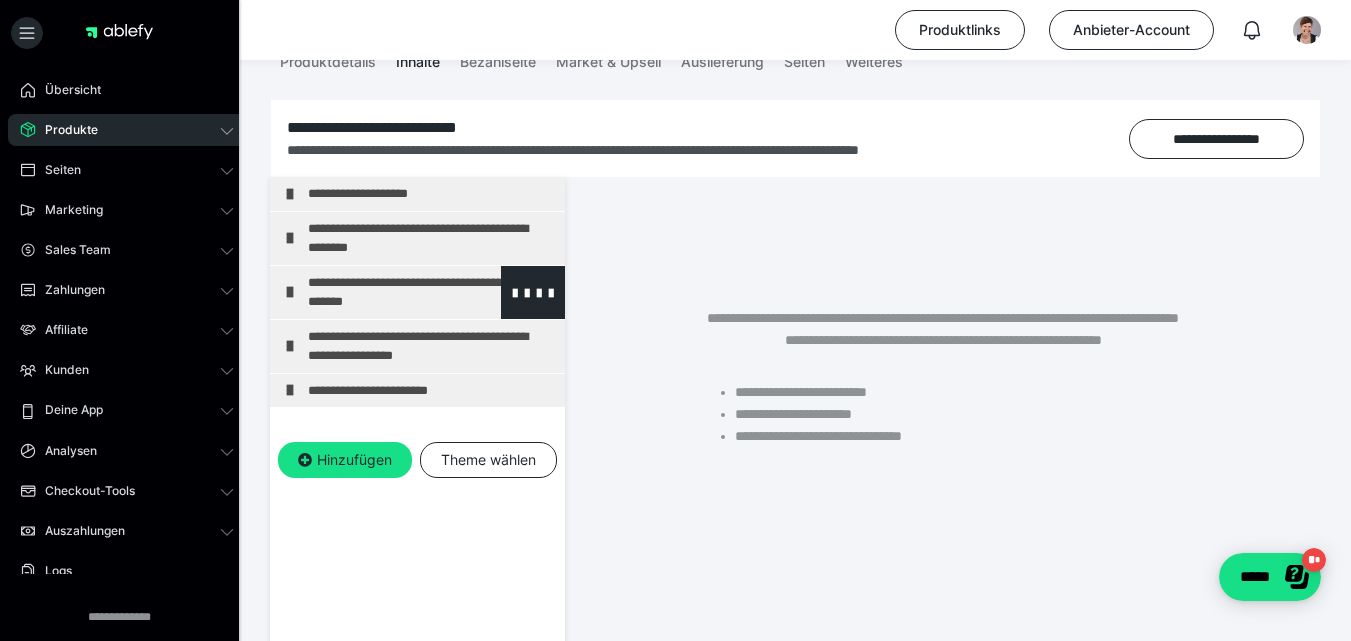 click on "**********" at bounding box center [431, 292] 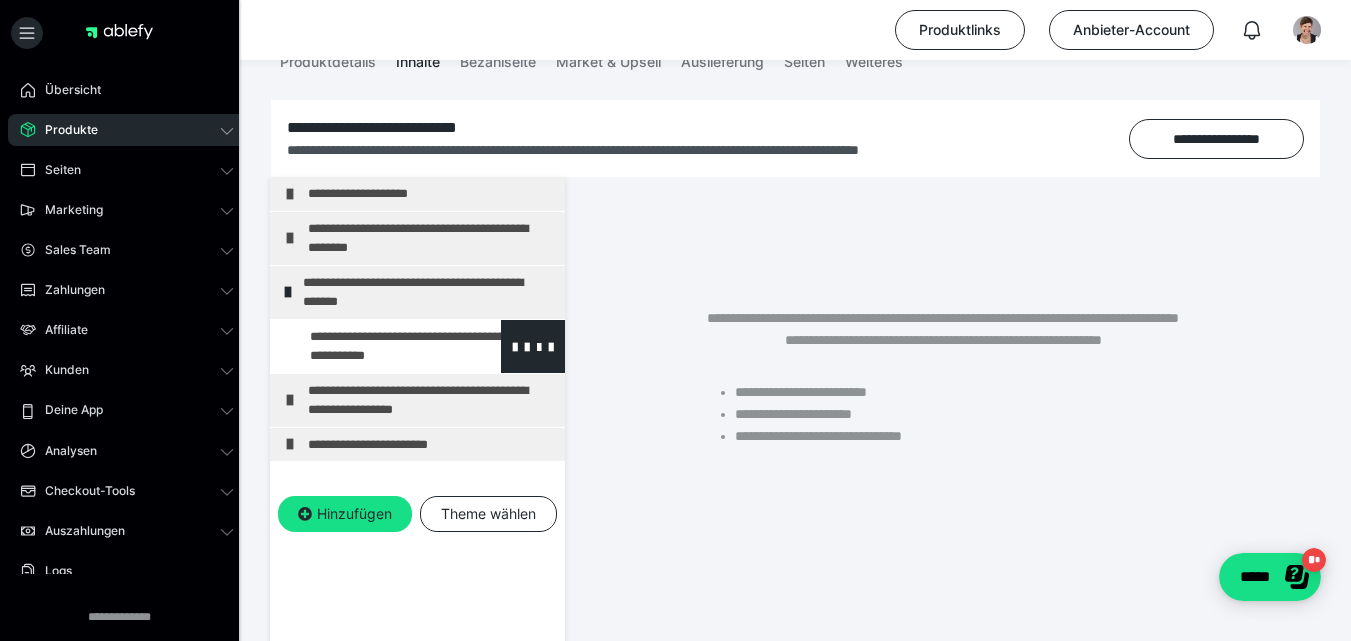 click at bounding box center (375, 346) 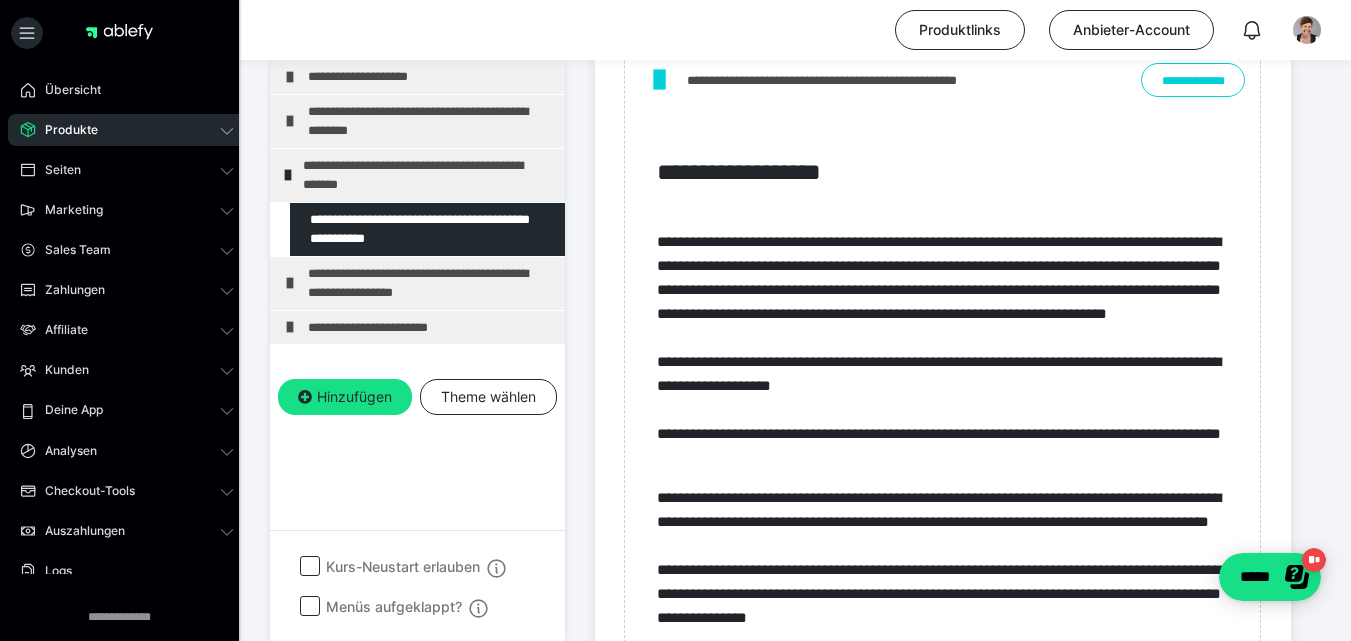 scroll, scrollTop: 1113, scrollLeft: 0, axis: vertical 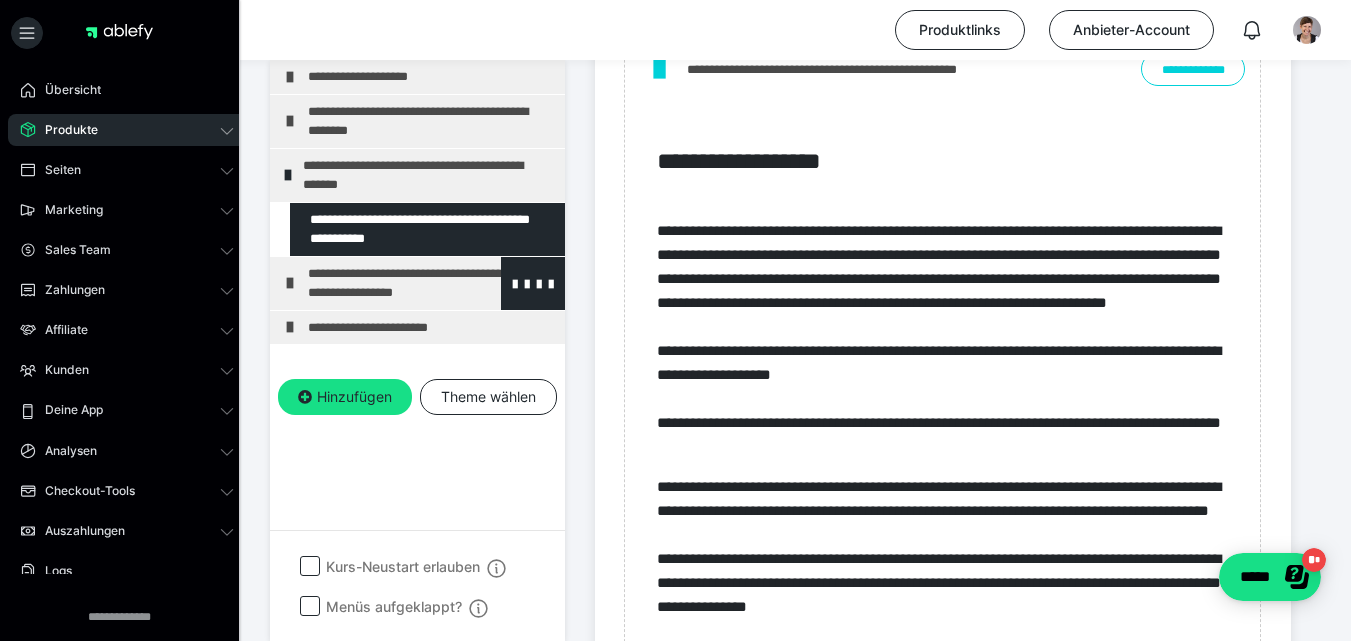 click on "**********" at bounding box center (431, 283) 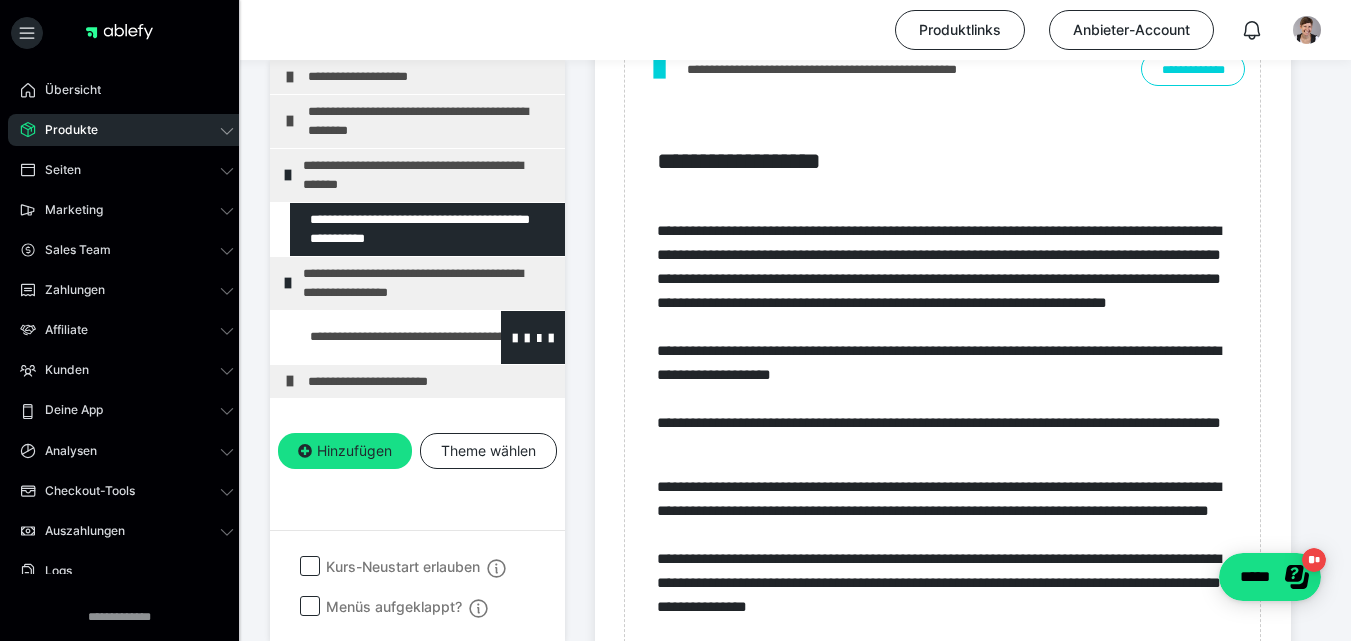 click at bounding box center (375, 337) 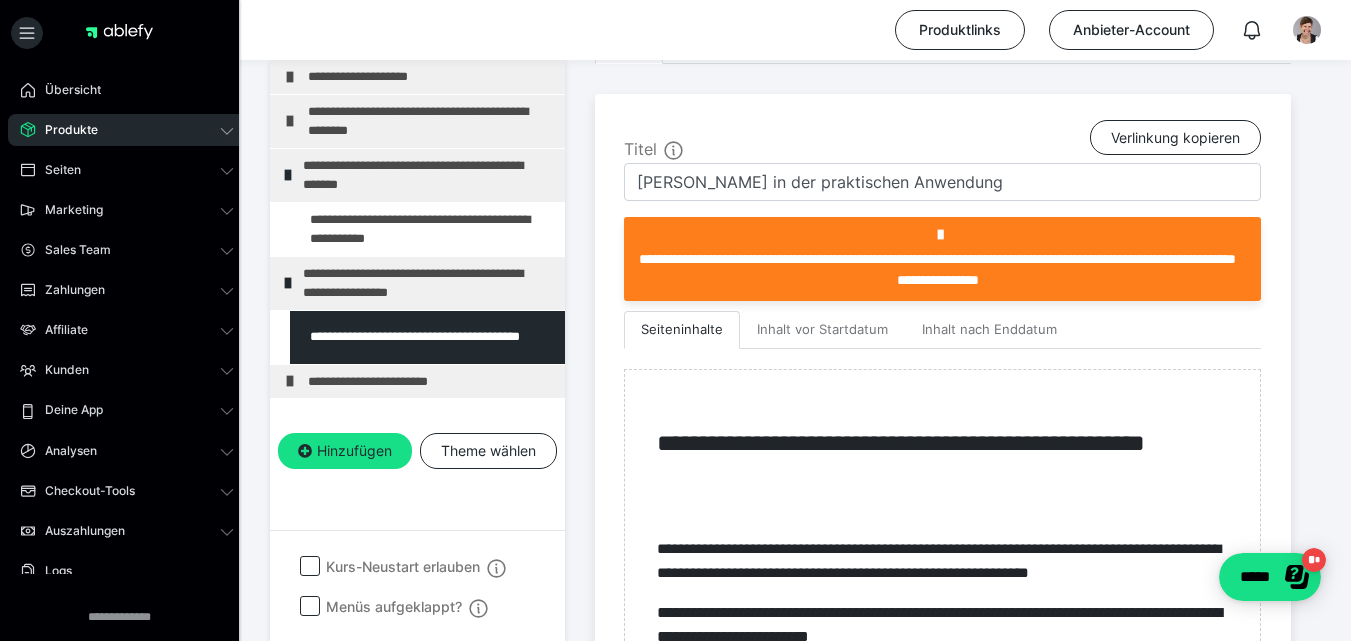 scroll, scrollTop: 961, scrollLeft: 0, axis: vertical 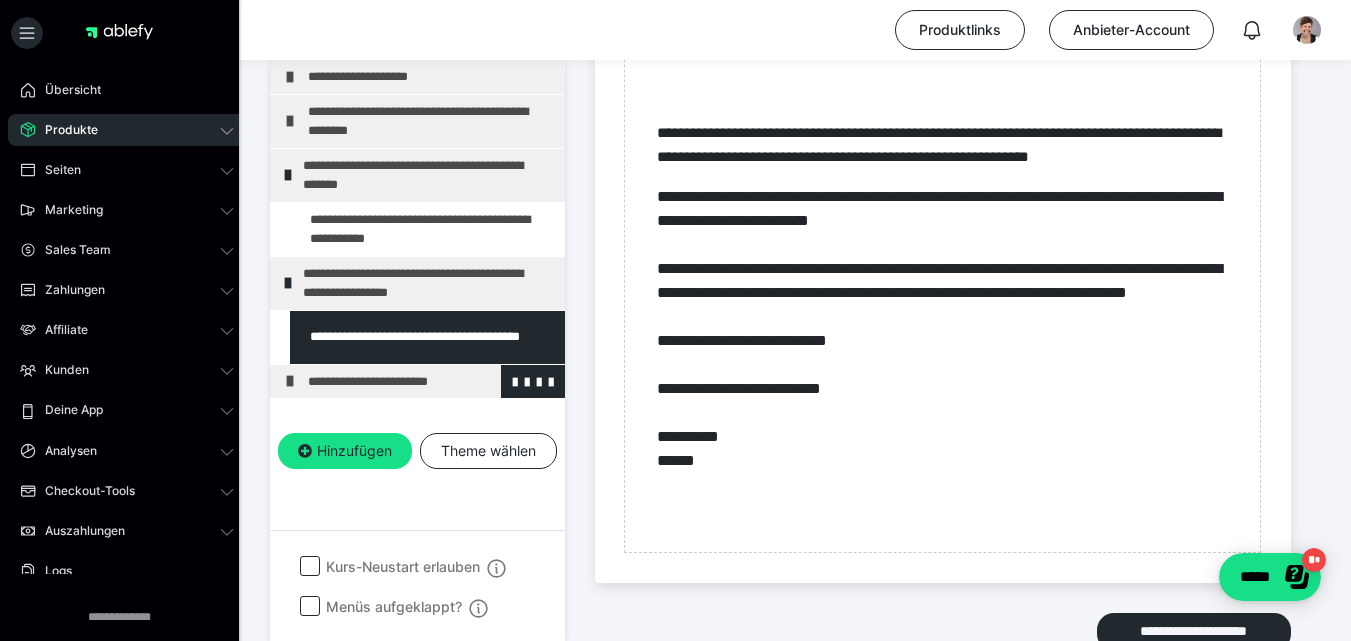 click on "**********" at bounding box center (431, 382) 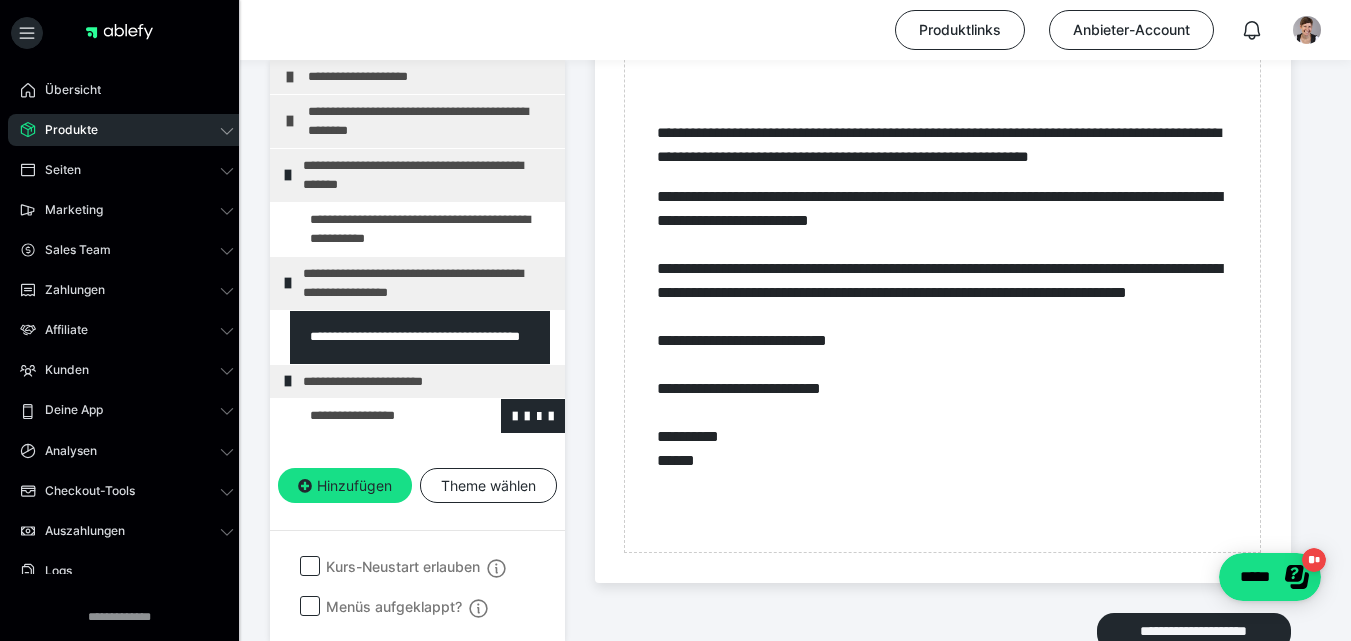 click at bounding box center [375, 416] 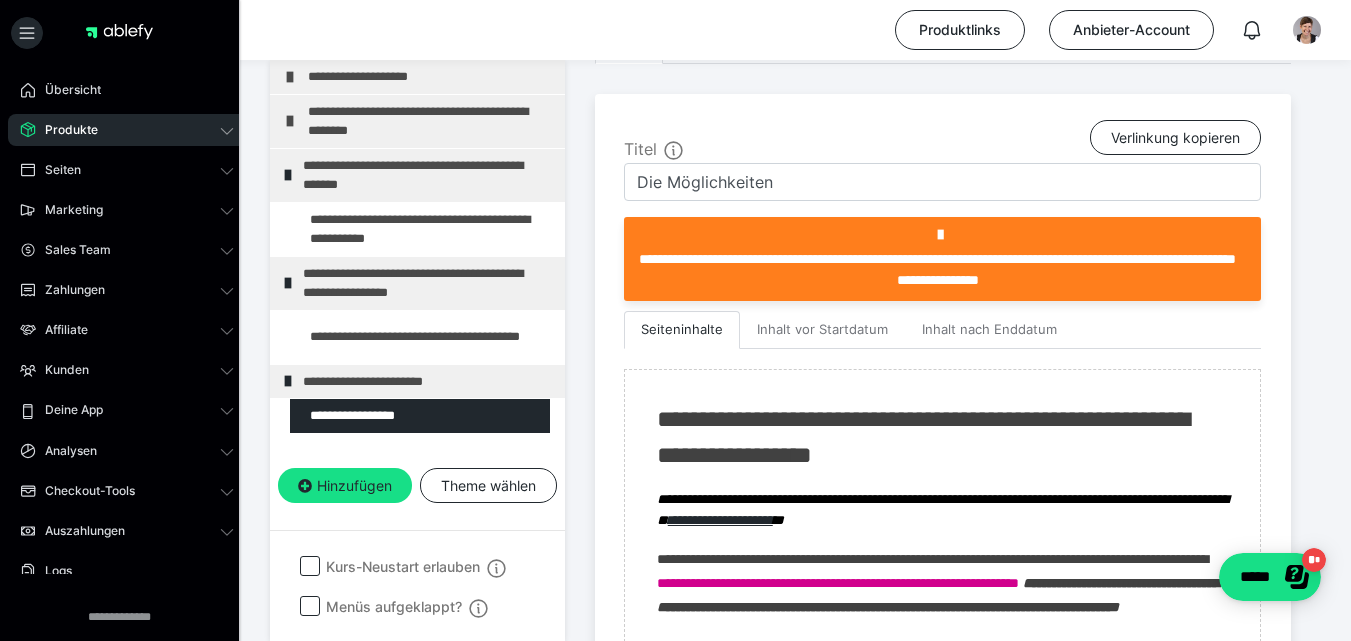 scroll, scrollTop: 1164, scrollLeft: 0, axis: vertical 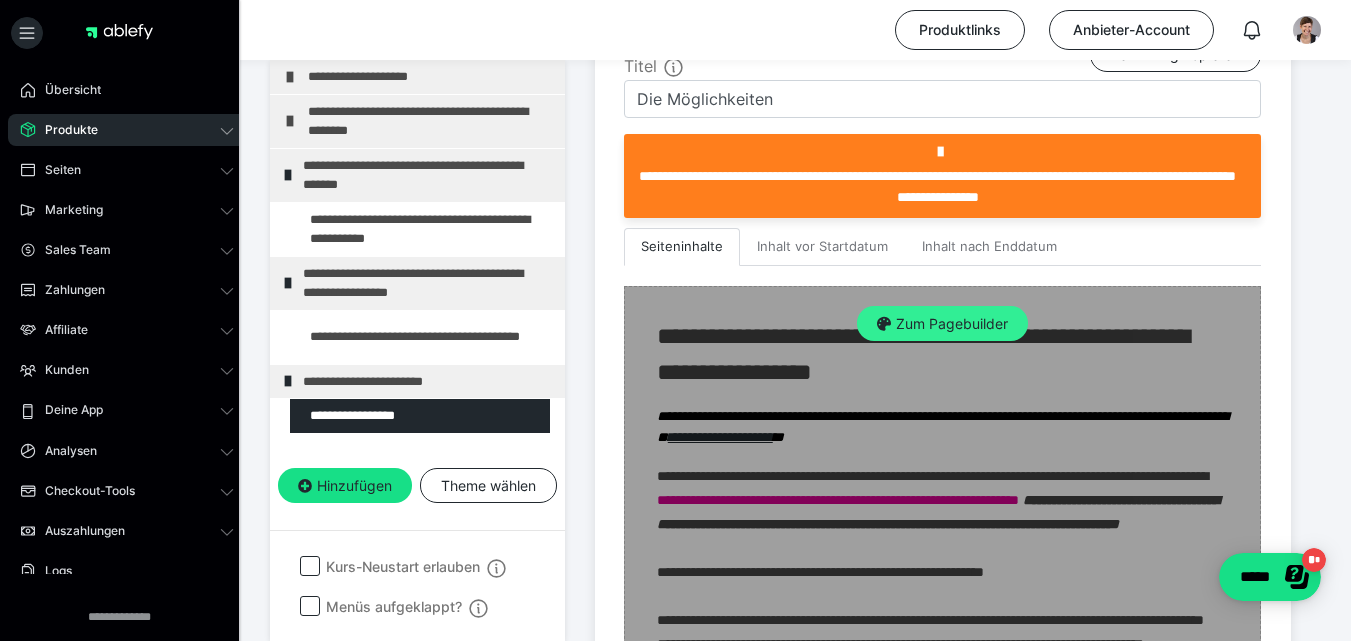 click on "Zum Pagebuilder" at bounding box center (942, 324) 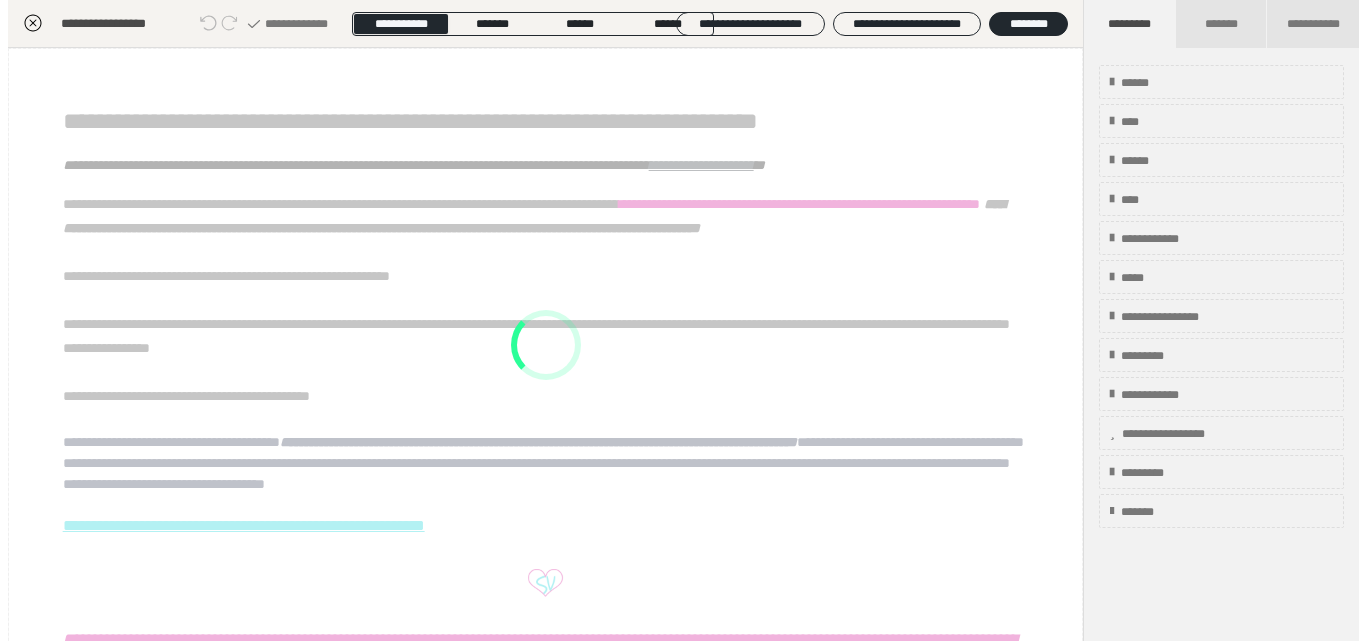 scroll, scrollTop: 370, scrollLeft: 0, axis: vertical 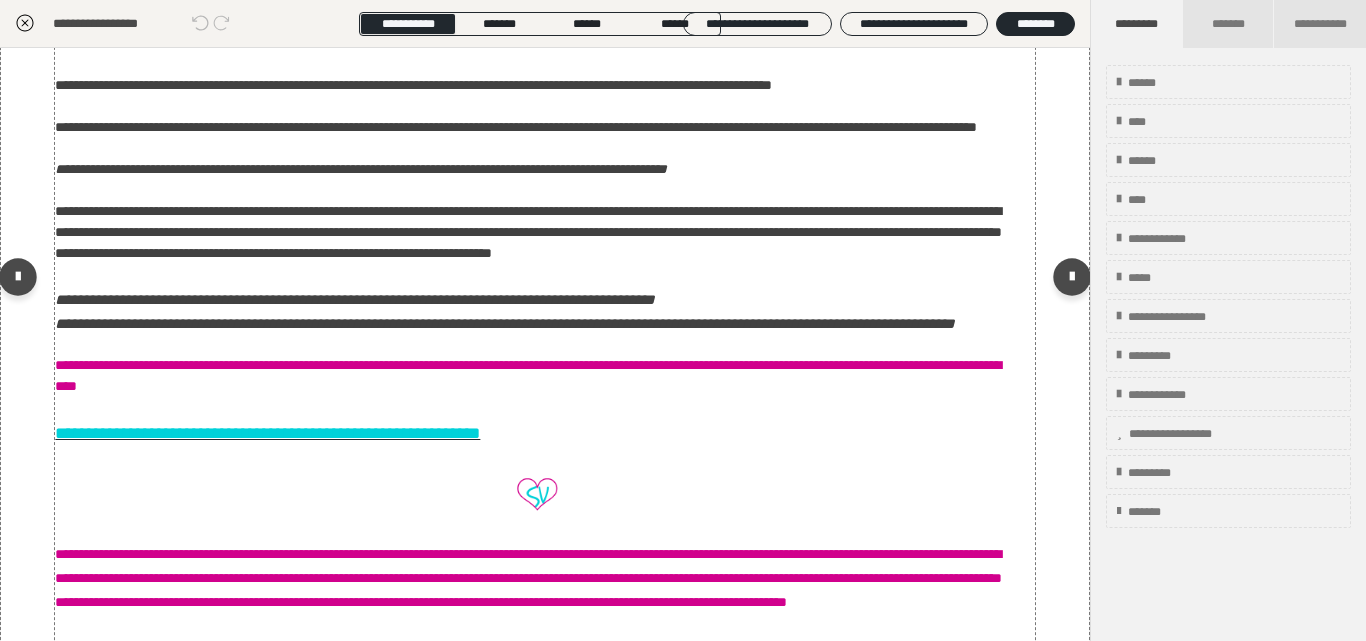 click on "**********" at bounding box center [538, 43] 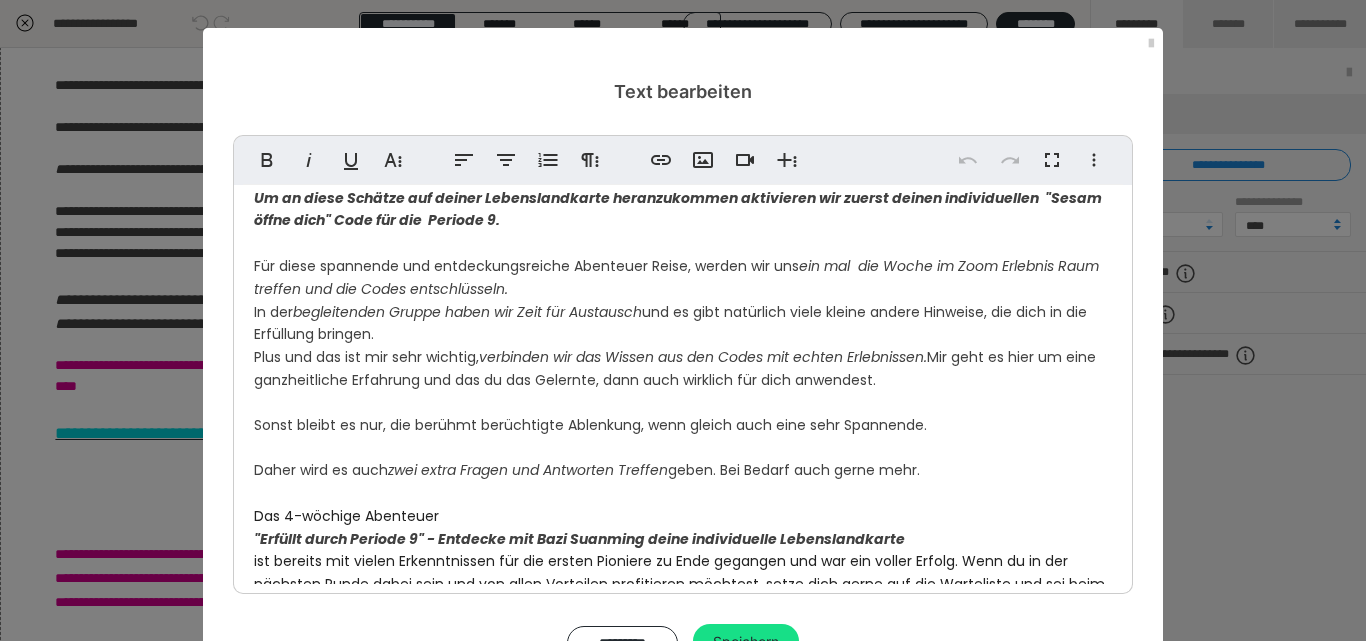 scroll, scrollTop: 1005, scrollLeft: 0, axis: vertical 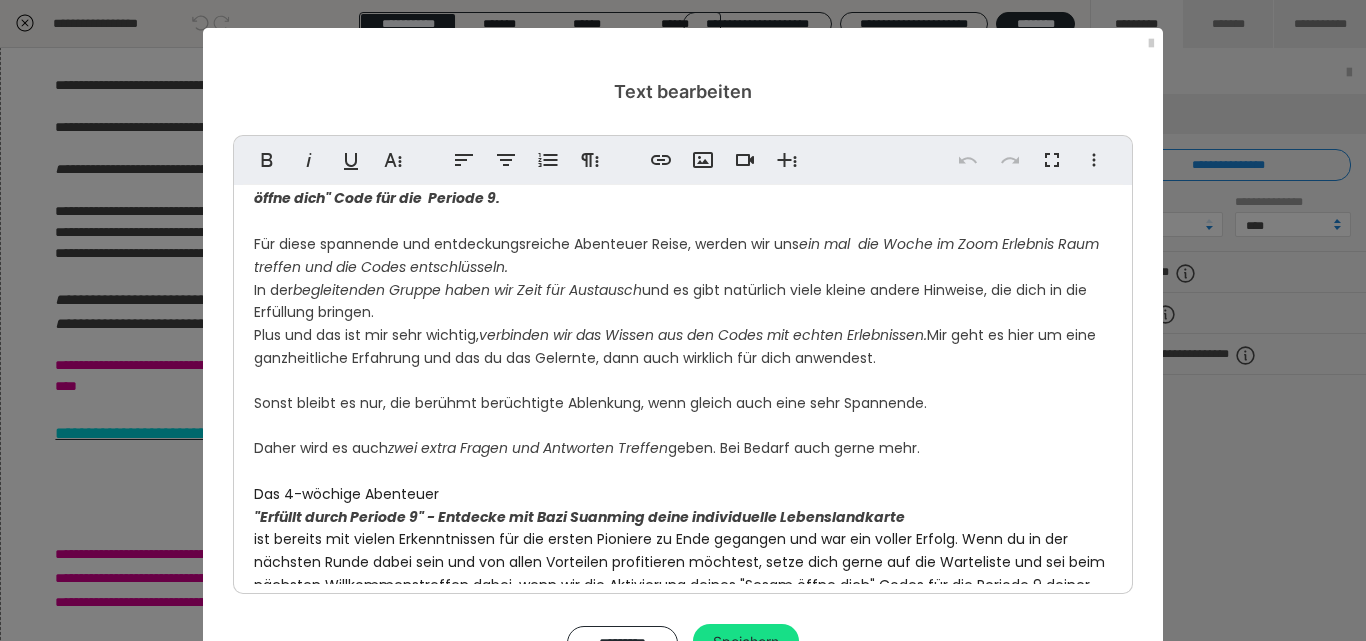 click on "Daher wird es auch  zwei extra Fragen und Antworten Treffen  geben. Bei Bedarf auch gerne mehr." at bounding box center (587, 448) 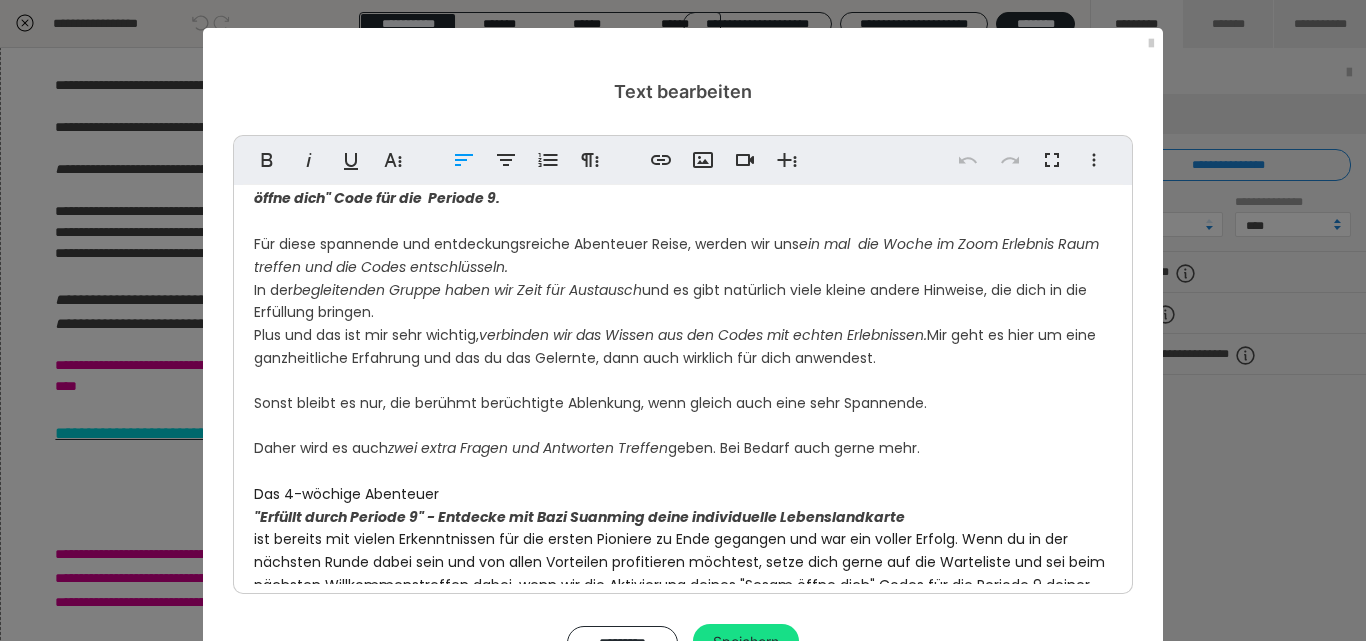 click on "Daher wird es auch  zwei extra Fragen und Antworten Treffen  geben. Bei Bedarf auch gerne mehr." at bounding box center [683, 448] 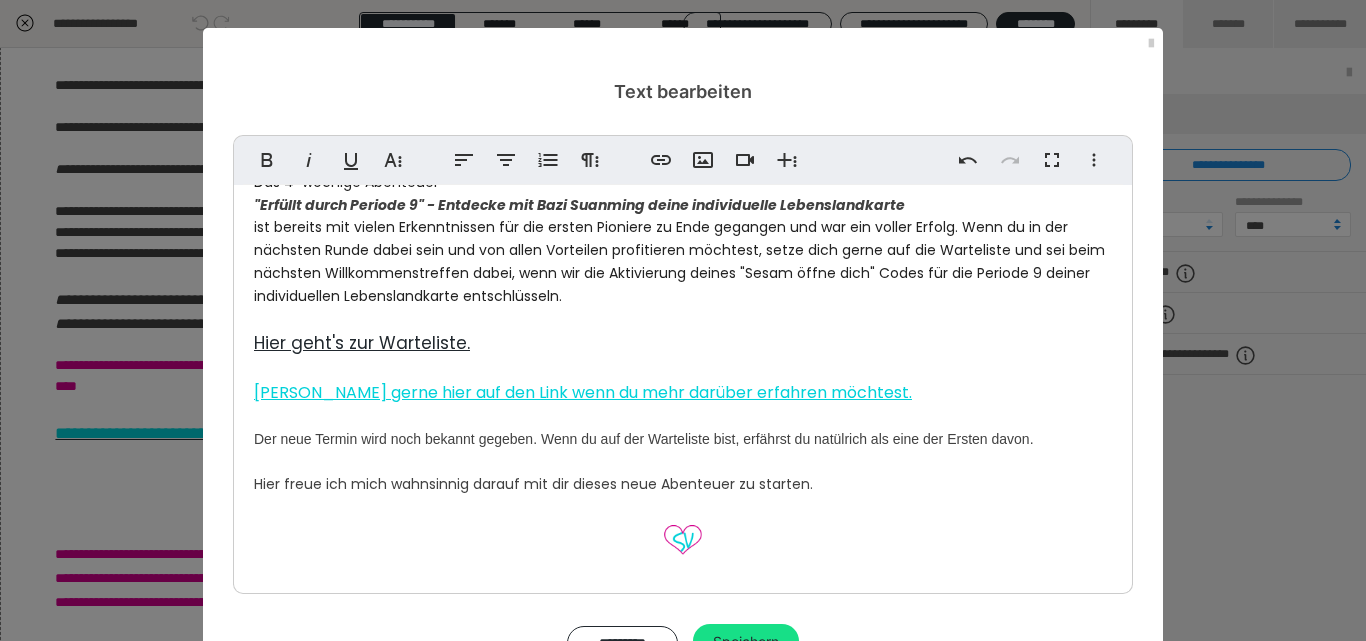 scroll, scrollTop: 1340, scrollLeft: 0, axis: vertical 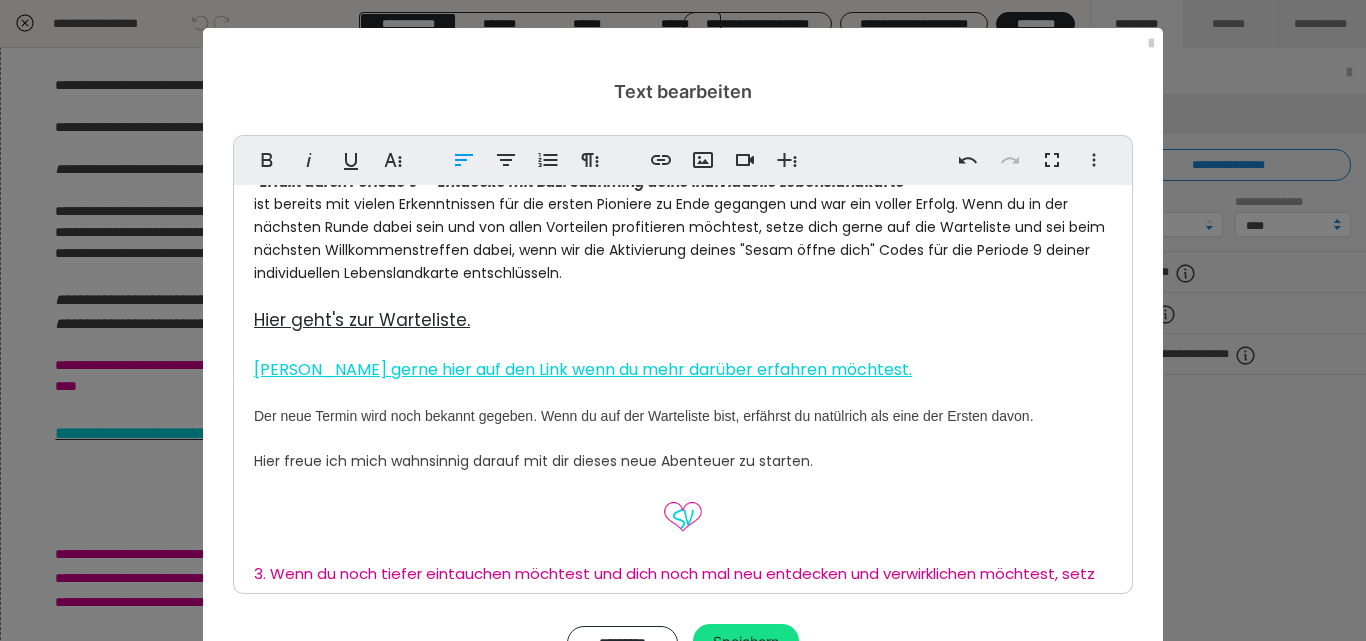 click on "[PERSON_NAME] gerne hier auf den Link wenn du mehr darüber erfahren möchtest." at bounding box center [583, 369] 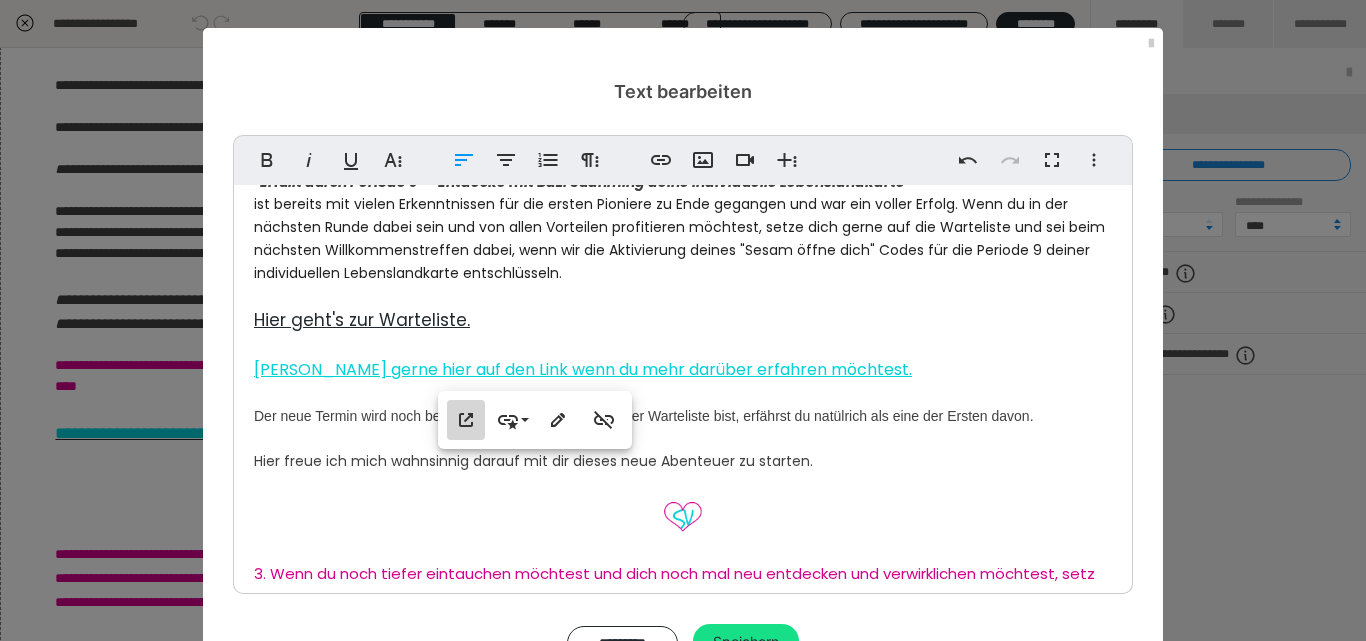 click 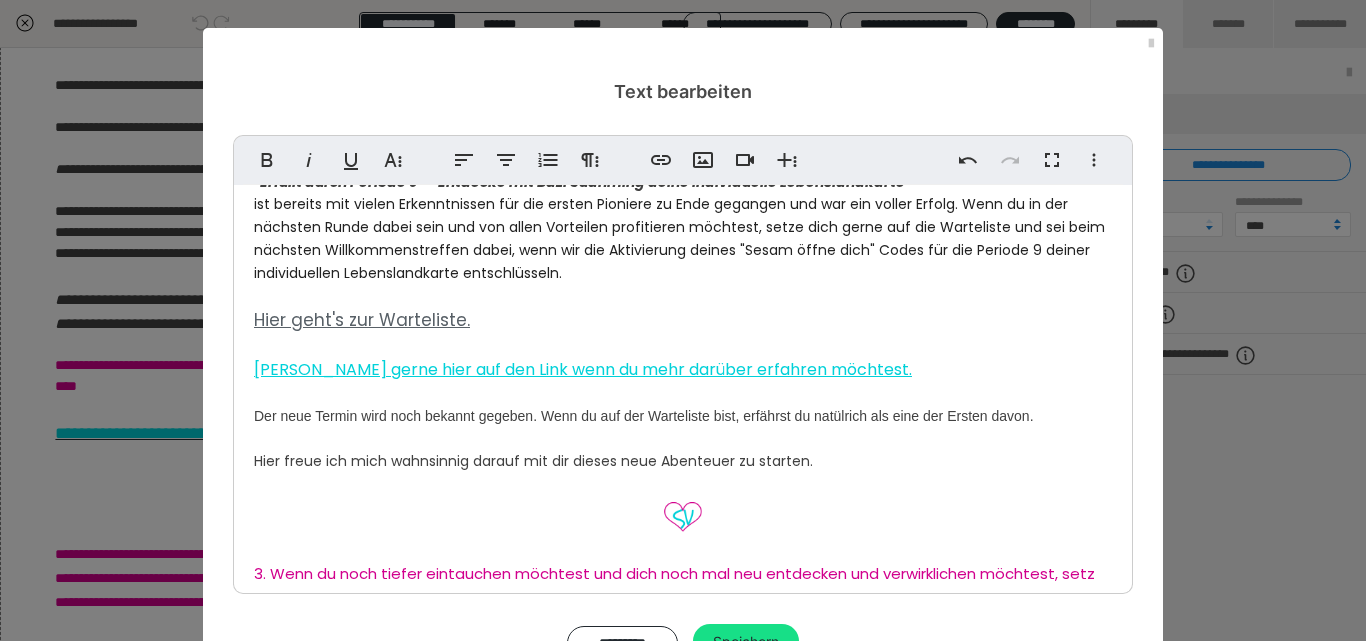 click on "Hier geht's zur Warteliste." at bounding box center [362, 320] 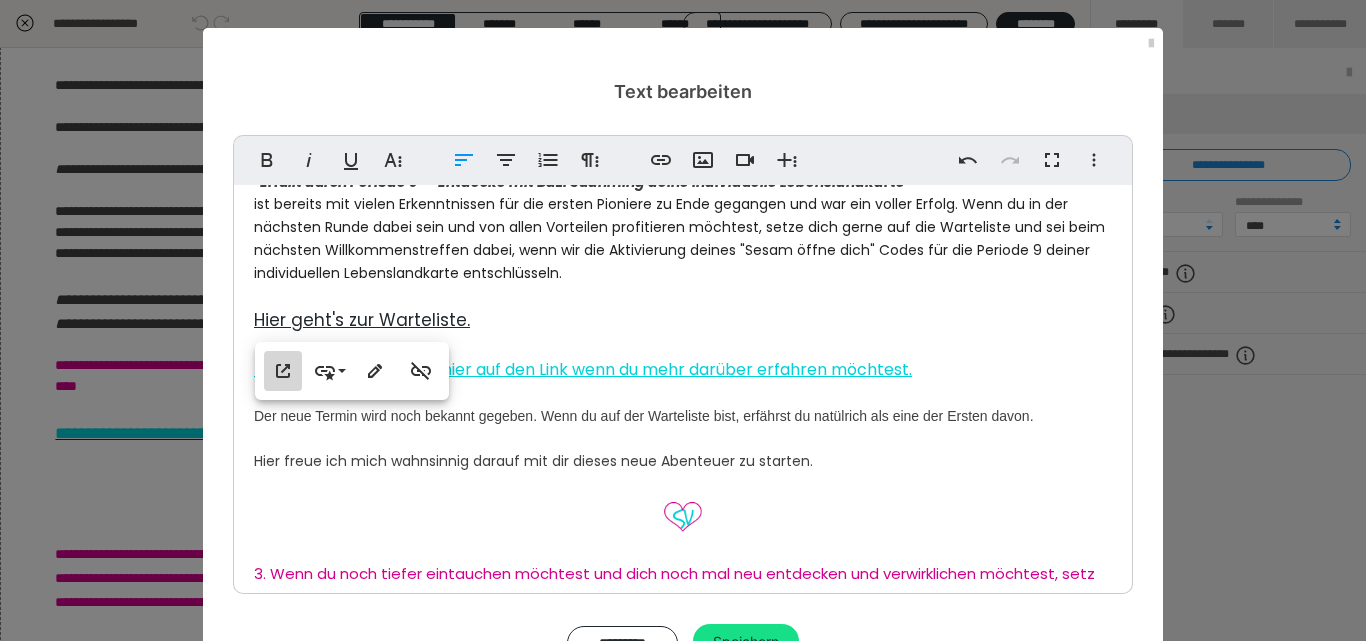 click 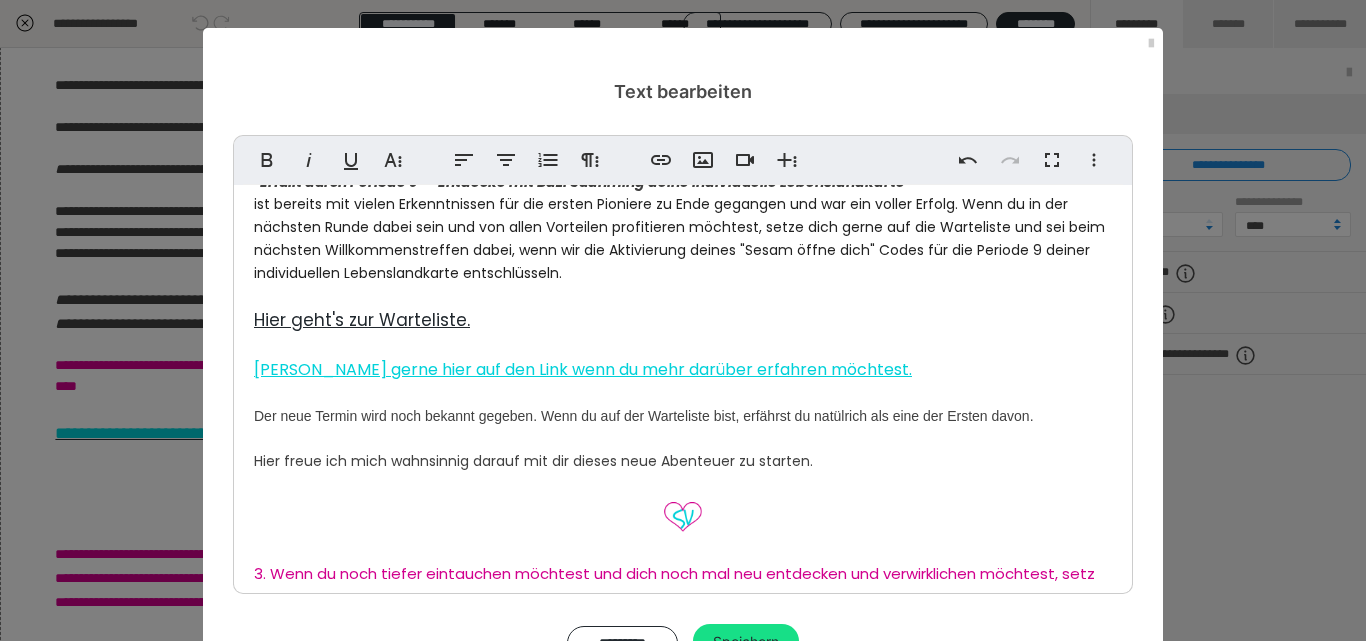click on "[PERSON_NAME] gerne hier auf den Link wenn du mehr darüber erfahren möchtest." at bounding box center [583, 369] 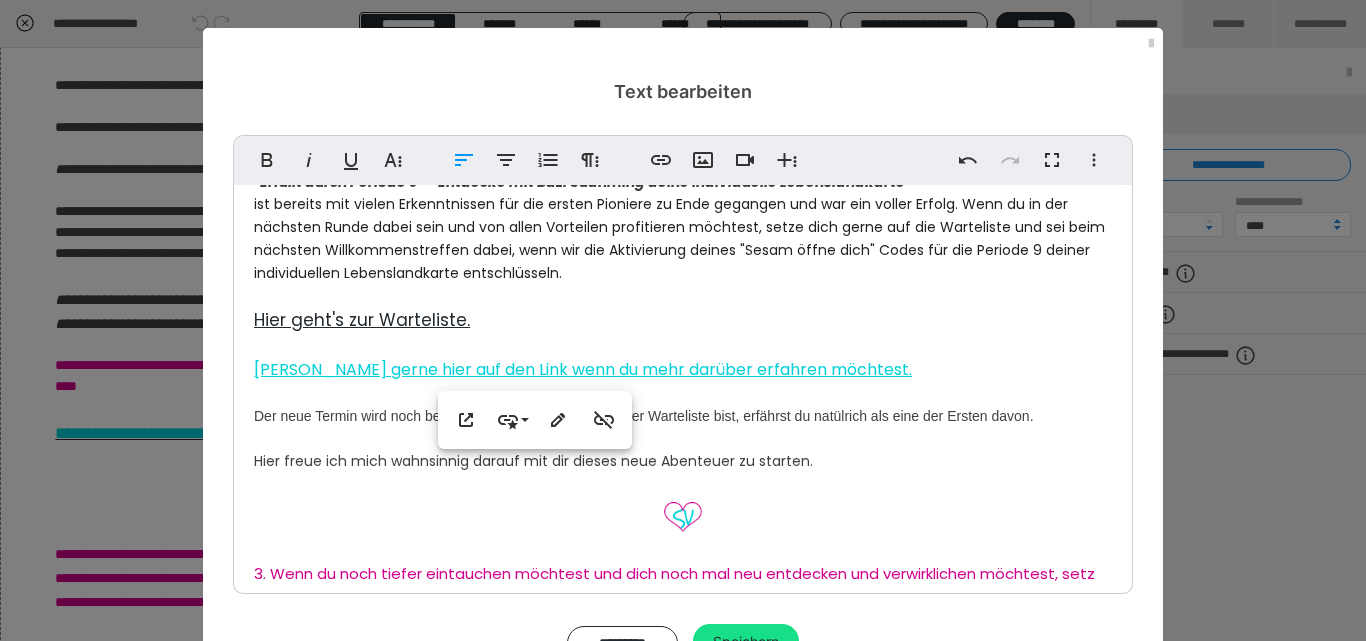 click on "[PERSON_NAME] gerne hier auf den Link wenn du mehr darüber erfahren möchtest." at bounding box center [583, 369] 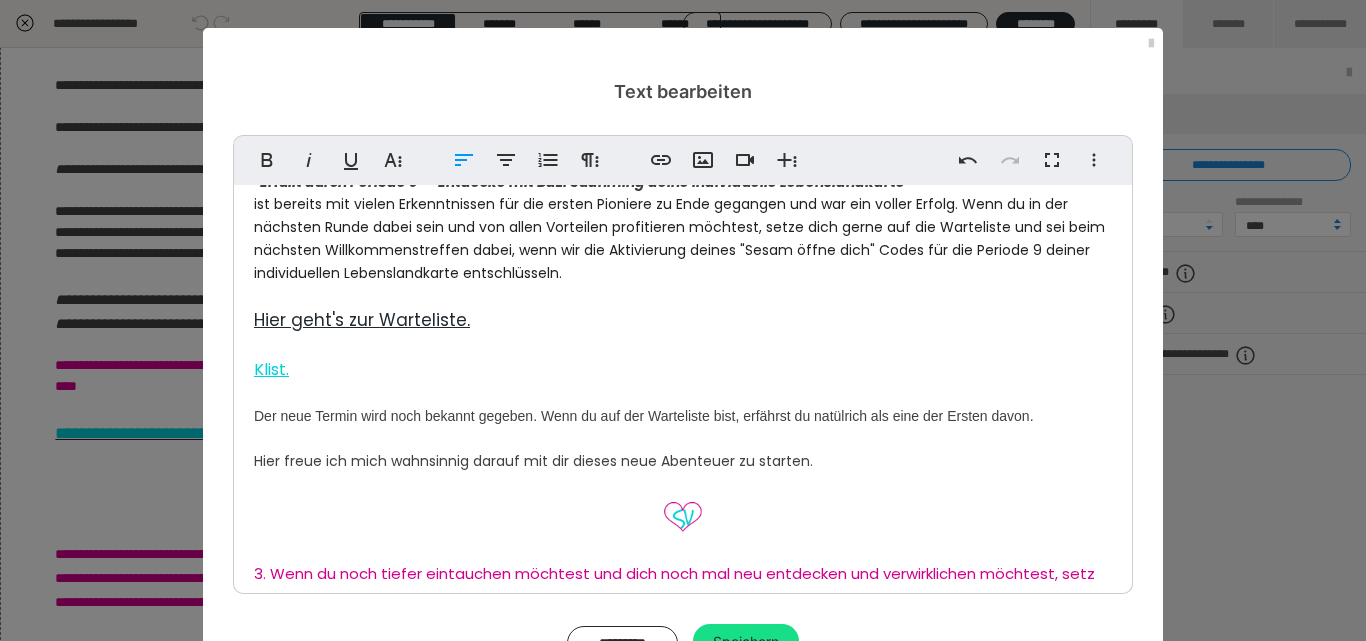 type 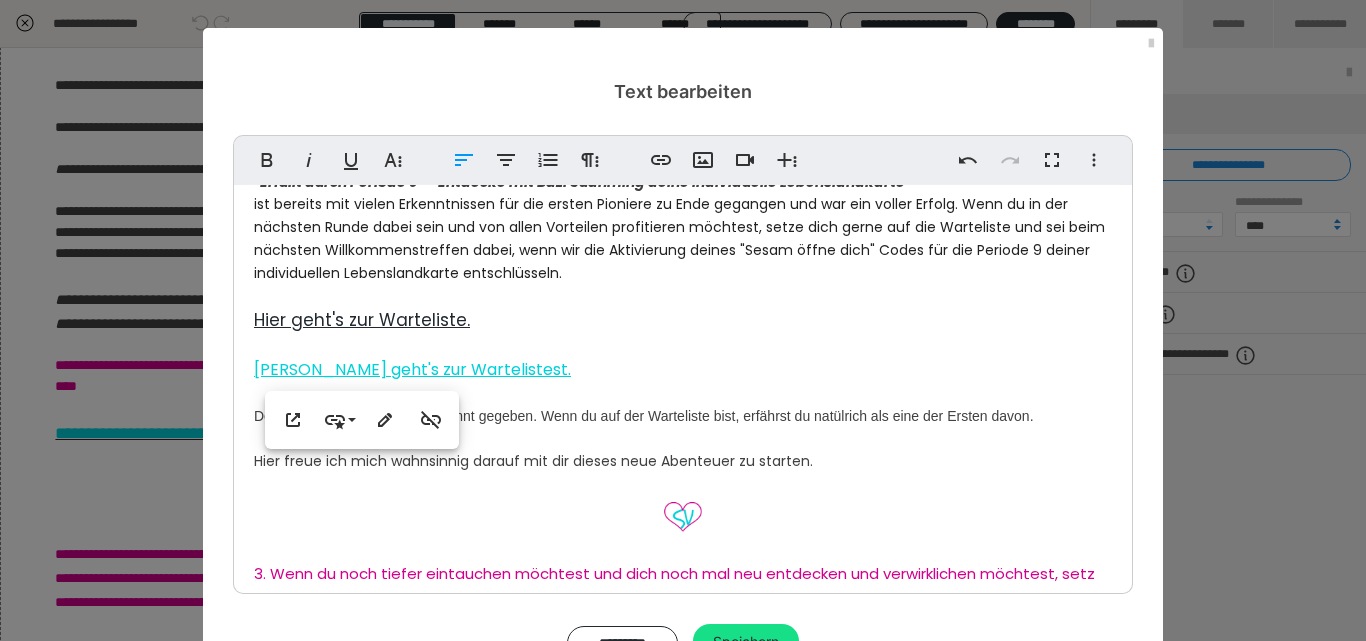 click on "[PERSON_NAME] geht's zur Wartelistest." at bounding box center (412, 369) 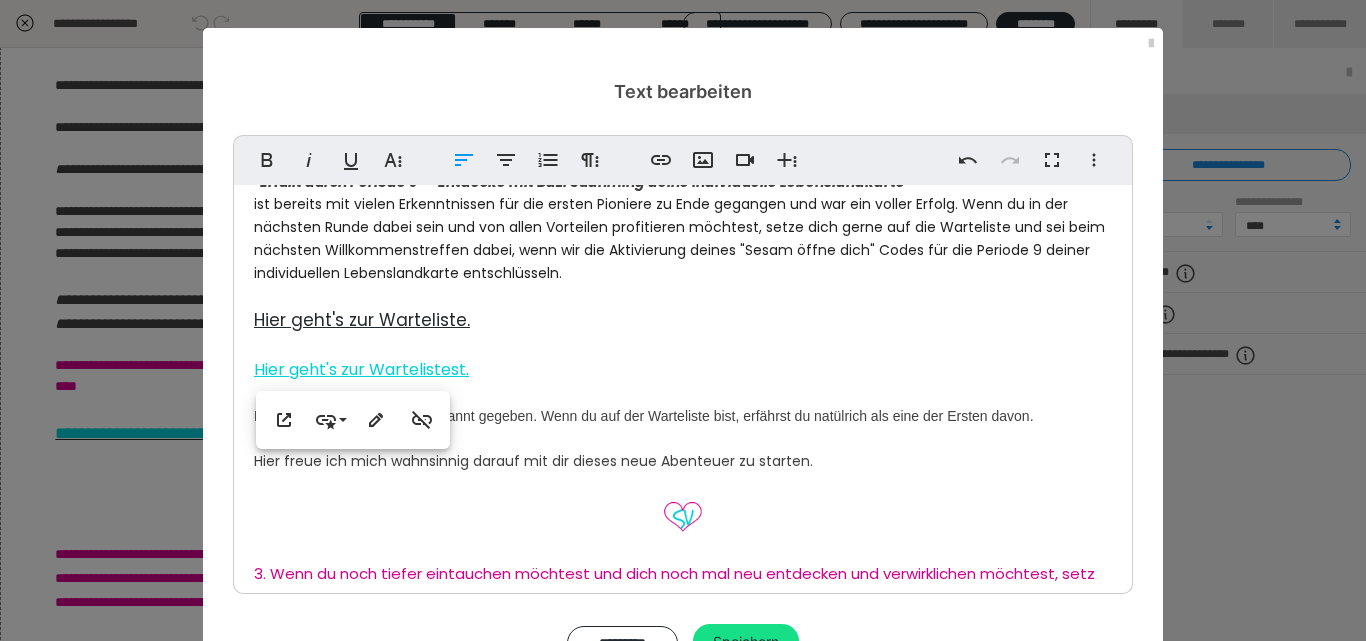 click on "Hier geht's zur Wartelistest." at bounding box center [361, 369] 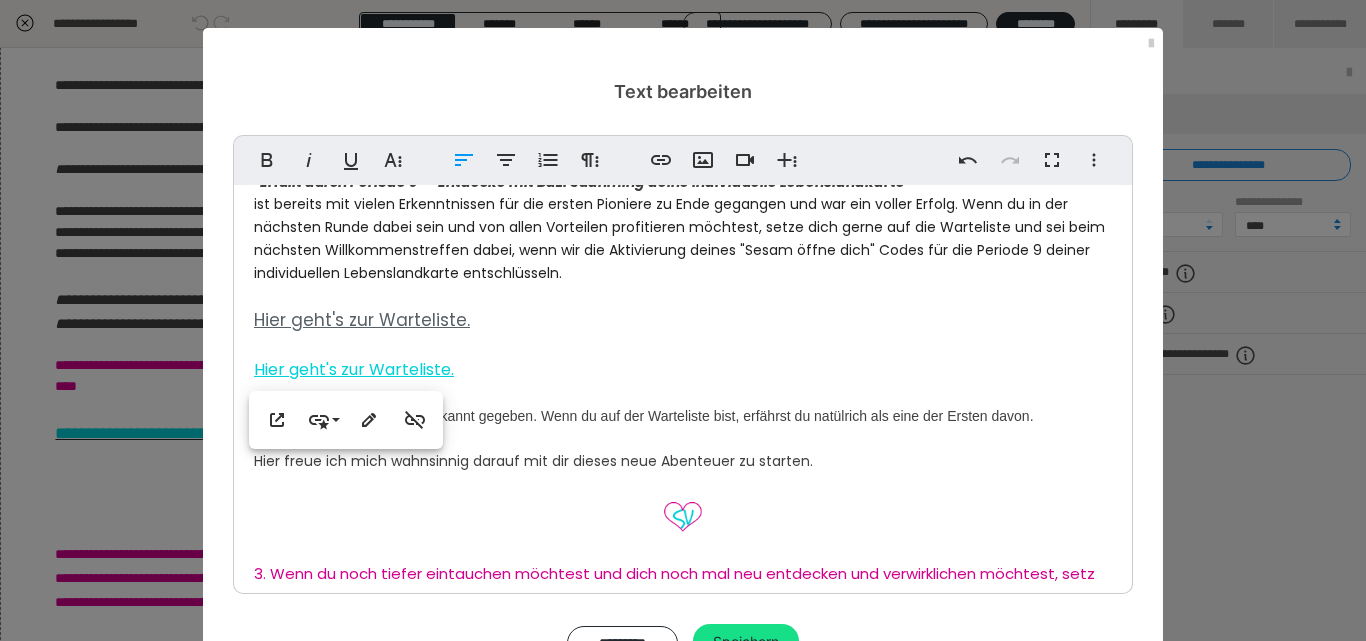 click on "Hier geht's zur Warteliste." at bounding box center (362, 320) 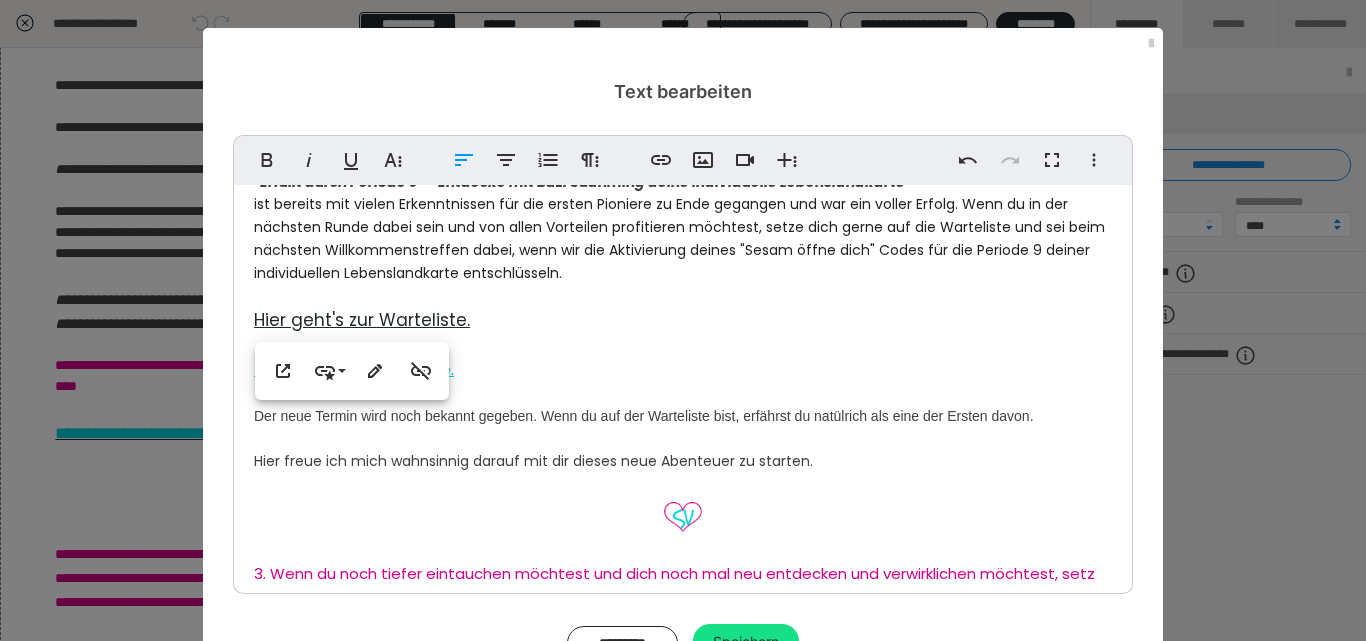 click on "ist bereits mit vielen Erkenntnissen für die ersten Pioniere zu Ende gegangen und war ein voller Erfolg. Wenn du in der nächsten Runde dabei sein und von allen Vorteilen profitieren möchtest, setze dich gerne auf die Warteliste und sei beim nächsten Willkommenstreffen dabei, wenn wir die Aktivierung deines "Sesam öffne dich" Codes für die Periode 9 deiner individuellen Lebenslandkarte entschlüsseln. Hier geht's zur Warteliste. Hier geht's zur Warteliste." at bounding box center [683, 288] 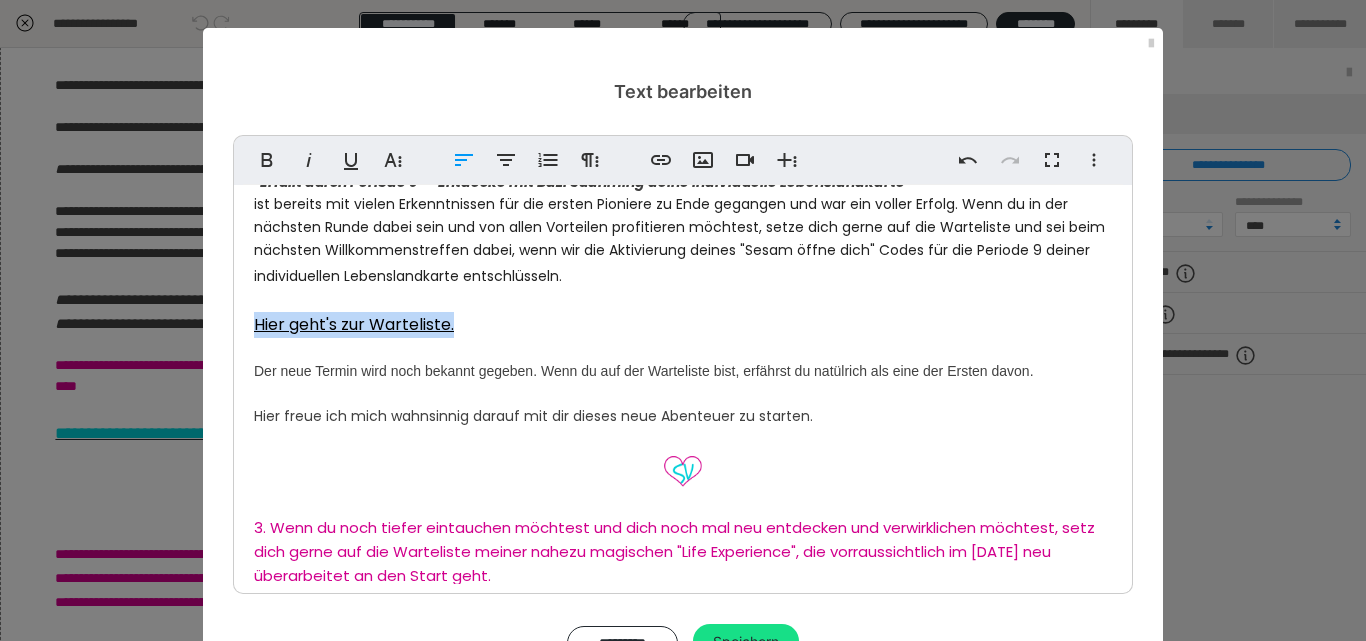 drag, startPoint x: 456, startPoint y: 331, endPoint x: 230, endPoint y: 334, distance: 226.01991 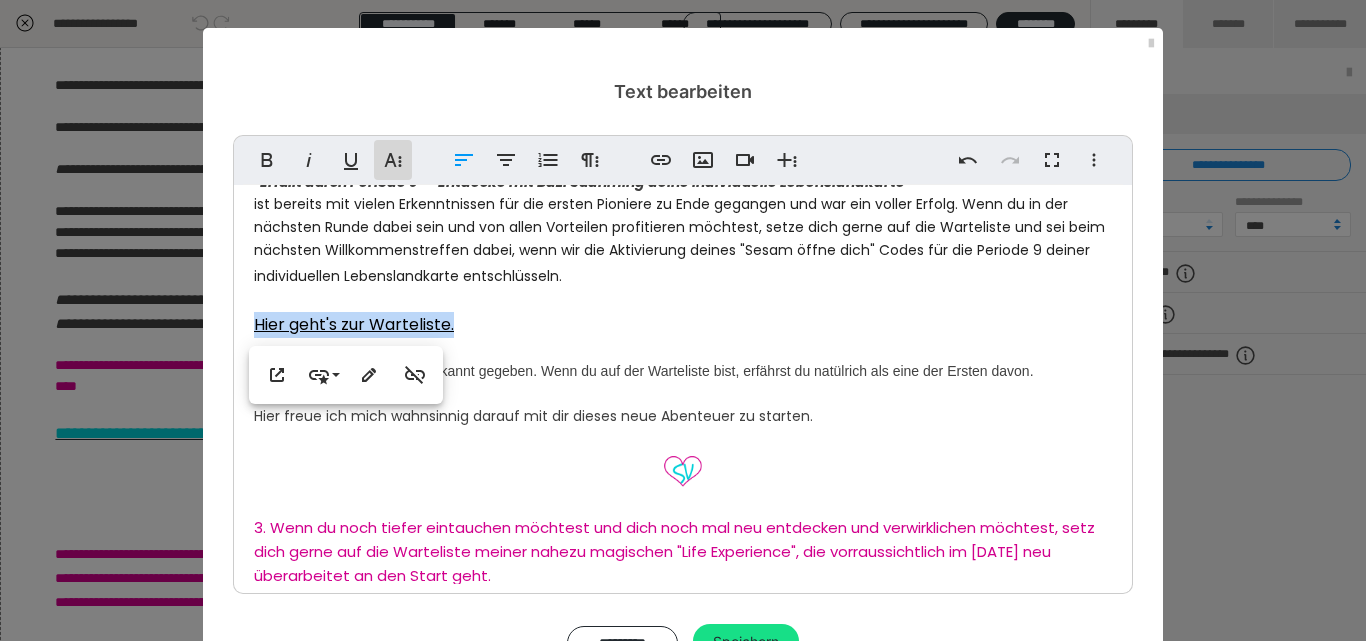 click 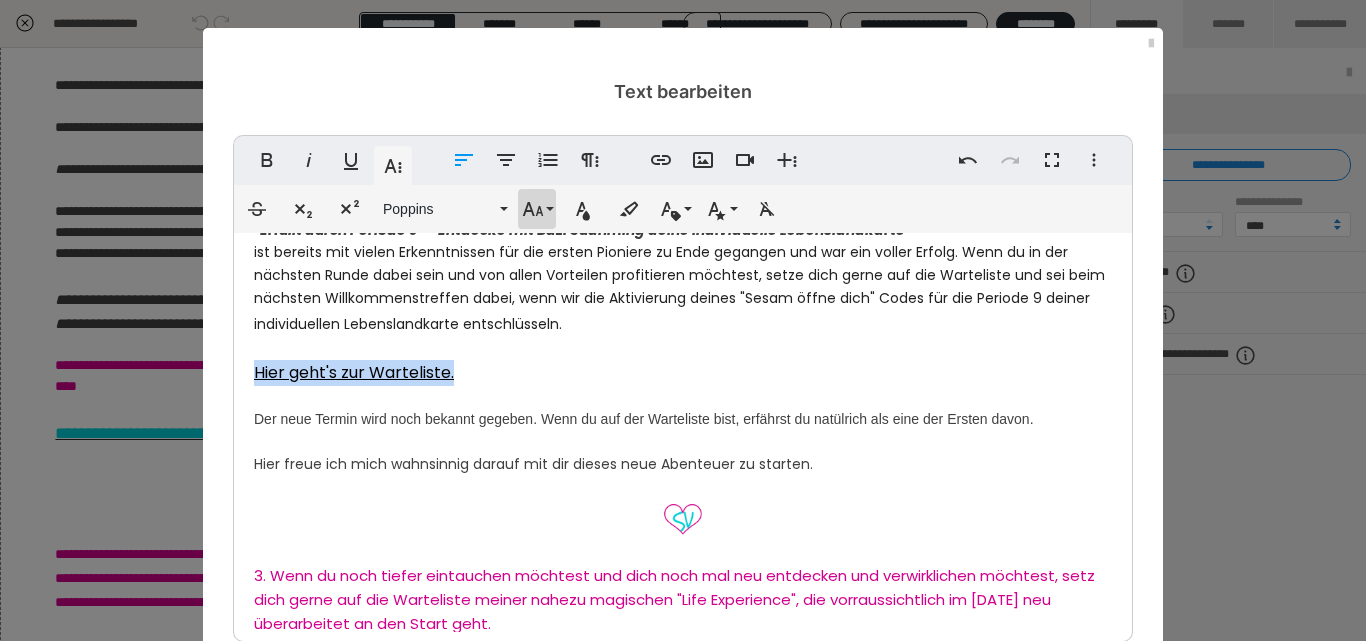 click on "Schriftgröße" at bounding box center (537, 209) 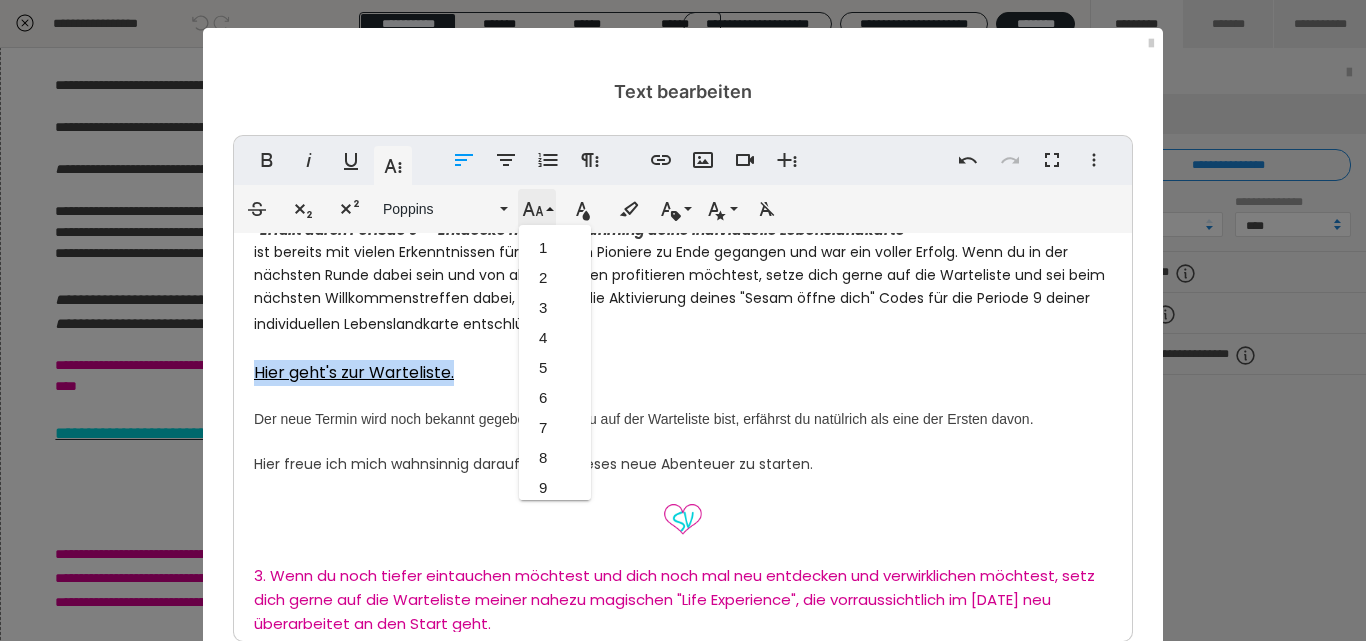 scroll, scrollTop: 473, scrollLeft: 0, axis: vertical 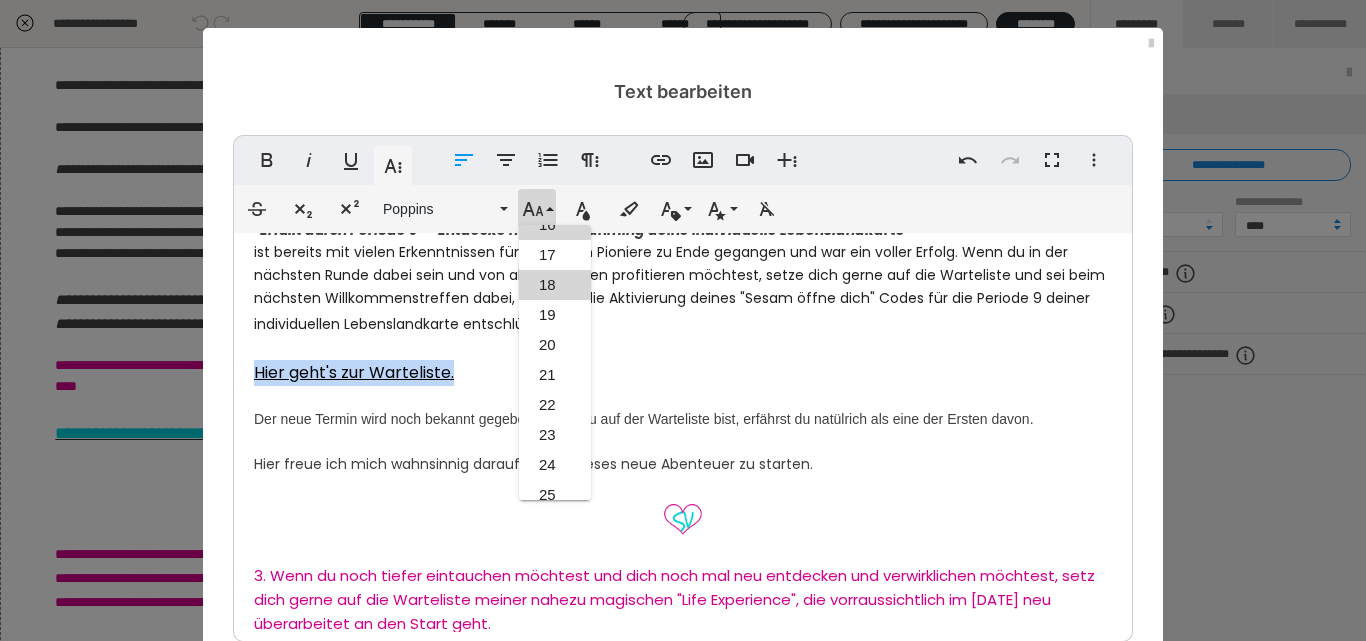 click on "18" at bounding box center [555, 285] 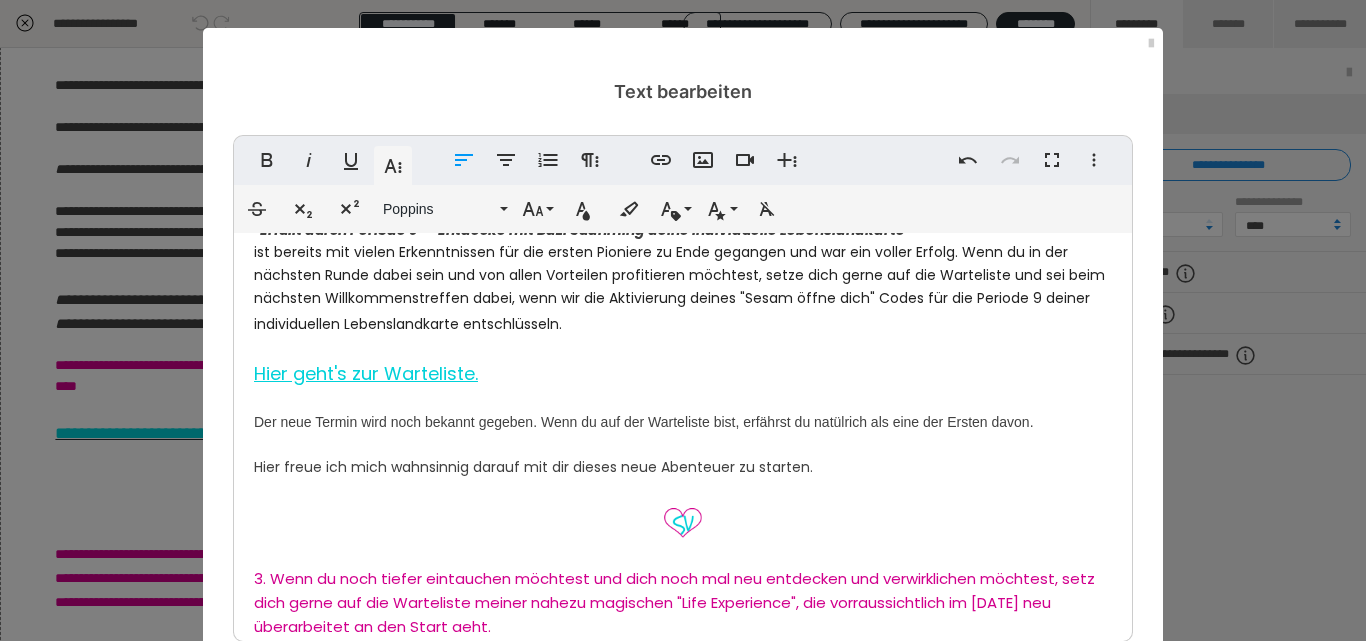 click on "ist bereits mit vielen Erkenntnissen für die ersten Pioniere zu Ende gegangen und war ein voller Erfolg. Wenn du in der nächsten Runde dabei sein und von allen Vorteilen profitieren möchtest, setze dich gerne auf die Warteliste und sei beim nächsten Willkommenstreffen dabei, wenn wir die Aktivierung deines "Sesam öffne dich" Codes für die Periode 9 deiner individuellen Lebenslandkarte entschlüsseln. Hier geht's zur Warteliste." at bounding box center [683, 314] 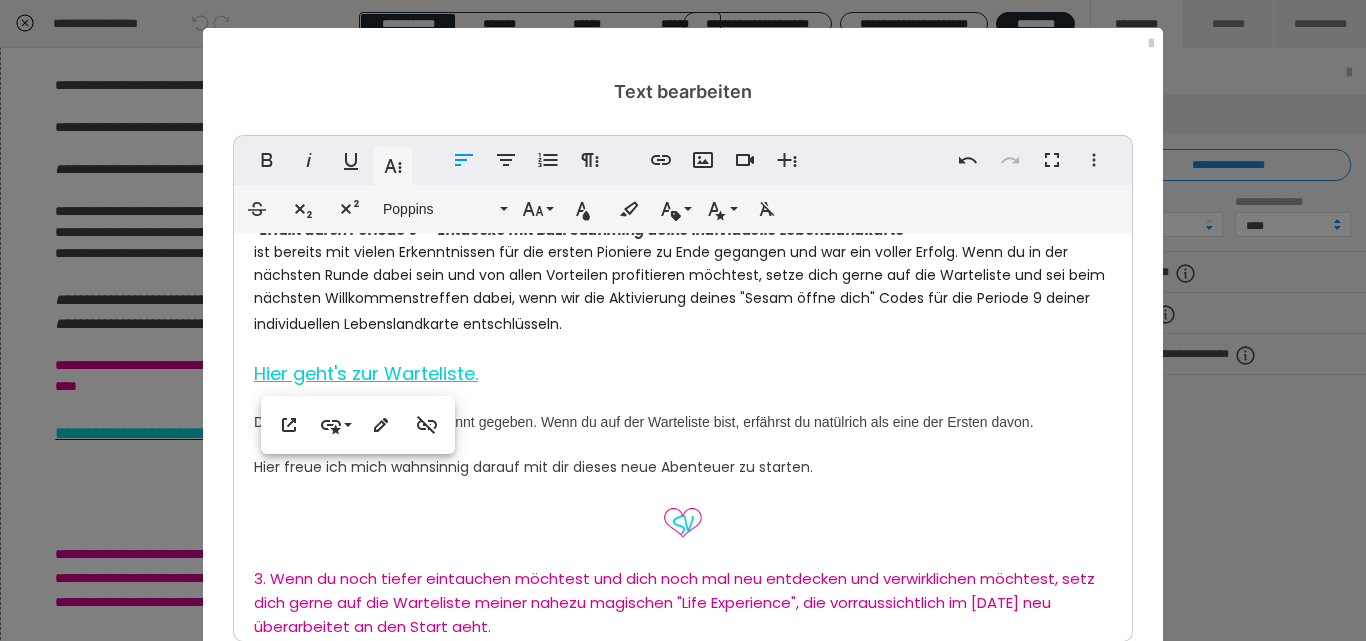click on "ist bereits mit vielen Erkenntnissen für die ersten Pioniere zu Ende gegangen und war ein voller Erfolg. Wenn du in der nächsten Runde dabei sein und von allen Vorteilen profitieren möchtest, setze dich gerne auf die Warteliste und sei beim nächsten Willkommenstreffen dabei, wenn wir die Aktivierung deines "Sesam öffne dich" Codes für die Periode 9 deiner individuellen Lebenslandkarte entschlüsseln. Hier geht's zur Warteliste." at bounding box center [683, 314] 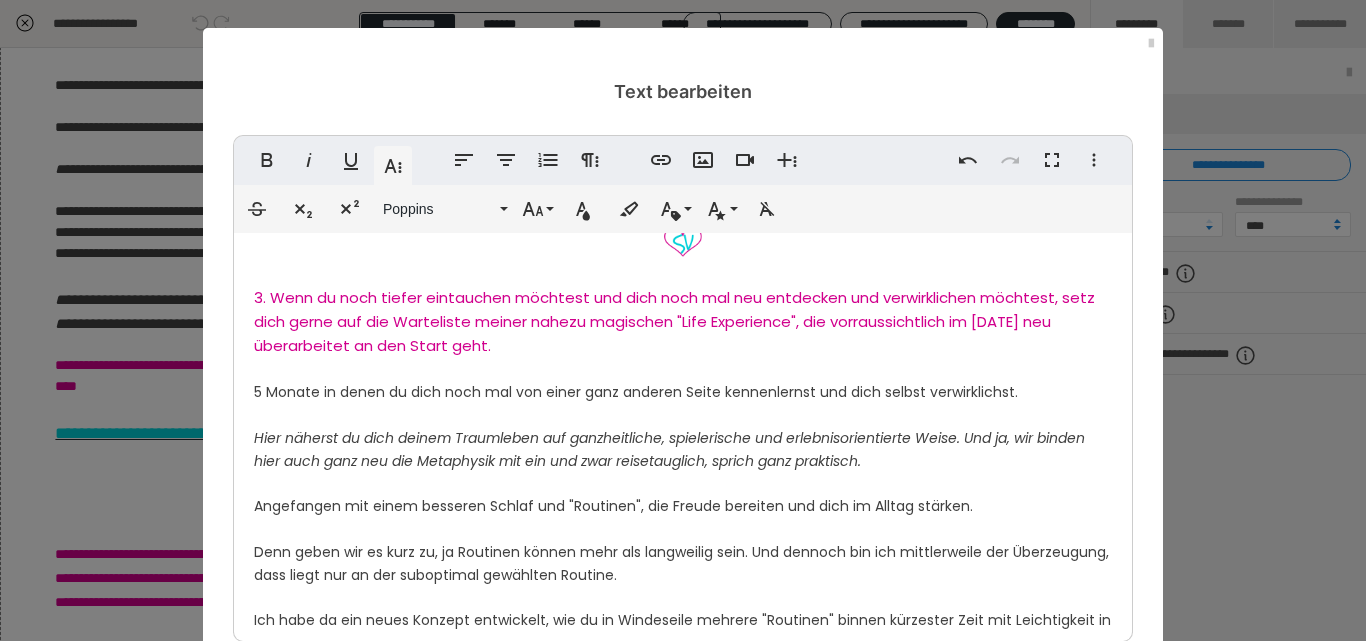 scroll, scrollTop: 1643, scrollLeft: 0, axis: vertical 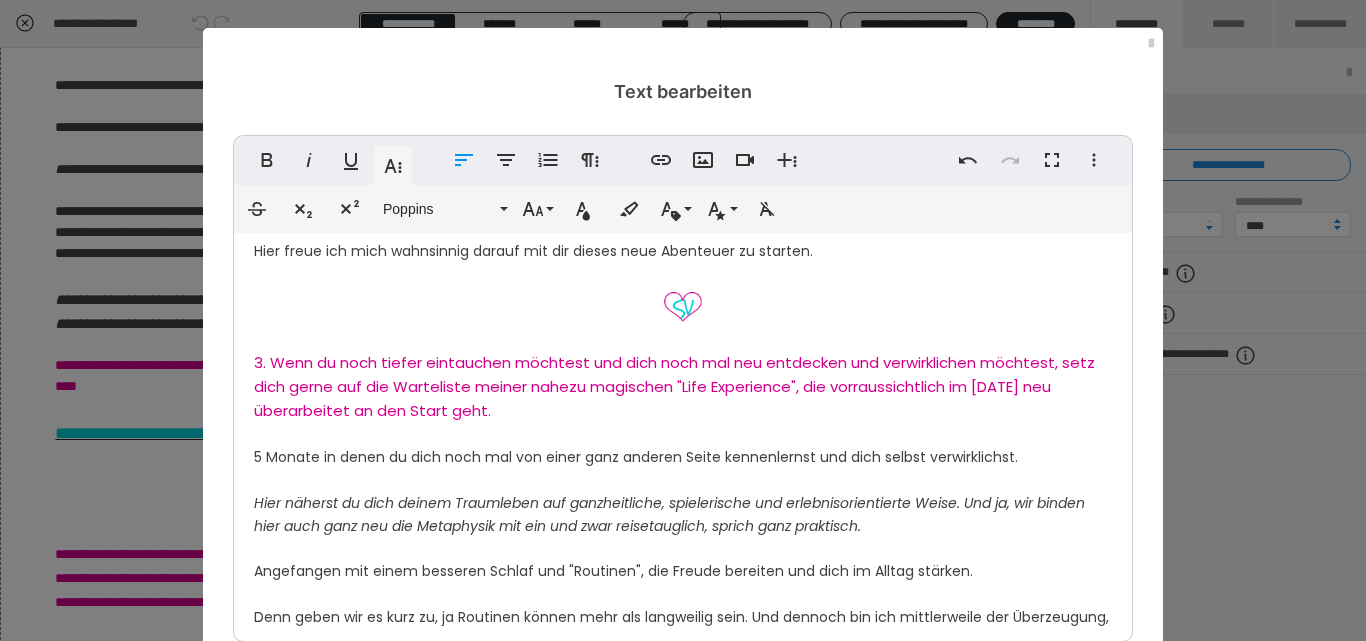 click on "3. Wenn du noch tiefer eintauchen möchtest und dich noch mal neu entdecken und verwirklichen möchtest, setz dich gerne auf die Warteliste meiner nahezu magischen "Life Experience", die vorraussichtlich im [DATE] neu überarbeitet an den Start geht." at bounding box center [678, -647] 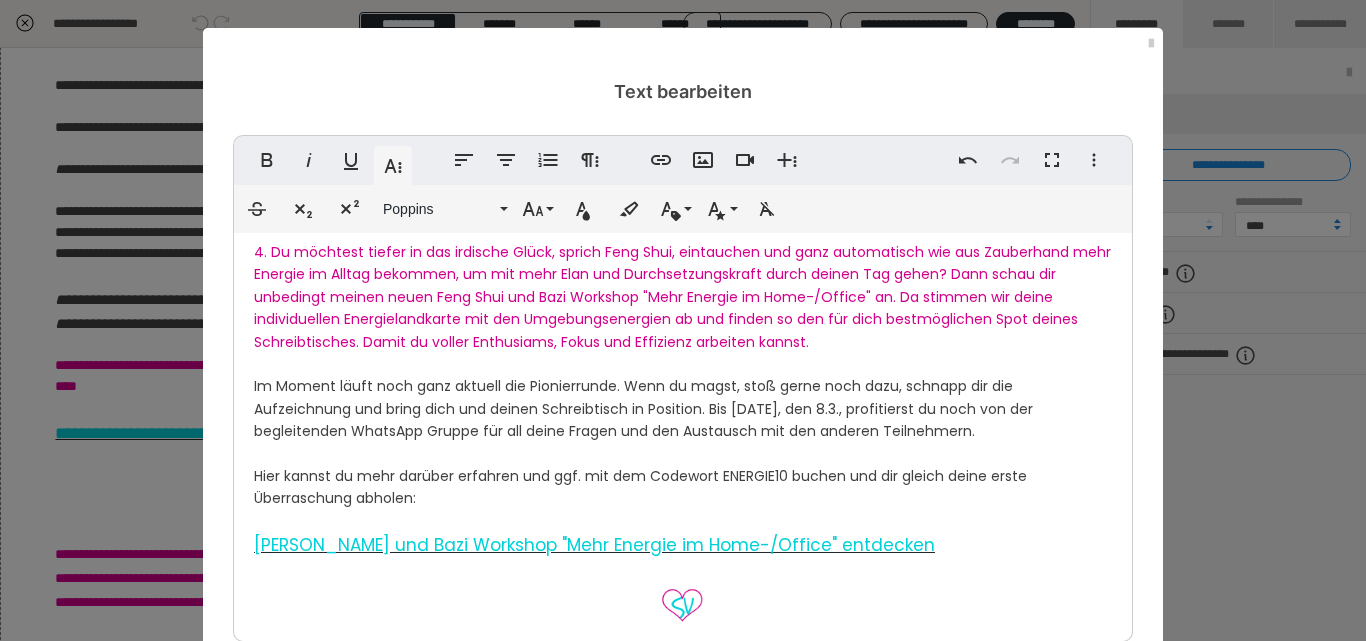 scroll, scrollTop: 2585, scrollLeft: 0, axis: vertical 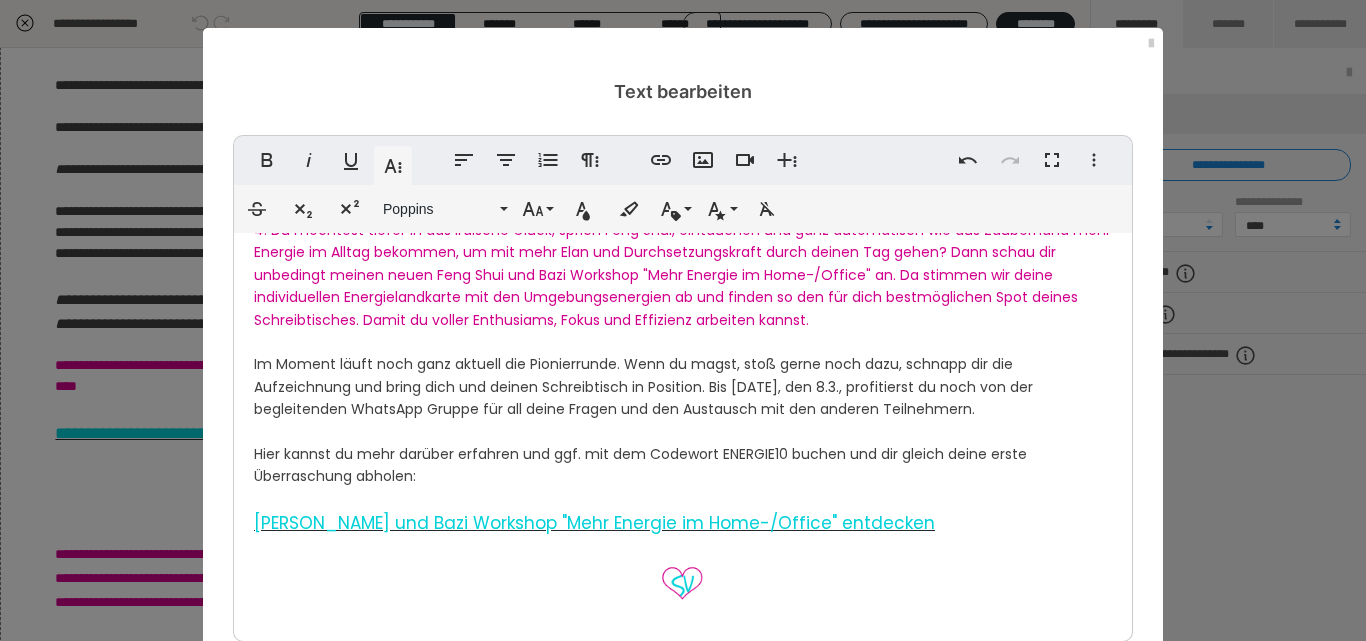 click on "Im Moment läuft noch ganz aktuell die Pionierrunde. Wenn du magst, stoß gerne noch dazu, schnapp dir die Aufzeichnung und bring dich und deinen Schreibtisch in Position. Bis [DATE], den 8.3., profitierst du noch von der begleitenden WhatsApp Gruppe für all deine Fragen und den Austausch mit den anderen Teilnehmern." at bounding box center [643, 386] 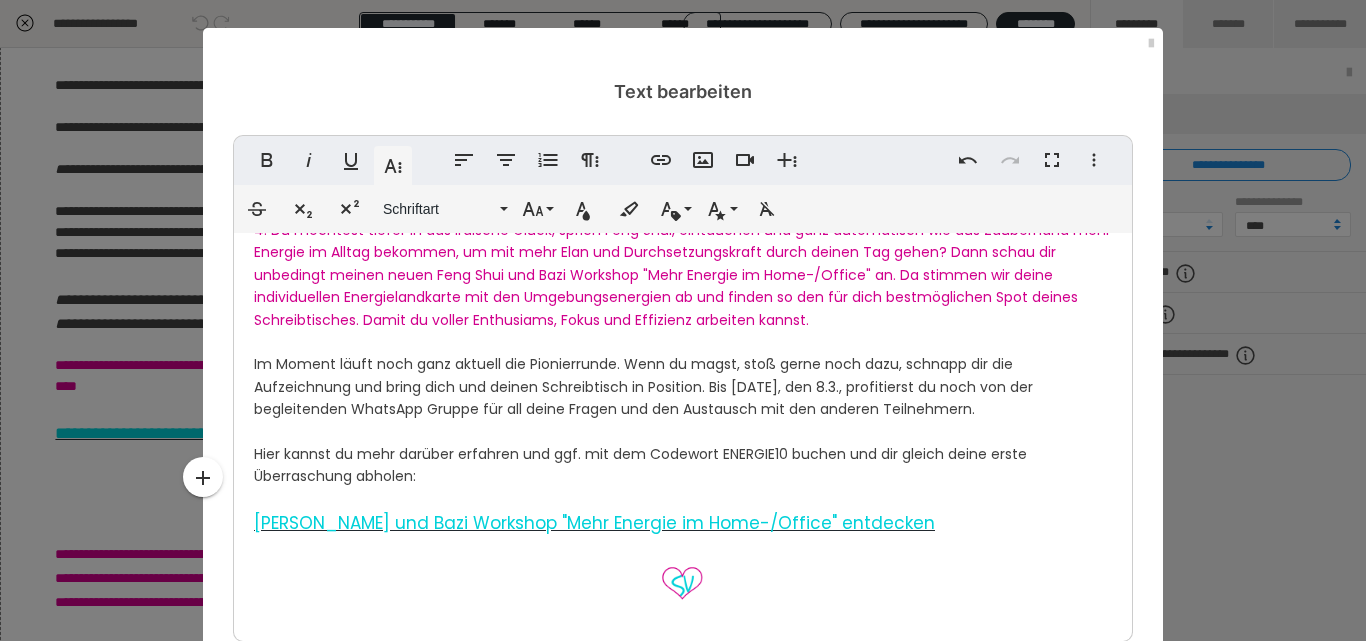 click on "Juhuuu! Du hast es geschafft und bist in die Welt der Metaphysik eingetaucht. Lass mich gerne wissen wie es dir gefallen hat und hinterlass mir einen Kommentar bzw. schreib mir eine Nachricht an  [PERSON_NAME][EMAIL_ADDRESS][DOMAIN_NAME]  . Ich freue mich auf jeden Fall sehr, dass ich dir einen spannenden, wenn auch kleinen Einblick geben durfte und  bedanke mich noch mal von Herzen für deine Neugier Neues auszuprobieren.   Und vielleicht hast du ja Feuer gefangen und möchtest gerne tiefer eintauchen, dann hast du jetzt die verschiedensten Möglichkeiten. In der Masterclass hatte ich ja schon kurz ein paar angesprochen. Zum einen kannst du natürlich auch sagen, ja, war interessant, aber tiefer eintauchen willst du da eher nicht. Dir reichen die Infos und du setzt das jetzt erst mal so in deinen Alltag um. Völlig in Ordnung. Oder du begibst dich selbst tiefer auf die Reise. 1. In beiden Fällen besteht natürlich auch  die Möglichkeit mit mir in einem 90-minütigen Klarheitsgespräch herauszufinden, was du wirklich willst," at bounding box center (683, -400) 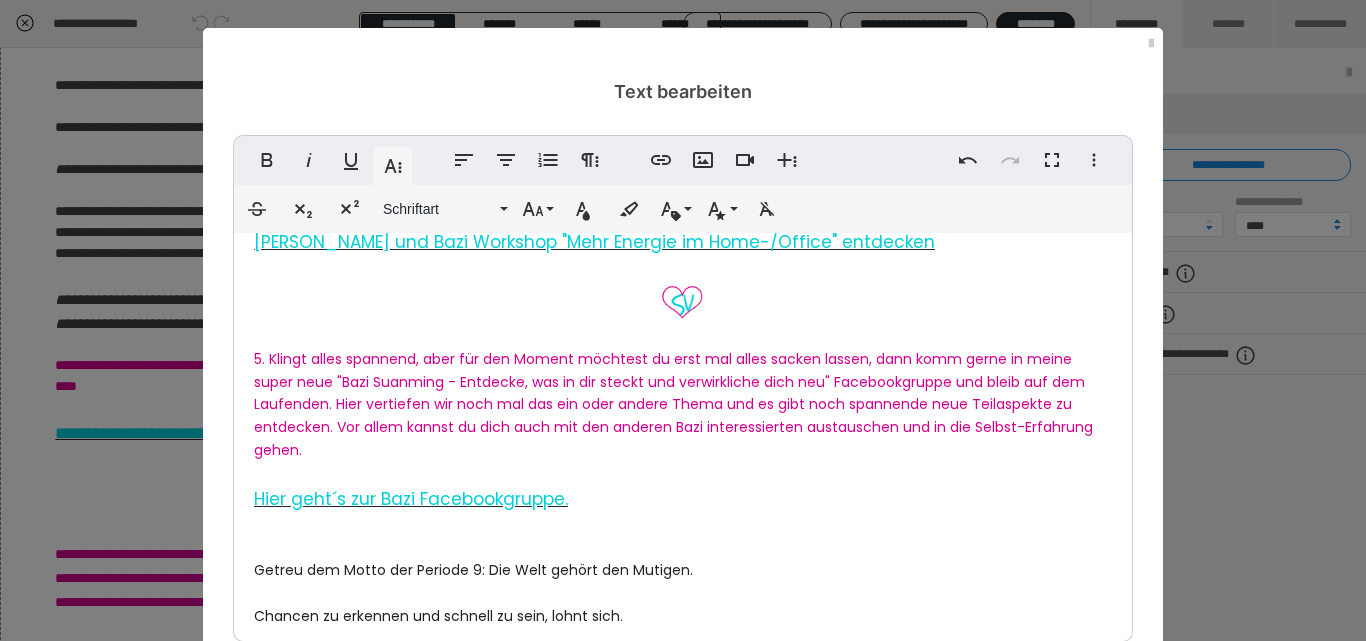 scroll, scrollTop: 2877, scrollLeft: 0, axis: vertical 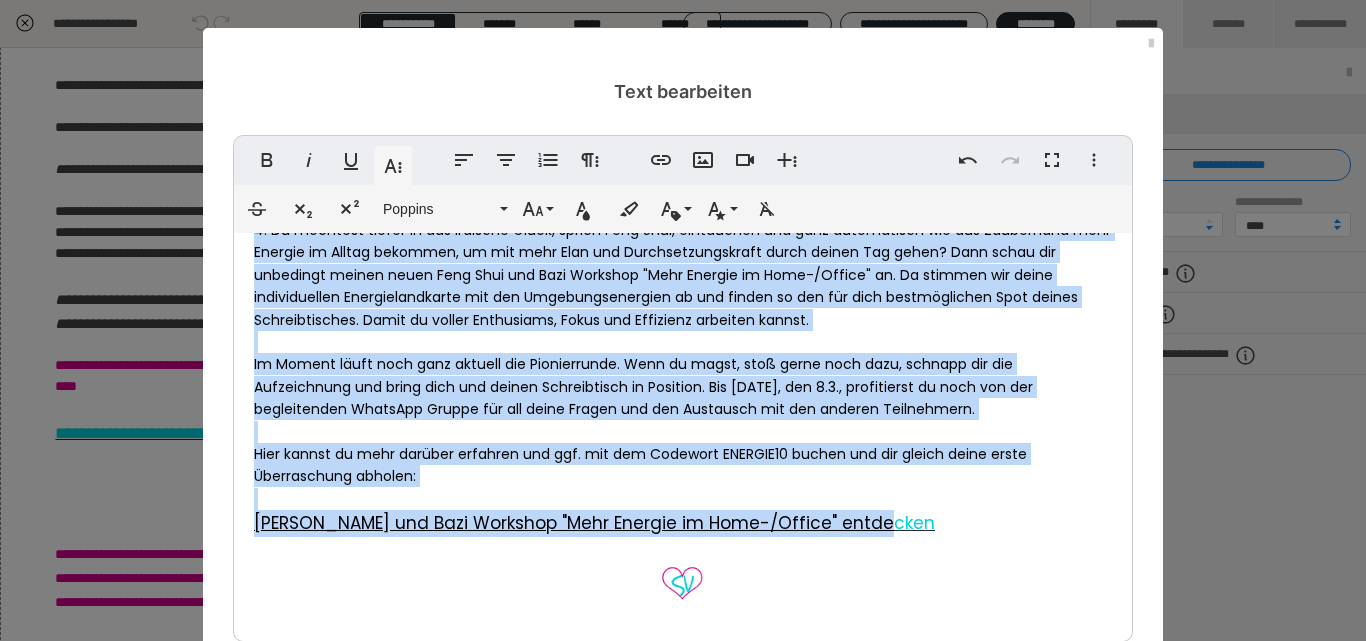 drag, startPoint x: 926, startPoint y: 573, endPoint x: 241, endPoint y: 277, distance: 746.2178 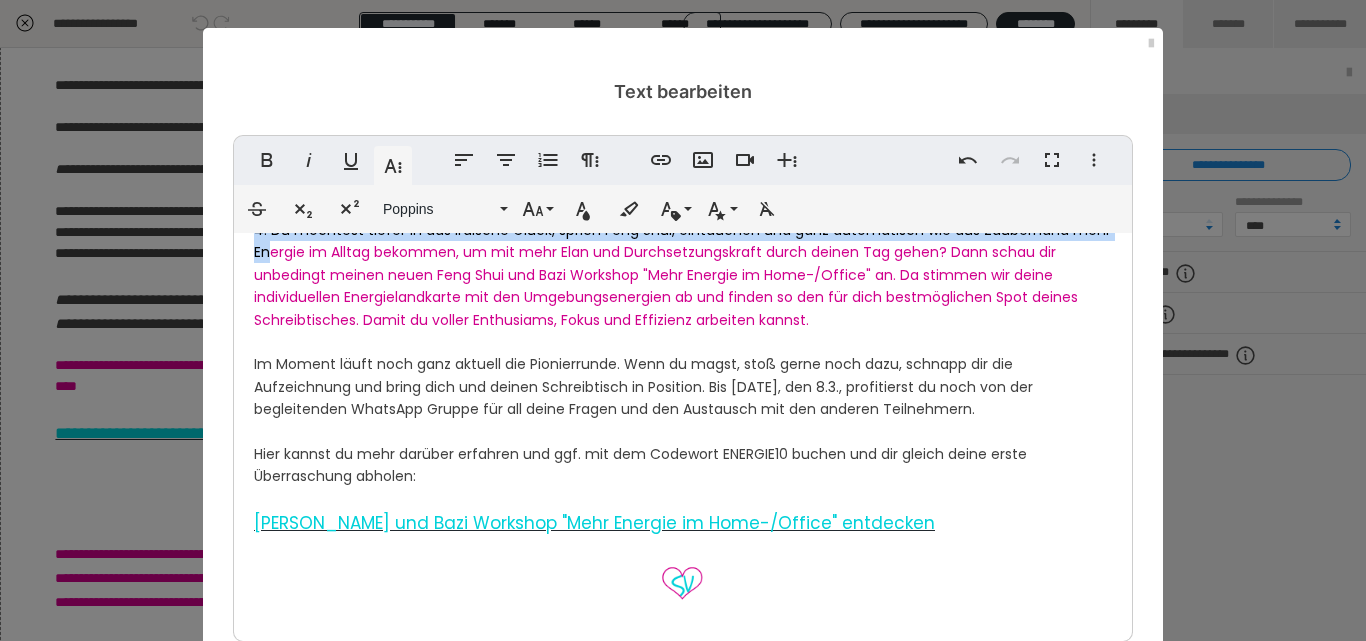 drag, startPoint x: 246, startPoint y: 279, endPoint x: 306, endPoint y: 292, distance: 61.39218 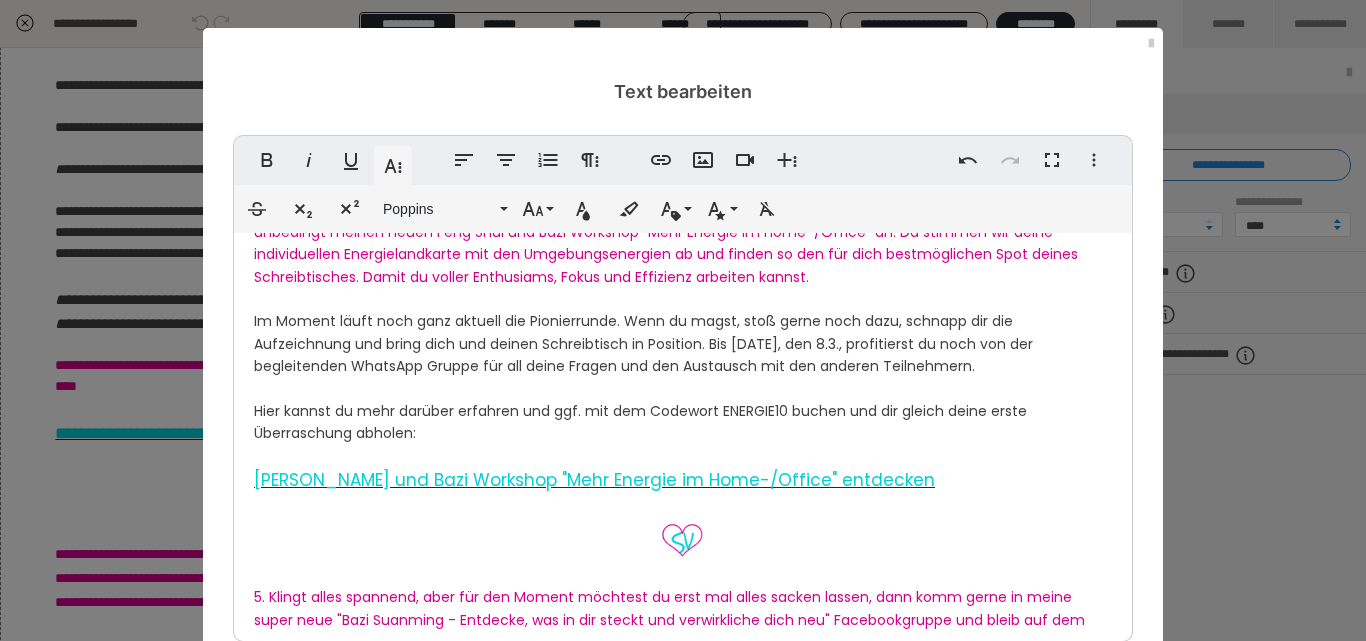 scroll, scrollTop: 2574, scrollLeft: 0, axis: vertical 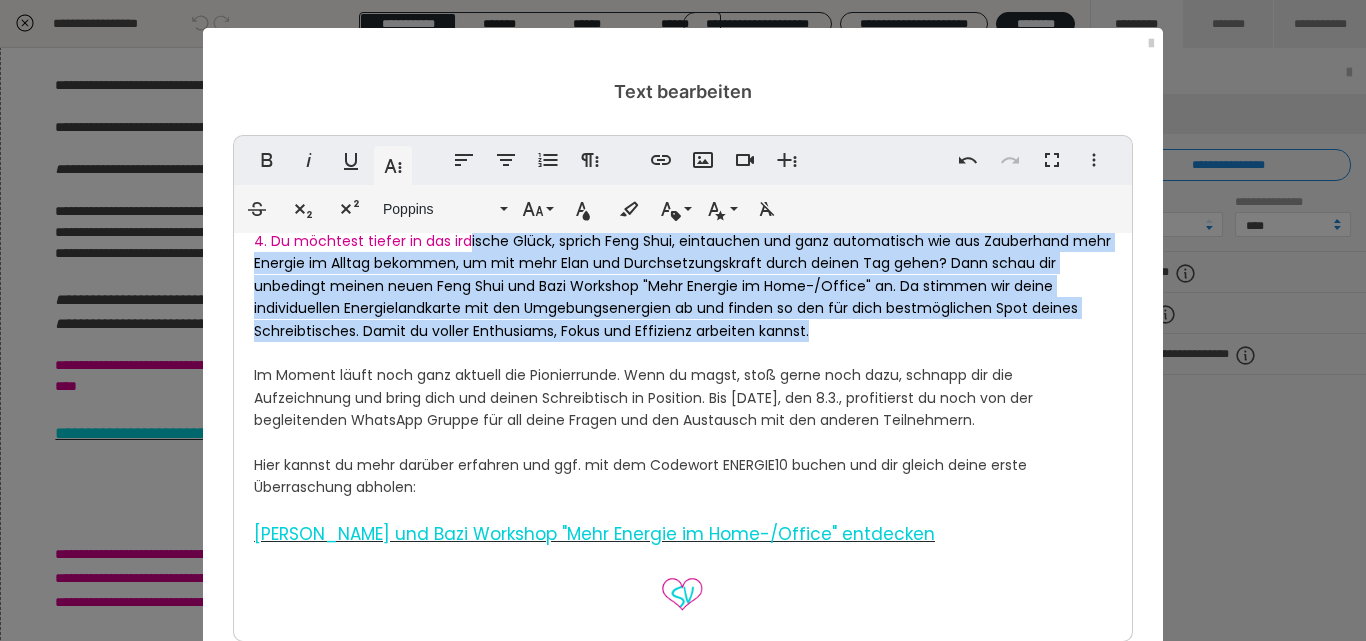 drag, startPoint x: 810, startPoint y: 384, endPoint x: 456, endPoint y: 289, distance: 366.52557 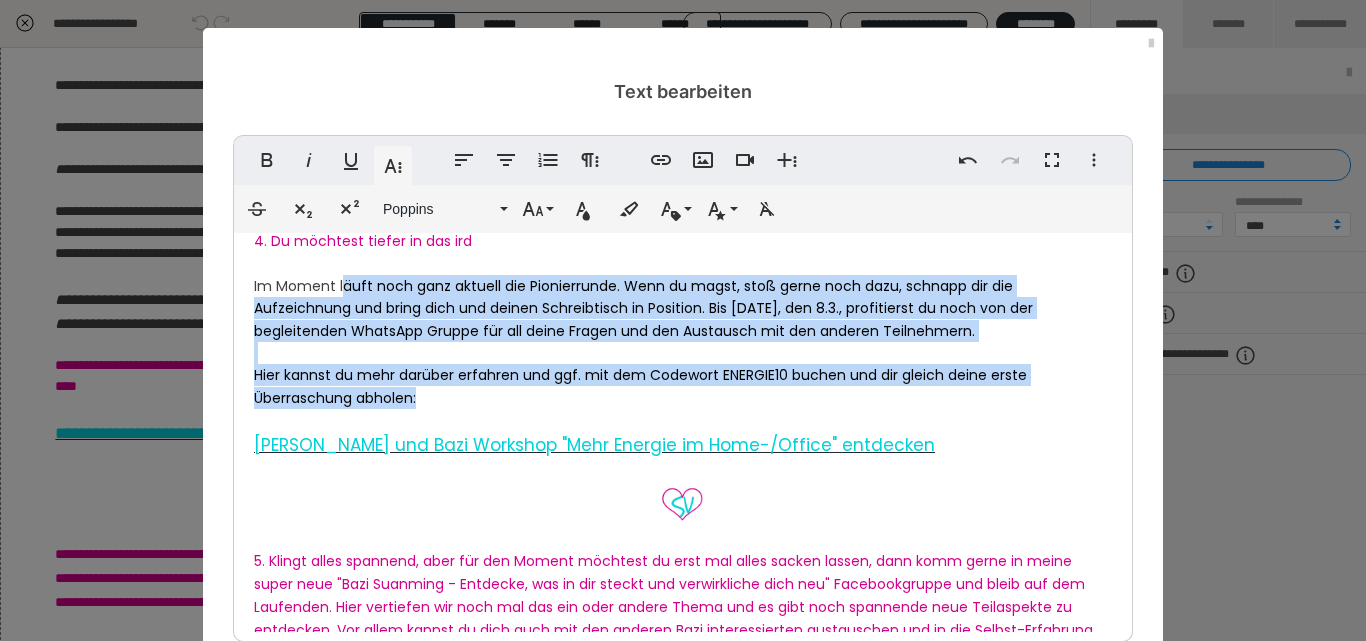 drag, startPoint x: 438, startPoint y: 443, endPoint x: 336, endPoint y: 337, distance: 147.10541 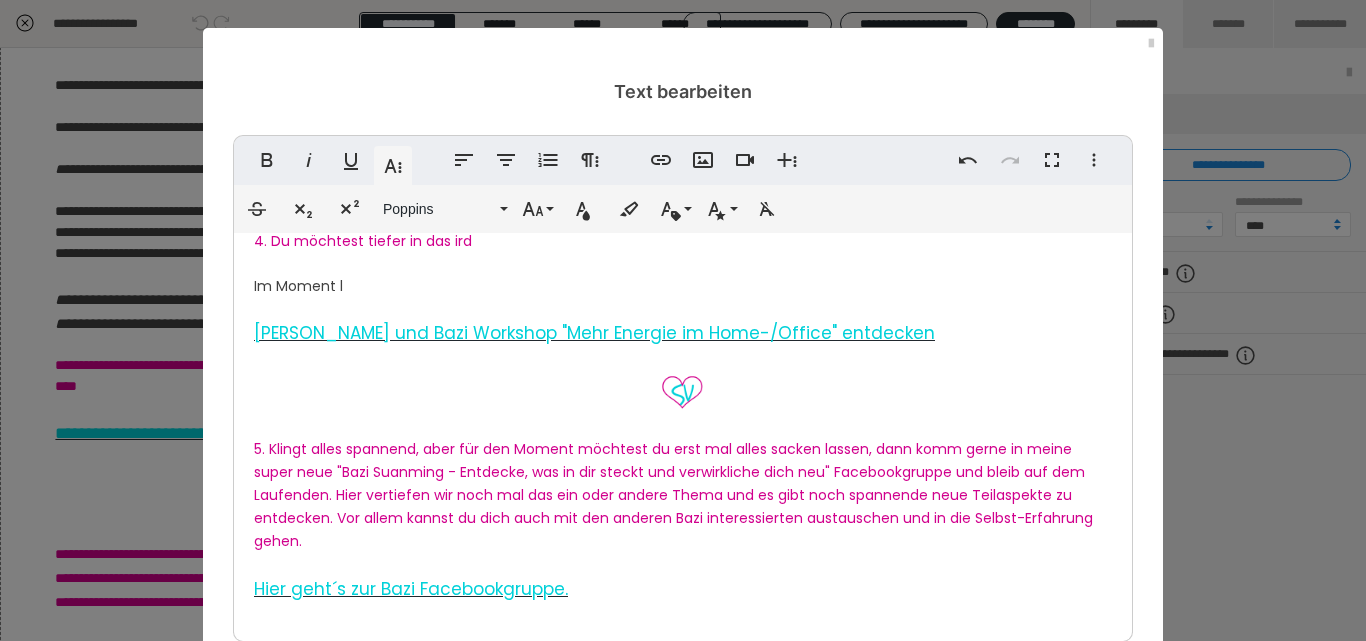 click on "Juhuuu! Du hast es geschafft und bist in die Welt der Metaphysik eingetaucht. Lass mich gerne wissen wie es dir gefallen hat und hinterlass mir einen Kommentar bzw. schreib mir eine Nachricht an  [PERSON_NAME][EMAIL_ADDRESS][DOMAIN_NAME]  . Ich freue mich auf jeden Fall sehr, dass ich dir einen spannenden, wenn auch kleinen Einblick geben durfte und  bedanke mich noch mal von Herzen für deine Neugier Neues auszuprobieren.   Und vielleicht hast du ja Feuer gefangen und möchtest gerne tiefer eintauchen, dann hast du jetzt die verschiedensten Möglichkeiten. In der Masterclass hatte ich ja schon kurz ein paar angesprochen. Zum einen kannst du natürlich auch sagen, ja, war interessant, aber tiefer eintauchen willst du da eher nicht. Dir reichen die Infos und du setzt das jetzt erst mal so in deinen Alltag um. Völlig in Ordnung. Oder du begibst dich selbst tiefer auf die Reise. 1. In beiden Fällen besteht natürlich auch  die Möglichkeit mit mir in einem 90-minütigen Klarheitsgespräch herauszufinden, was du wirklich willst," at bounding box center [683, -490] 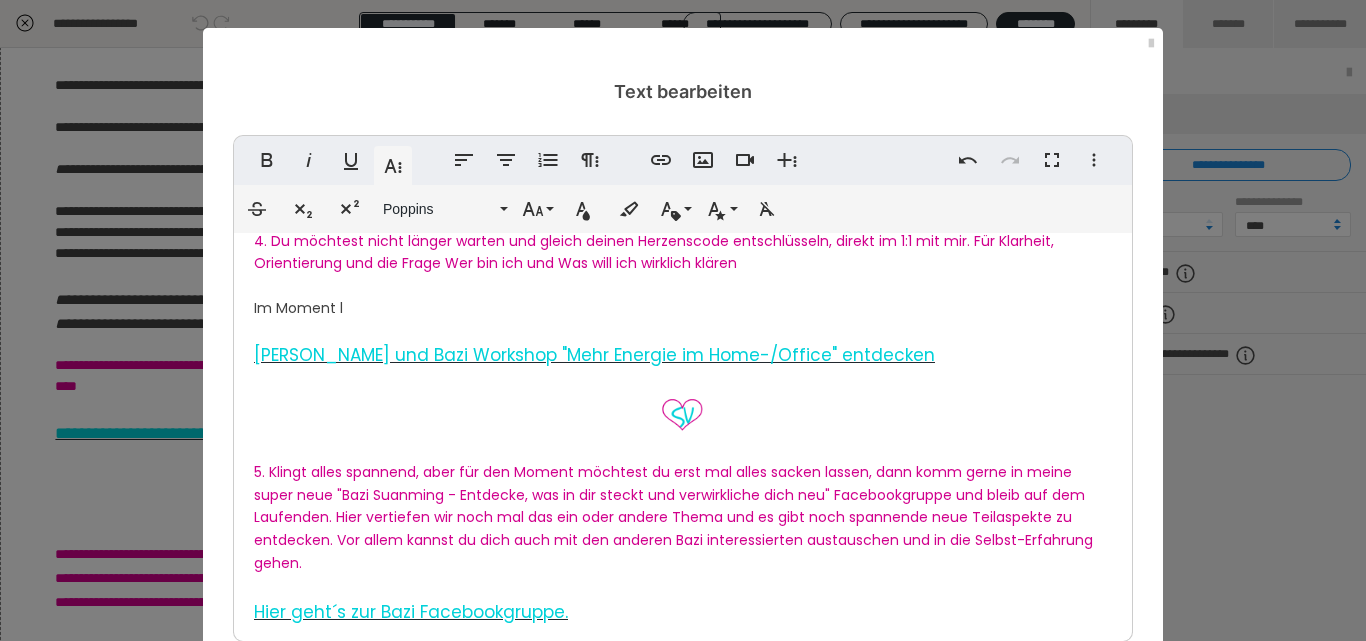 click on "4. Du möchtest nicht länger warten und gleich deinen Herzenscode entschlüsseln, direkt im 1:1 mit mir. Für Klarheit, Orientierung und die Frage Wer bin ich und Was will ich wirklich klären" at bounding box center (654, 252) 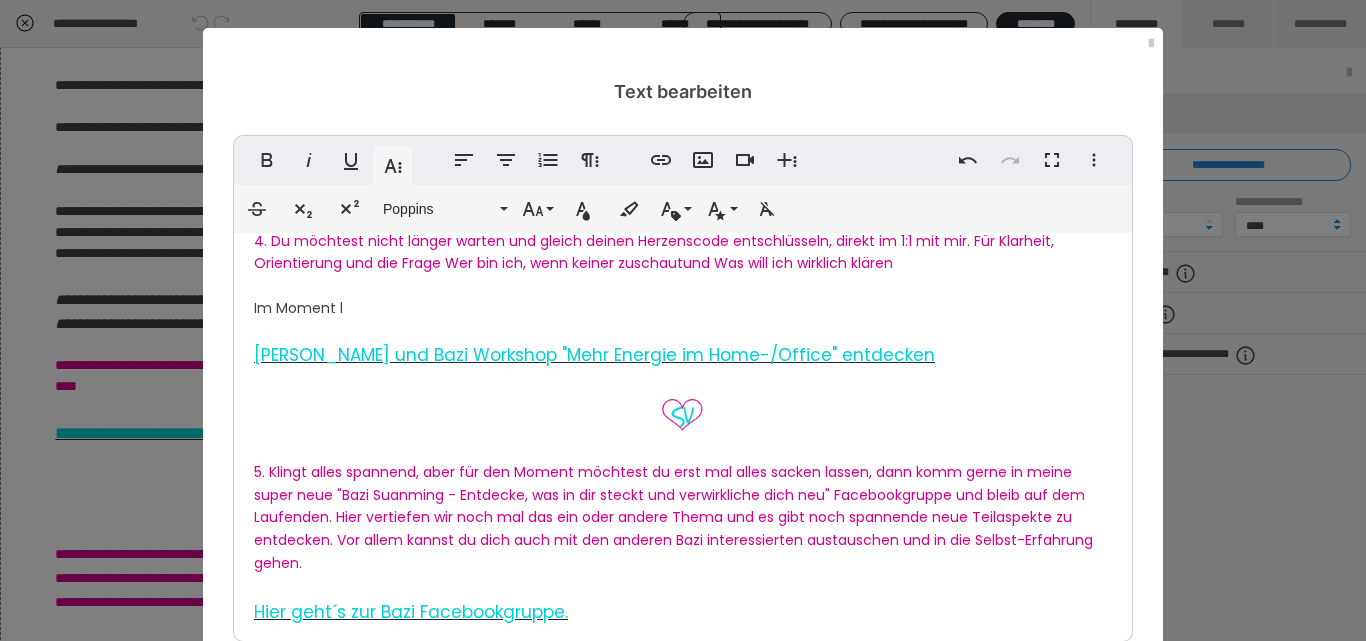 click on "Juhuuu! Du hast es geschafft und bist in die Welt der Metaphysik eingetaucht. Lass mich gerne wissen wie es dir gefallen hat und hinterlass mir einen Kommentar bzw. schreib mir eine Nachricht an  [PERSON_NAME][EMAIL_ADDRESS][DOMAIN_NAME]  . Ich freue mich auf jeden Fall sehr, dass ich dir einen spannenden, wenn auch kleinen Einblick geben durfte und  bedanke mich noch mal von Herzen für deine Neugier Neues auszuprobieren.   Und vielleicht hast du ja Feuer gefangen und möchtest gerne tiefer eintauchen, dann hast du jetzt die verschiedensten Möglichkeiten. In der Masterclass hatte ich ja schon kurz ein paar angesprochen. Zum einen kannst du natürlich auch sagen, ja, war interessant, aber tiefer eintauchen willst du da eher nicht. Dir reichen die Infos und du setzt das jetzt erst mal so in deinen Alltag um. Völlig in Ordnung. Oder du begibst dich selbst tiefer auf die Reise. 1. In beiden Fällen besteht natürlich auch  die Möglichkeit mit mir in einem 90-minütigen Klarheitsgespräch herauszufinden, was du wirklich willst," at bounding box center (683, -479) 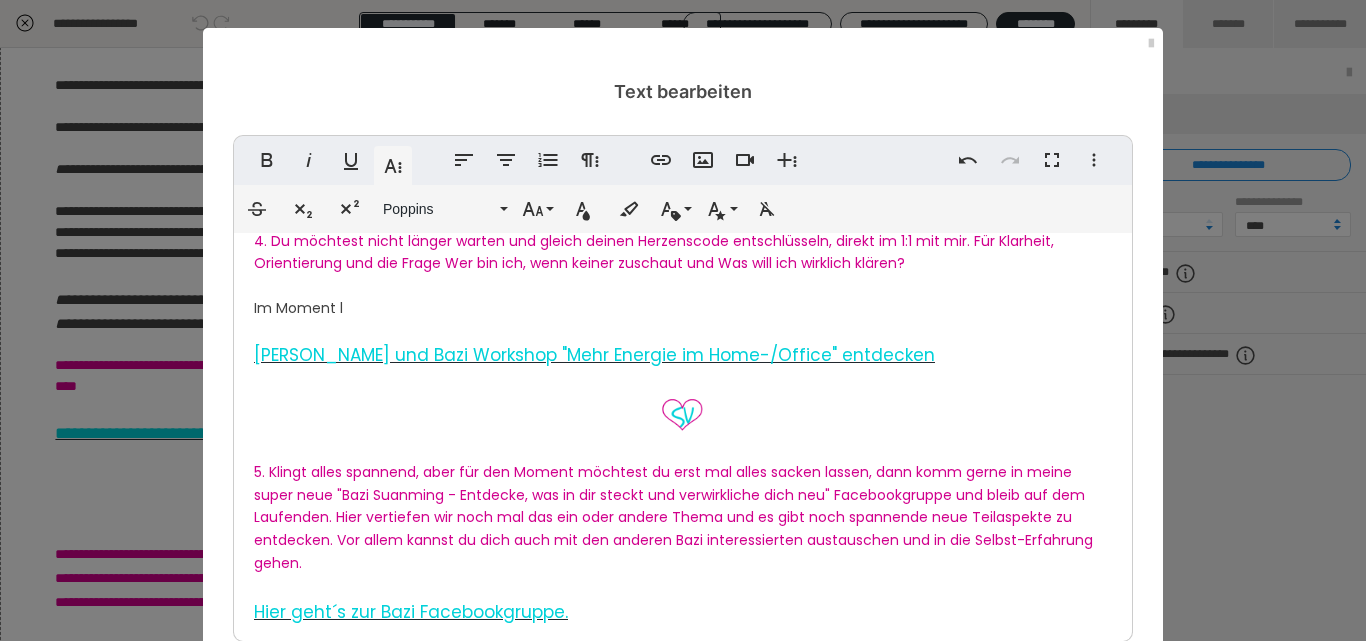 click on "Juhuuu! Du hast es geschafft und bist in die Welt der Metaphysik eingetaucht. Lass mich gerne wissen wie es dir gefallen hat und hinterlass mir einen Kommentar bzw. schreib mir eine Nachricht an  [PERSON_NAME][EMAIL_ADDRESS][DOMAIN_NAME]  . Ich freue mich auf jeden Fall sehr, dass ich dir einen spannenden, wenn auch kleinen Einblick geben durfte und  bedanke mich noch mal von Herzen für deine Neugier Neues auszuprobieren.   Und vielleicht hast du ja Feuer gefangen und möchtest gerne tiefer eintauchen, dann hast du jetzt die verschiedensten Möglichkeiten. In der Masterclass hatte ich ja schon kurz ein paar angesprochen. Zum einen kannst du natürlich auch sagen, ja, war interessant, aber tiefer eintauchen willst du da eher nicht. Dir reichen die Infos und du setzt das jetzt erst mal so in deinen Alltag um. Völlig in Ordnung. Oder du begibst dich selbst tiefer auf die Reise. 1. In beiden Fällen besteht natürlich auch  die Möglichkeit mit mir in einem 90-minütigen Klarheitsgespräch herauszufinden, was du wirklich willst," at bounding box center (683, -479) 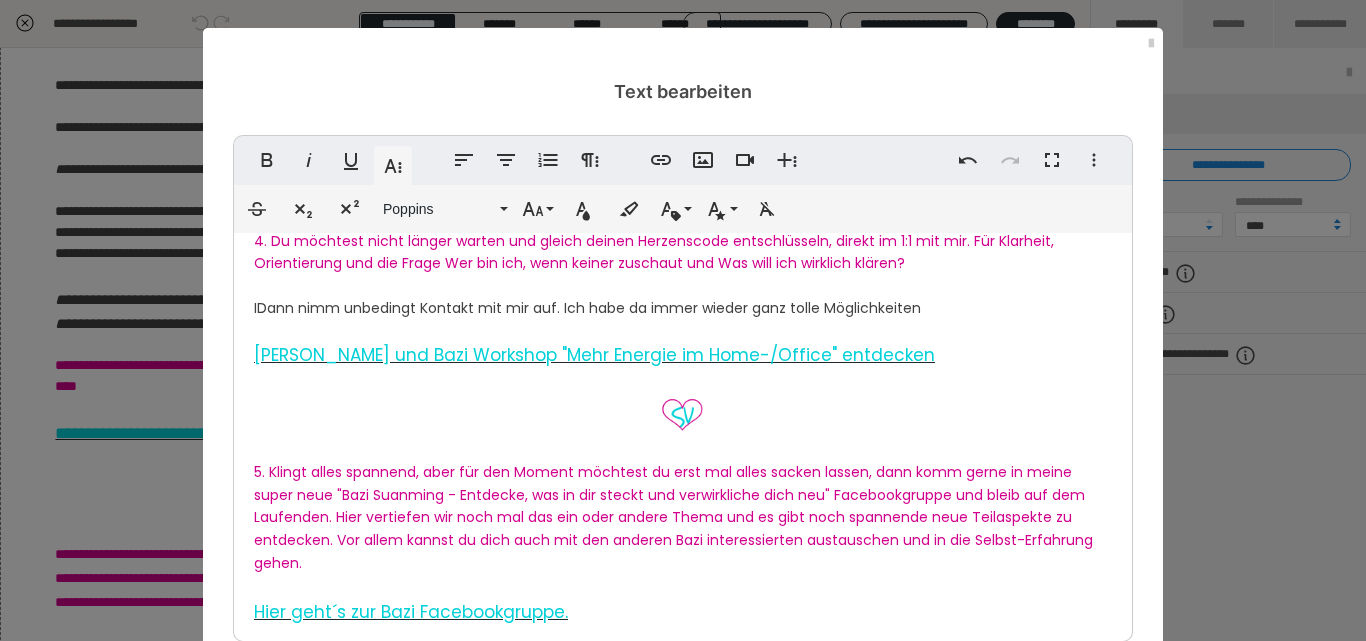 click on "IDann nimm unbedingt Kontakt mit mir auf. Ich habe da immer wieder ganz tolle Möglichkeiten" at bounding box center (587, 308) 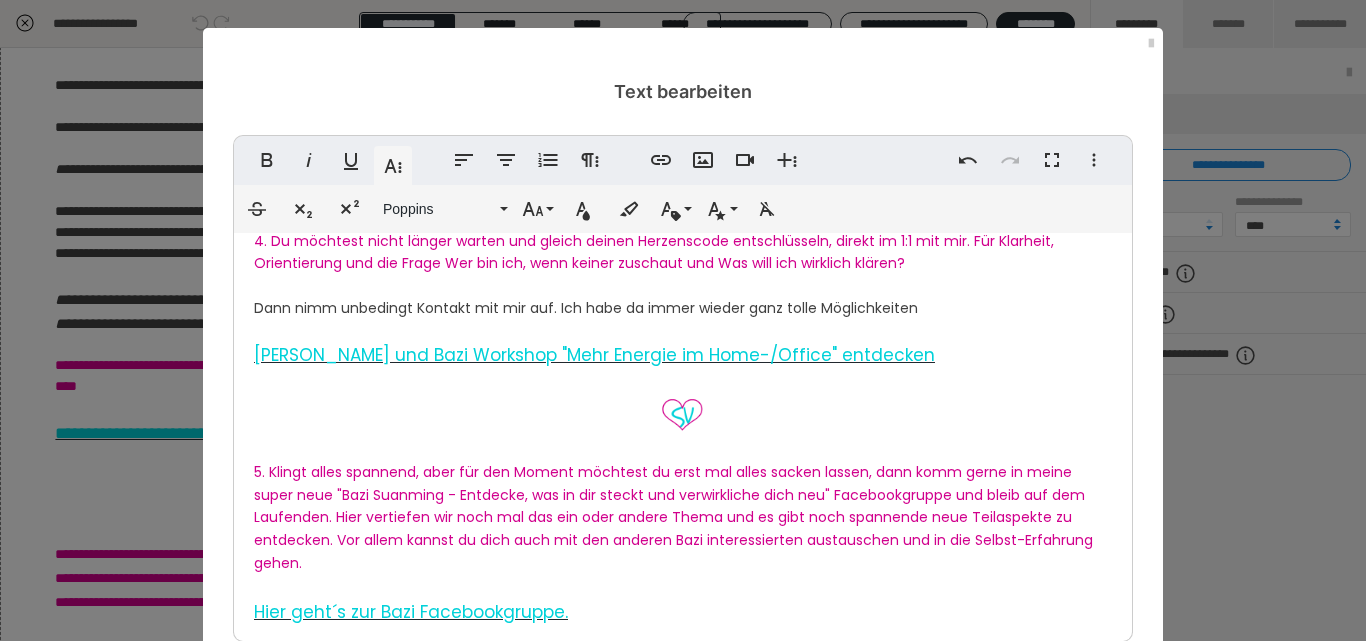 click on "Juhuuu! Du hast es geschafft und bist in die Welt der Metaphysik eingetaucht. Lass mich gerne wissen wie es dir gefallen hat und hinterlass mir einen Kommentar bzw. schreib mir eine Nachricht an  [PERSON_NAME][EMAIL_ADDRESS][DOMAIN_NAME]  . Ich freue mich auf jeden Fall sehr, dass ich dir einen spannenden, wenn auch kleinen Einblick geben durfte und  bedanke mich noch mal von Herzen für deine Neugier Neues auszuprobieren.   Und vielleicht hast du ja Feuer gefangen und möchtest gerne tiefer eintauchen, dann hast du jetzt die verschiedensten Möglichkeiten. In der Masterclass hatte ich ja schon kurz ein paar angesprochen. Zum einen kannst du natürlich auch sagen, ja, war interessant, aber tiefer eintauchen willst du da eher nicht. Dir reichen die Infos und du setzt das jetzt erst mal so in deinen Alltag um. Völlig in Ordnung. Oder du begibst dich selbst tiefer auf die Reise. 1. In beiden Fällen besteht natürlich auch  die Möglichkeit mit mir in einem 90-minütigen Klarheitsgespräch herauszufinden, was du wirklich willst," at bounding box center (683, -479) 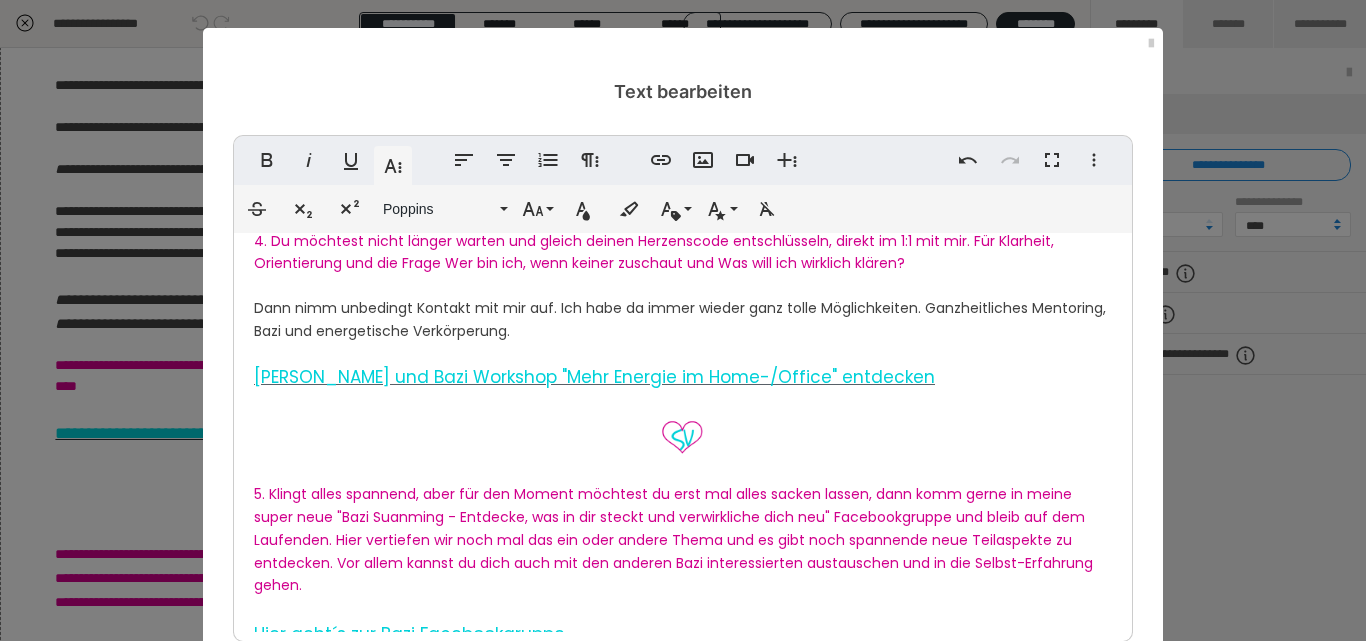 click on "[PERSON_NAME] und Bazi Workshop "Mehr Energie im Home-/Office" entdecken" at bounding box center [594, 377] 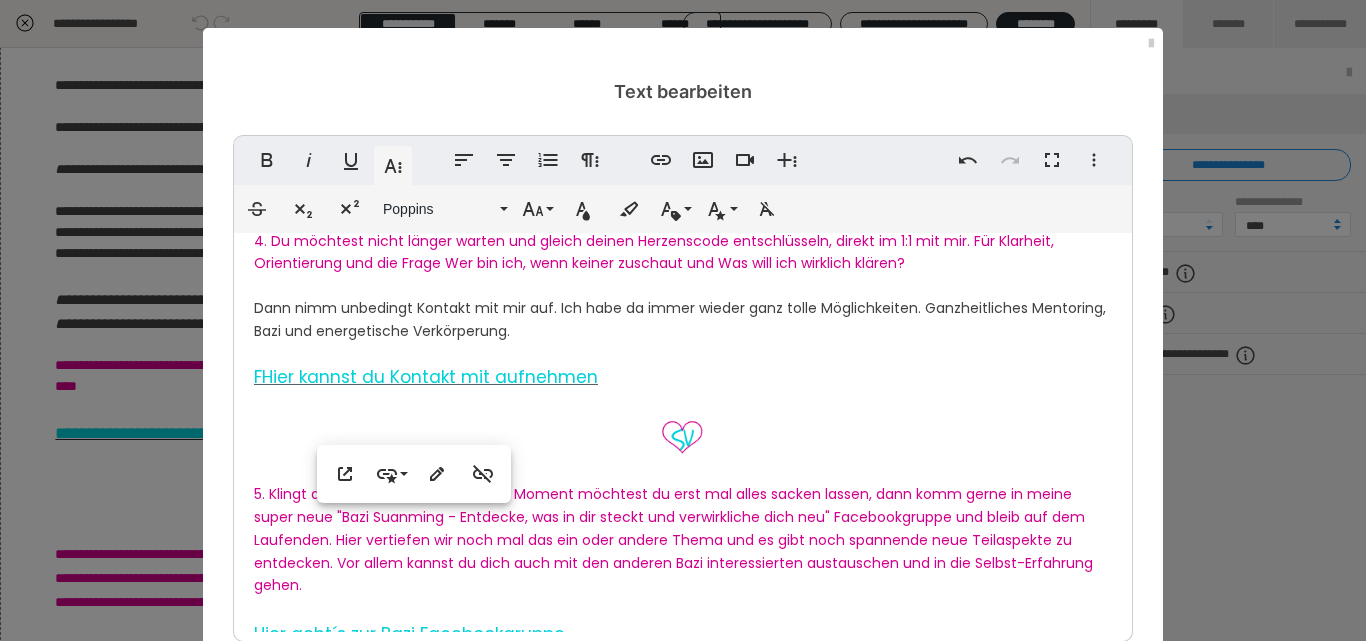 click on "FHier kannst du Kontakt mit aufnehmen" at bounding box center [426, 377] 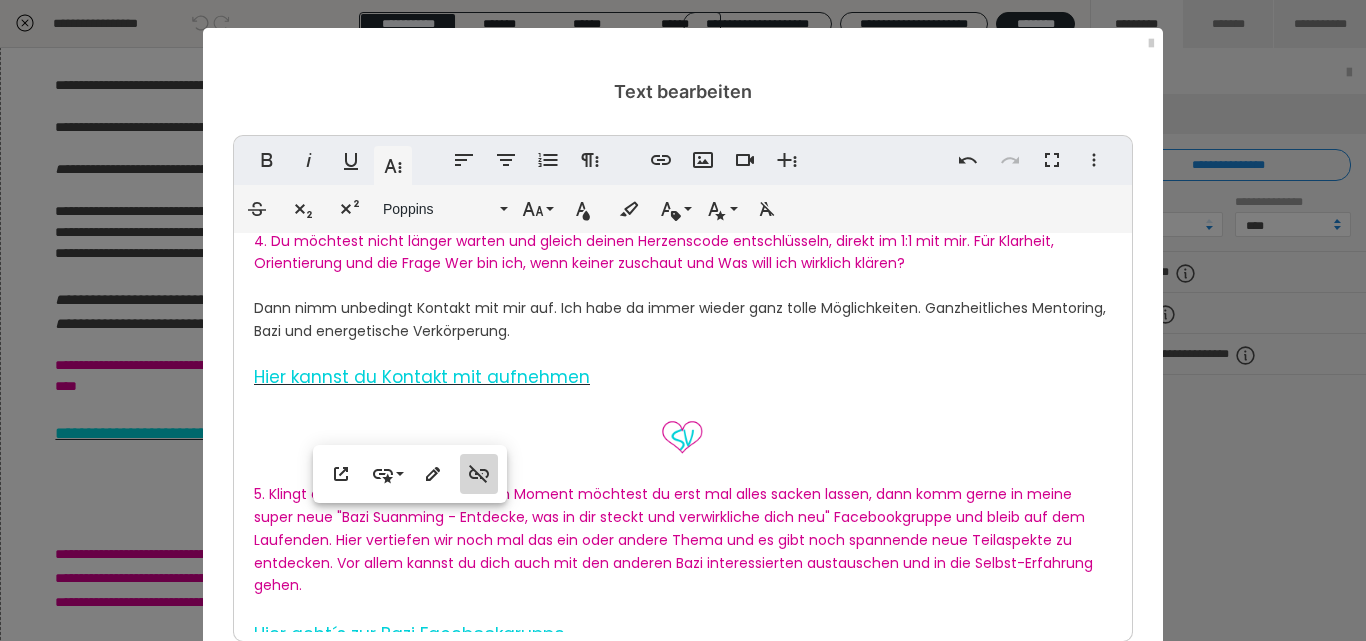 click 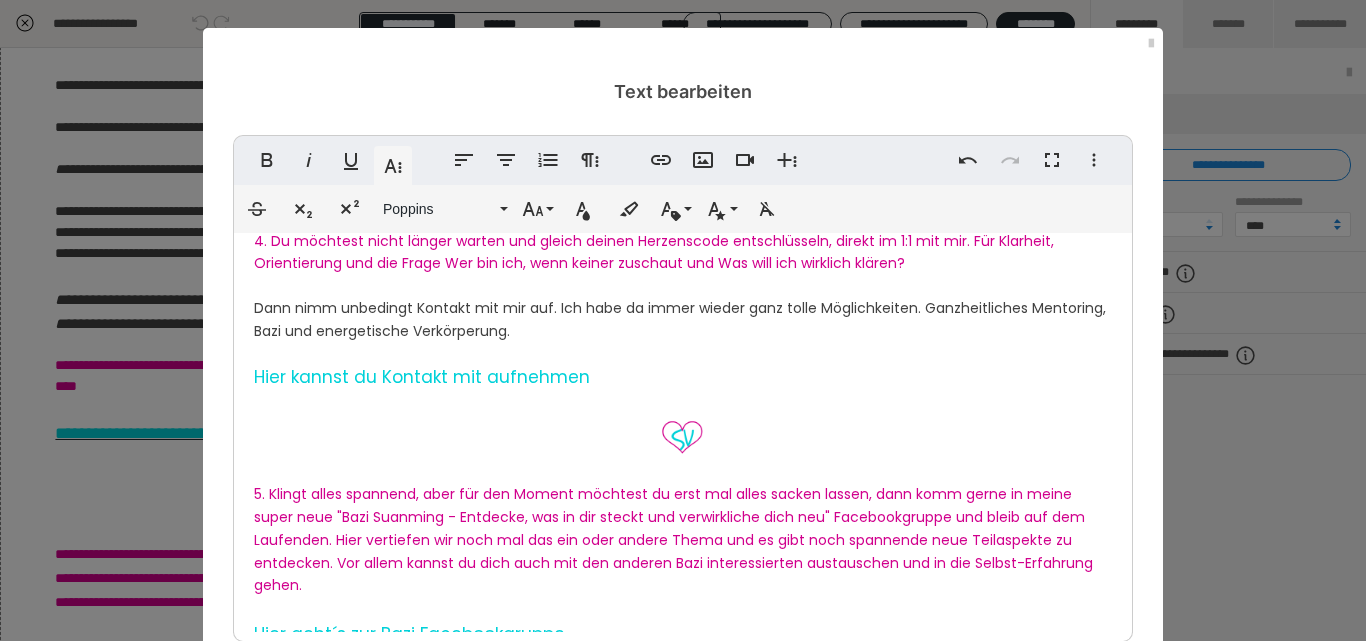 click on "Hier kannst du Kontakt mit aufnehmen" at bounding box center (422, 377) 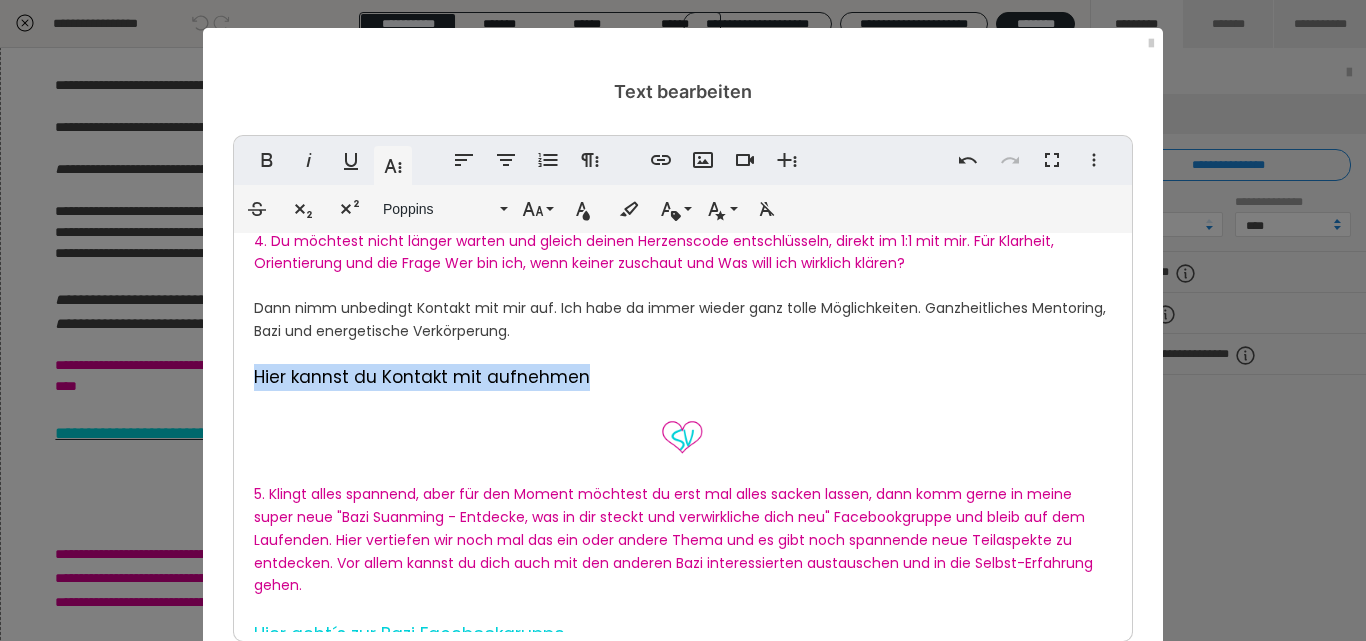 drag, startPoint x: 658, startPoint y: 426, endPoint x: 244, endPoint y: 417, distance: 414.0978 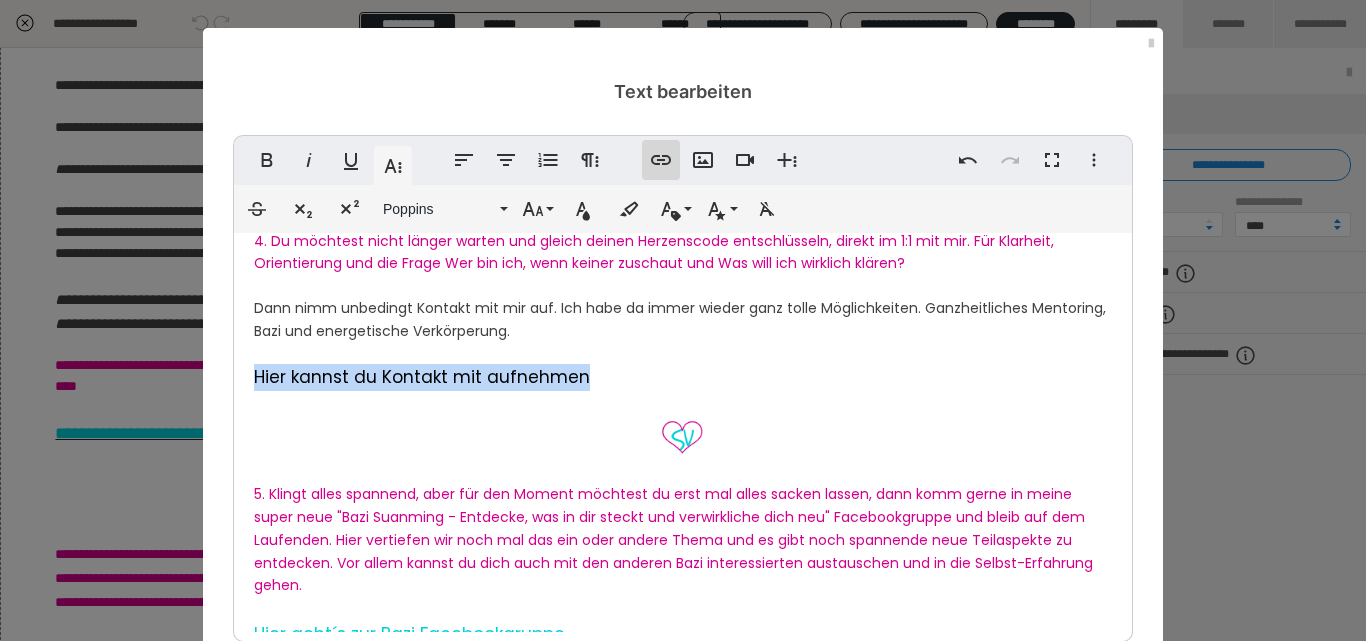 click 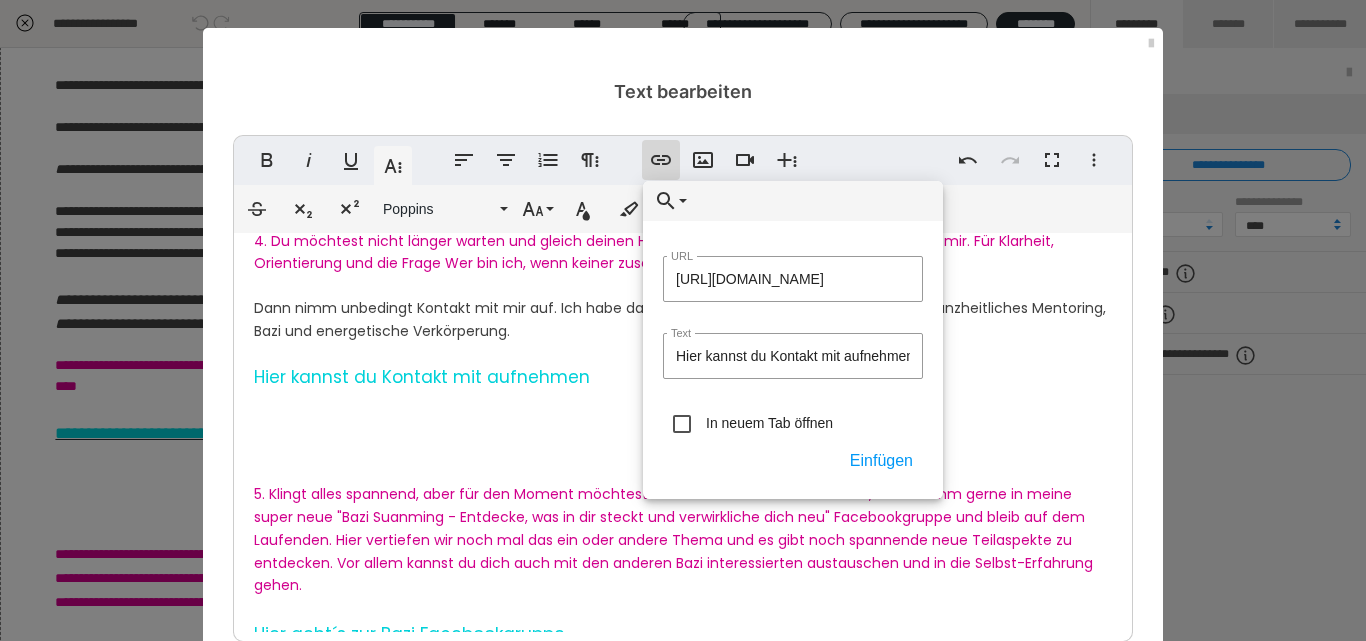 type on "[URL][DOMAIN_NAME]" 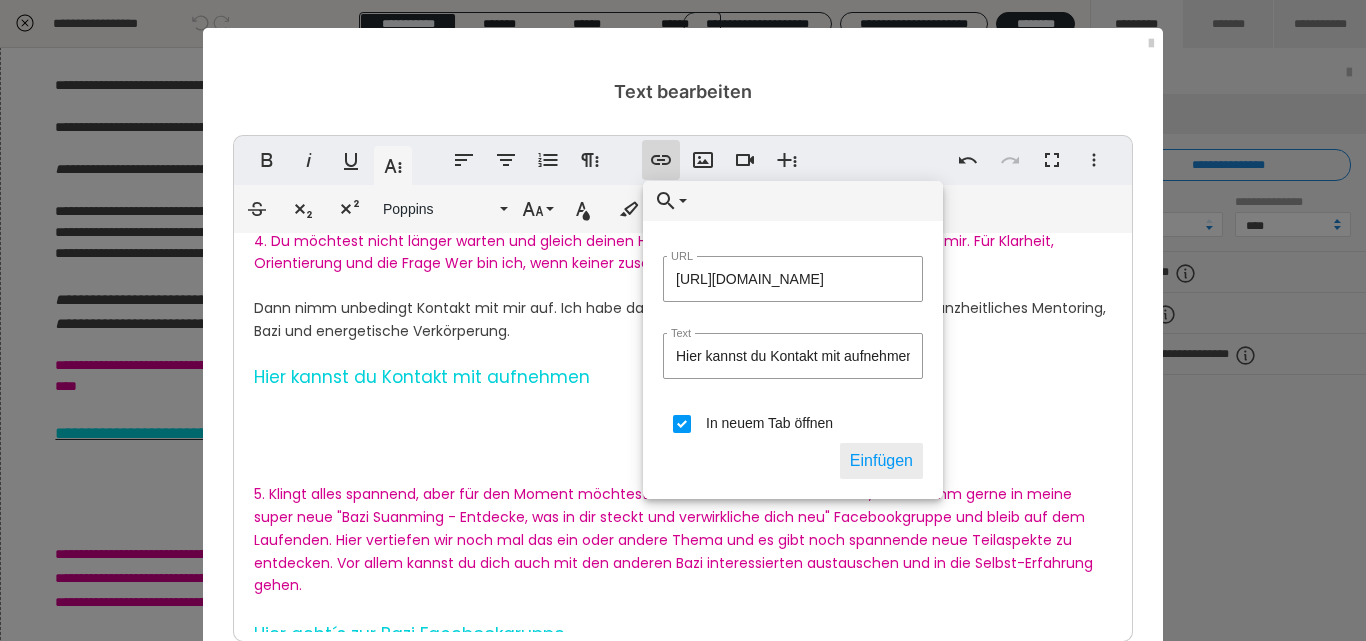 click on "Einfügen" at bounding box center (881, 461) 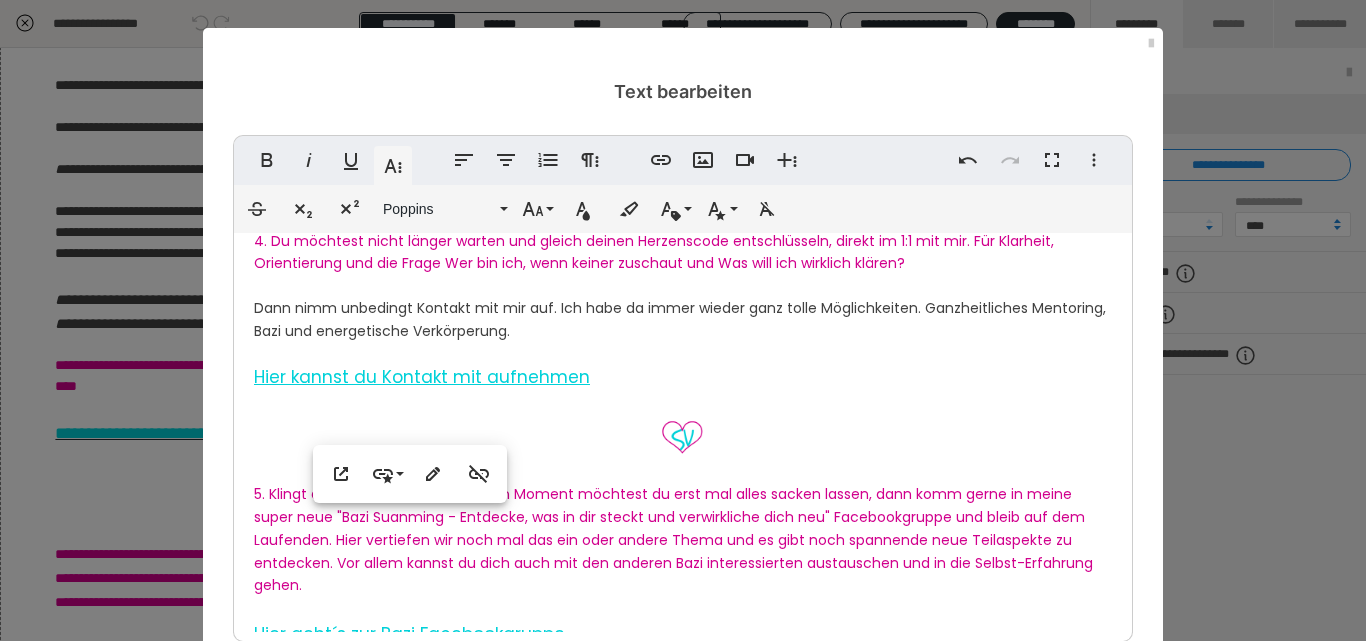 click on "Dann nimm unbedingt Kontakt mit mir auf. Ich habe da immer wieder ganz tolle Möglichkeiten. Ganzheitliches Mentoring, Bazi und energetische Verkörperung." at bounding box center [680, 319] 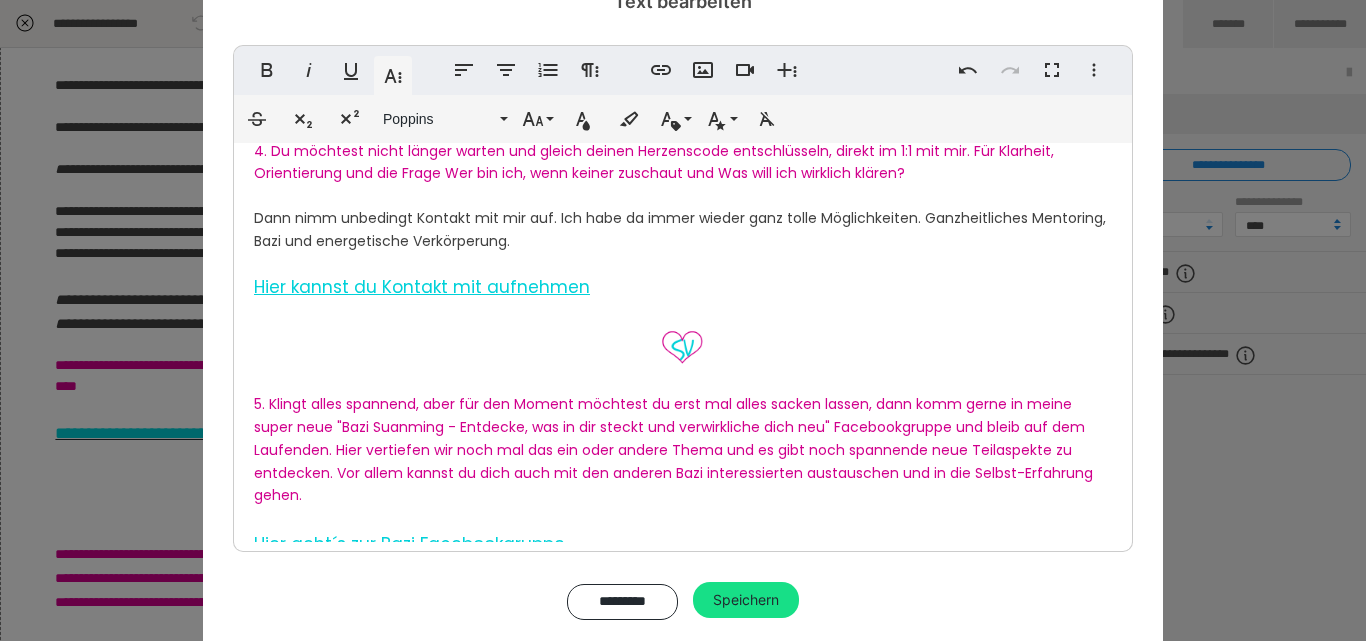 scroll, scrollTop: 125, scrollLeft: 0, axis: vertical 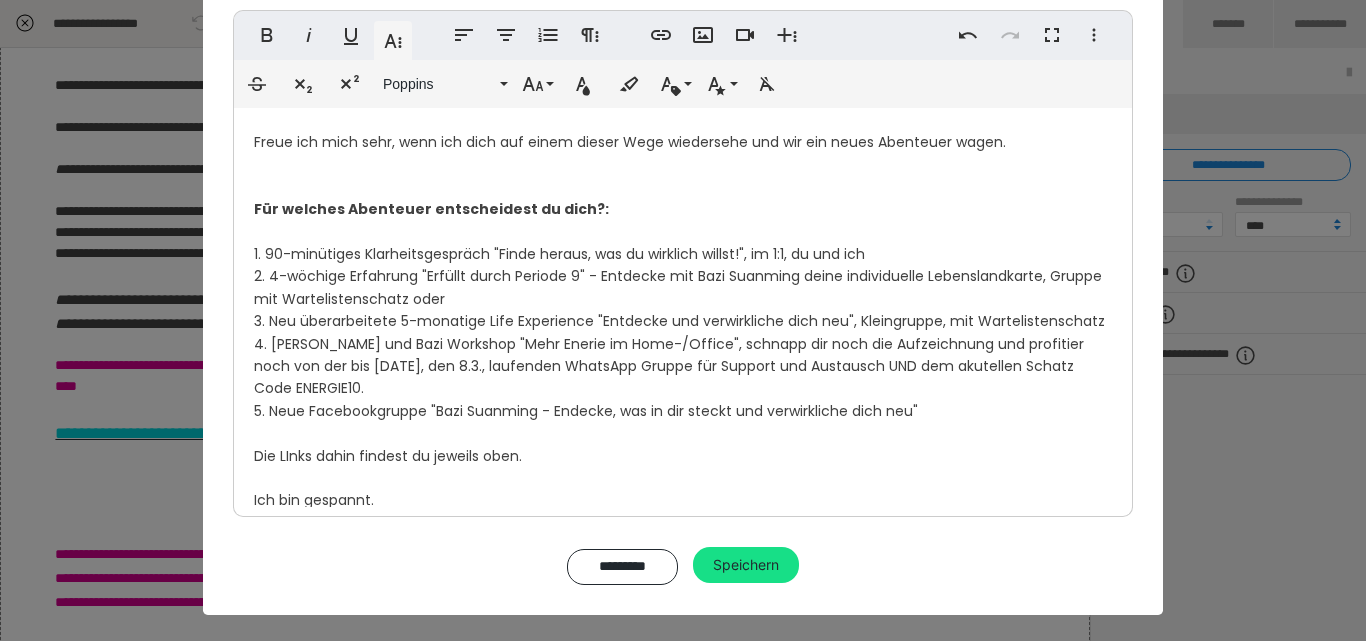 click on "Juhuuu! Du hast es geschafft und bist in die Welt der Metaphysik eingetaucht. Lass mich gerne wissen wie es dir gefallen hat und hinterlass mir einen Kommentar bzw. schreib mir eine Nachricht an  [PERSON_NAME][EMAIL_ADDRESS][DOMAIN_NAME]  . Ich freue mich auf jeden Fall sehr, dass ich dir einen spannenden, wenn auch kleinen Einblick geben durfte und  bedanke mich noch mal von Herzen für deine Neugier Neues auszuprobieren.   Und vielleicht hast du ja Feuer gefangen und möchtest gerne tiefer eintauchen, dann hast du jetzt die verschiedensten Möglichkeiten. In der Masterclass hatte ich ja schon kurz ein paar angesprochen. Zum einen kannst du natürlich auch sagen, ja, war interessant, aber tiefer eintauchen willst du da eher nicht. Dir reichen die Infos und du setzt das jetzt erst mal so in deinen Alltag um. Völlig in Ordnung. Oder du begibst dich selbst tiefer auf die Reise. 1. In beiden Fällen besteht natürlich auch  die Möglichkeit mit mir in einem 90-minütigen Klarheitsgespräch herauszufinden, was du wirklich willst," at bounding box center [683, -1121] 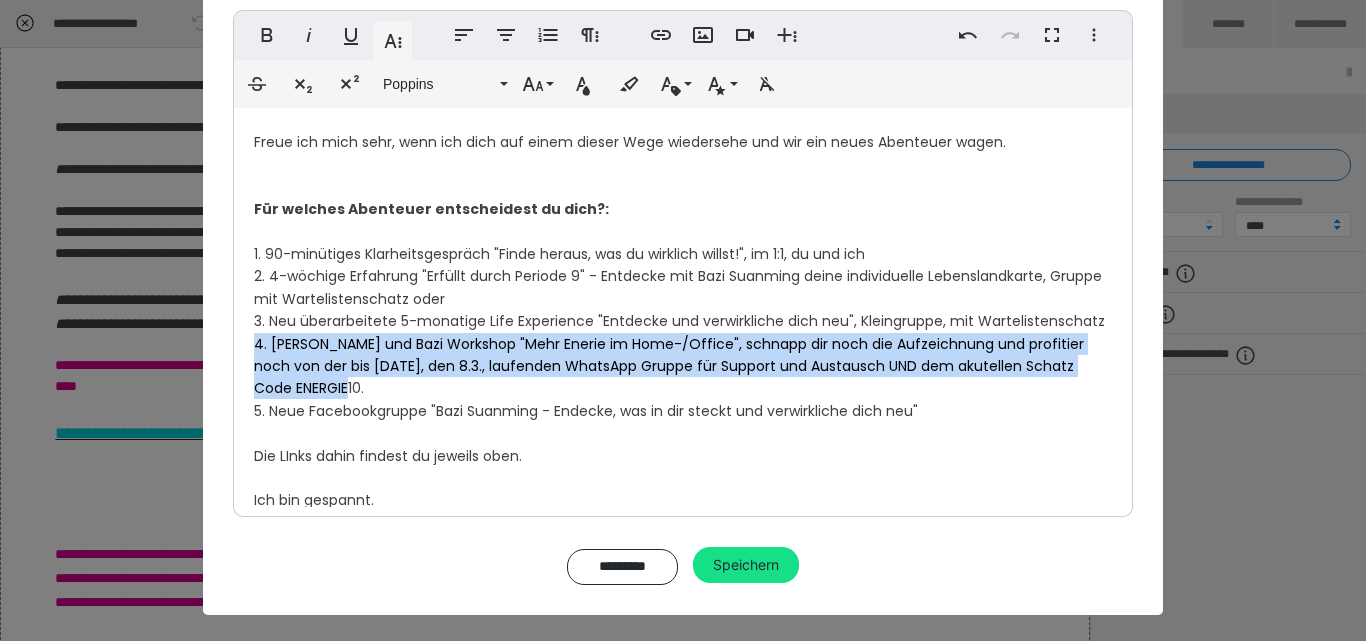 drag, startPoint x: 328, startPoint y: 437, endPoint x: 240, endPoint y: 389, distance: 100.239716 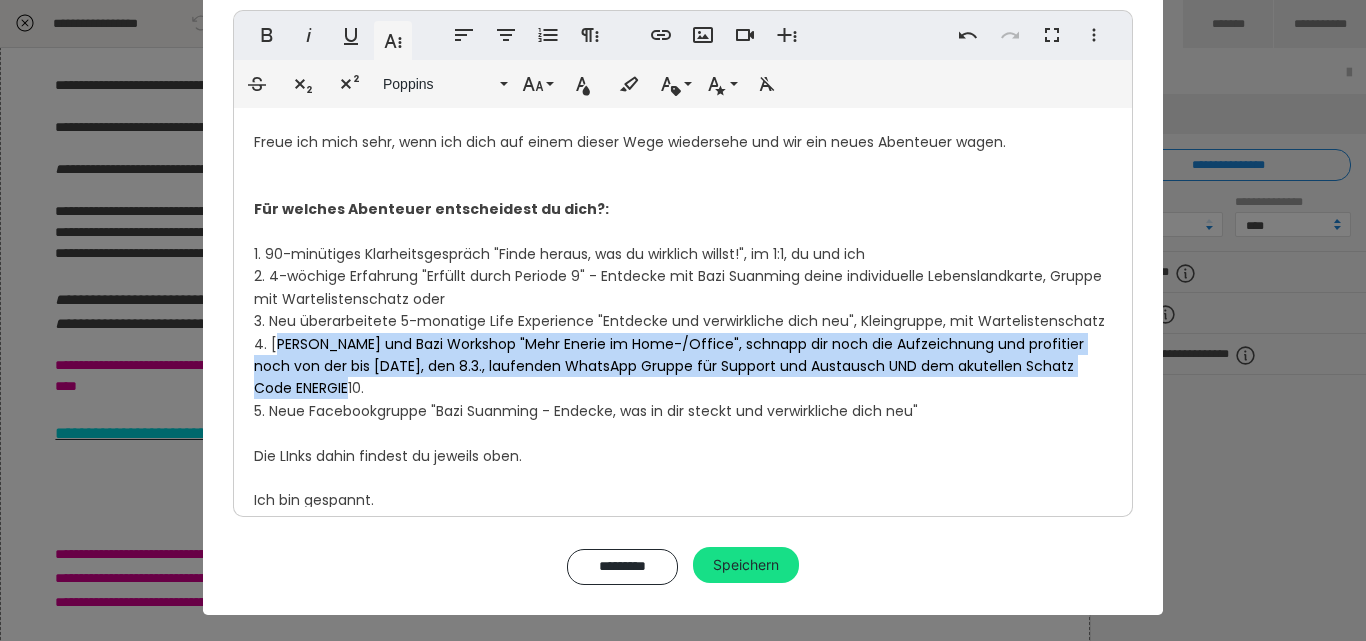 drag, startPoint x: 357, startPoint y: 433, endPoint x: 270, endPoint y: 390, distance: 97.04638 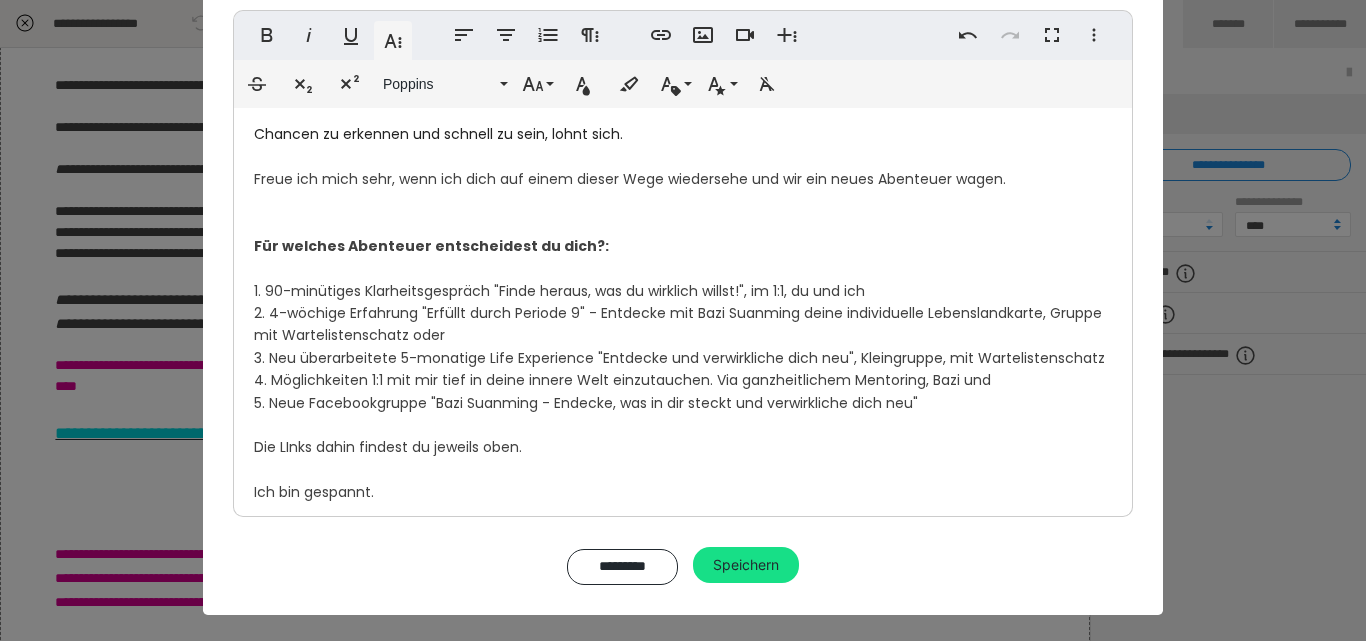 scroll, scrollTop: 3082, scrollLeft: 0, axis: vertical 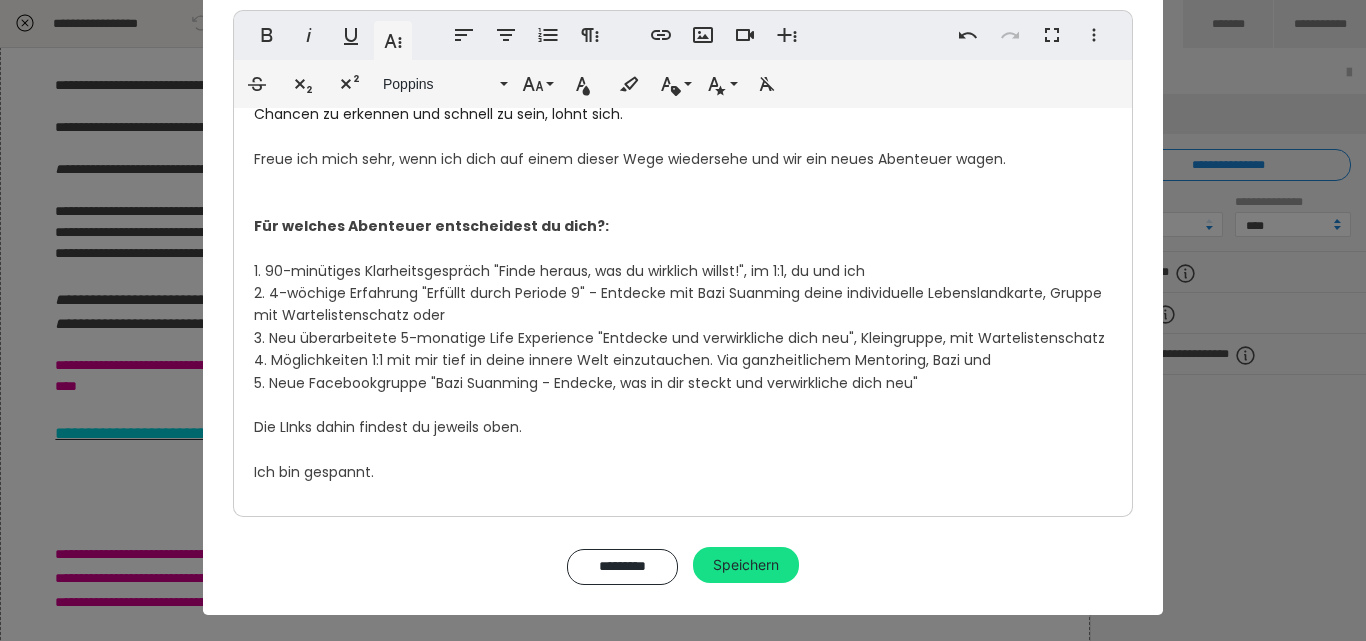 click on "Juhuuu! Du hast es geschafft und bist in die Welt der Metaphysik eingetaucht. Lass mich gerne wissen wie es dir gefallen hat und hinterlass mir einen Kommentar bzw. schreib mir eine Nachricht an  [PERSON_NAME][EMAIL_ADDRESS][DOMAIN_NAME]  . Ich freue mich auf jeden Fall sehr, dass ich dir einen spannenden, wenn auch kleinen Einblick geben durfte und  bedanke mich noch mal von Herzen für deine Neugier Neues auszuprobieren.   Und vielleicht hast du ja Feuer gefangen und möchtest gerne tiefer eintauchen, dann hast du jetzt die verschiedensten Möglichkeiten. In der Masterclass hatte ich ja schon kurz ein paar angesprochen. Zum einen kannst du natürlich auch sagen, ja, war interessant, aber tiefer eintauchen willst du da eher nicht. Dir reichen die Infos und du setzt das jetzt erst mal so in deinen Alltag um. Völlig in Ordnung. Oder du begibst dich selbst tiefer auf die Reise. 1. In beiden Fällen besteht natürlich auch  die Möglichkeit mit mir in einem 90-minütigen Klarheitsgespräch herauszufinden, was du wirklich willst," at bounding box center [683, -1125] 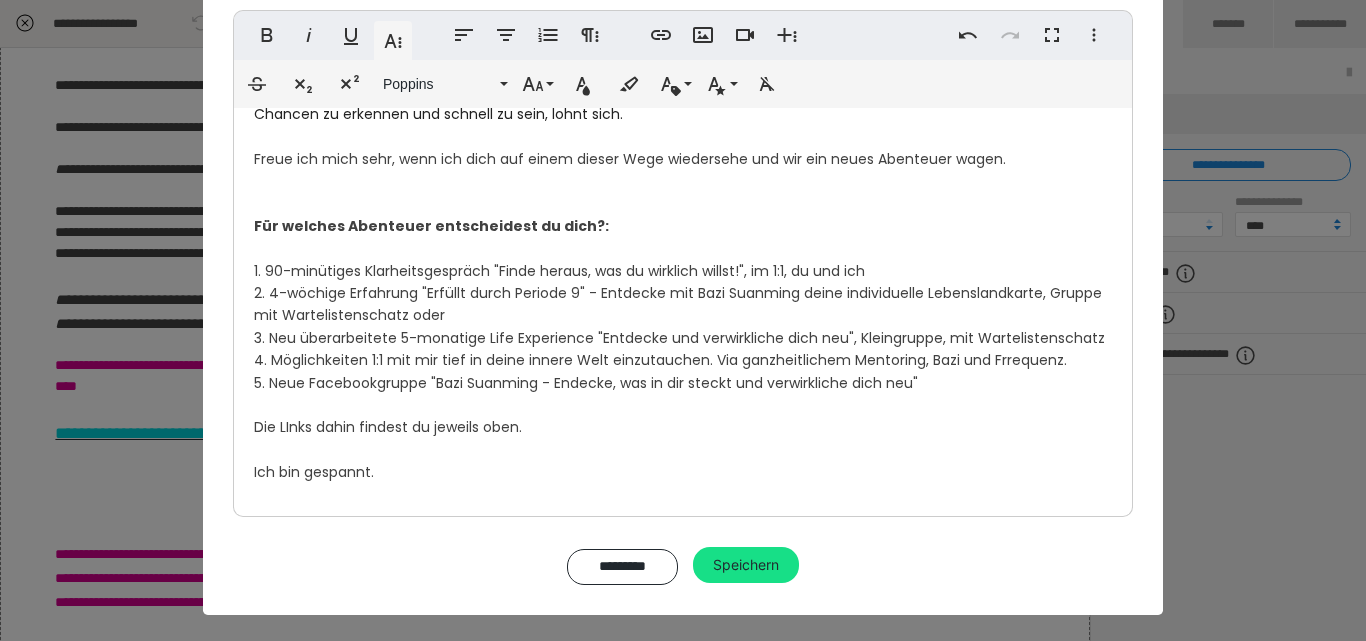 click on "4. Möglichkeiten 1:1 mit mir tief in deine innere Welt einzutauchen. Via ganzheitlichem Mentoring, Bazi und Frrequenz." at bounding box center (660, 360) 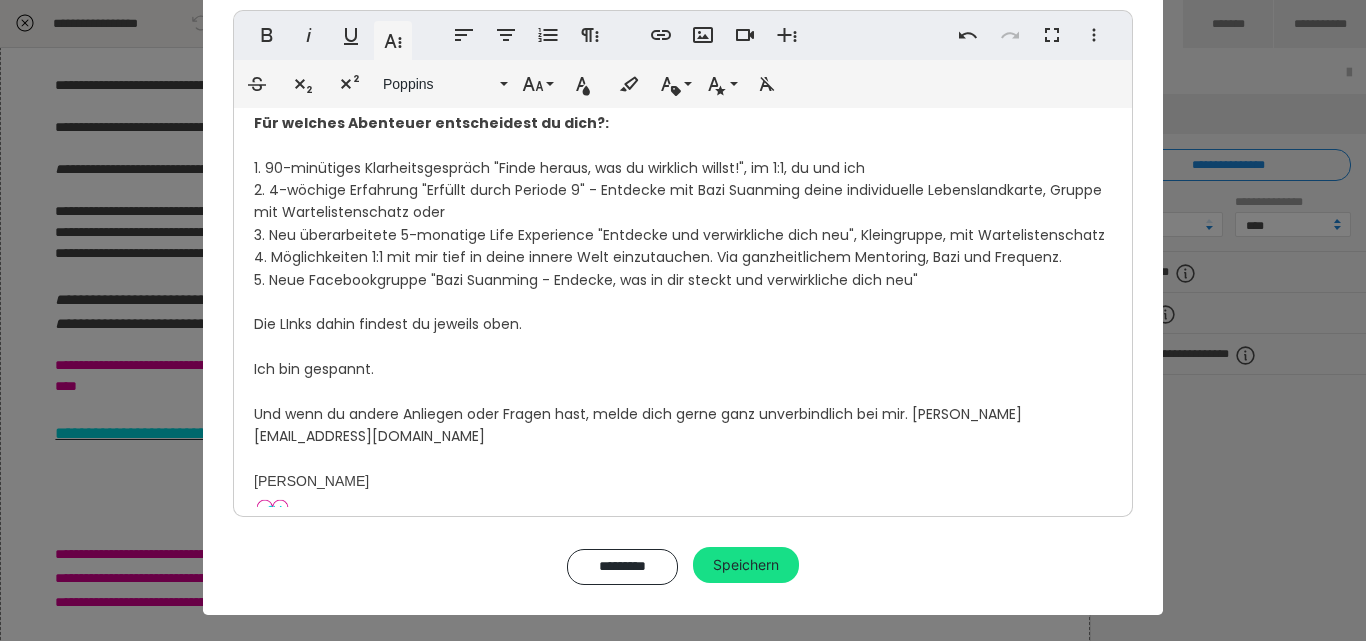 scroll, scrollTop: 3175, scrollLeft: 0, axis: vertical 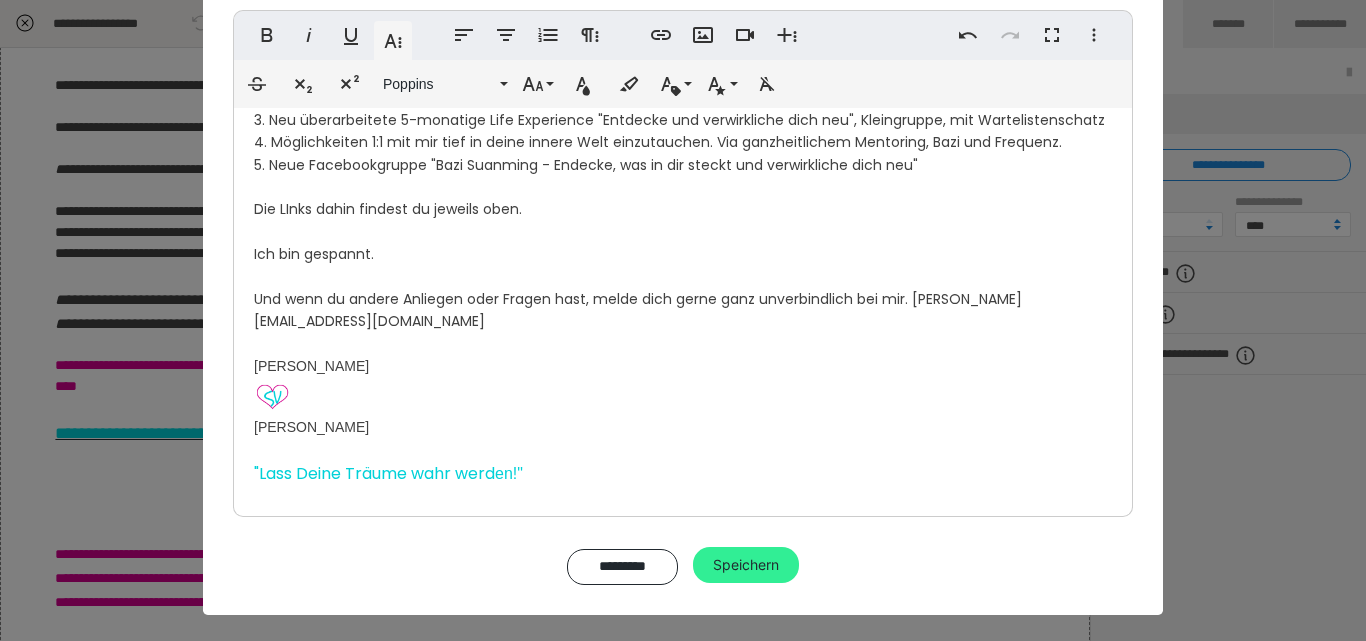 click on "Speichern" at bounding box center (746, 565) 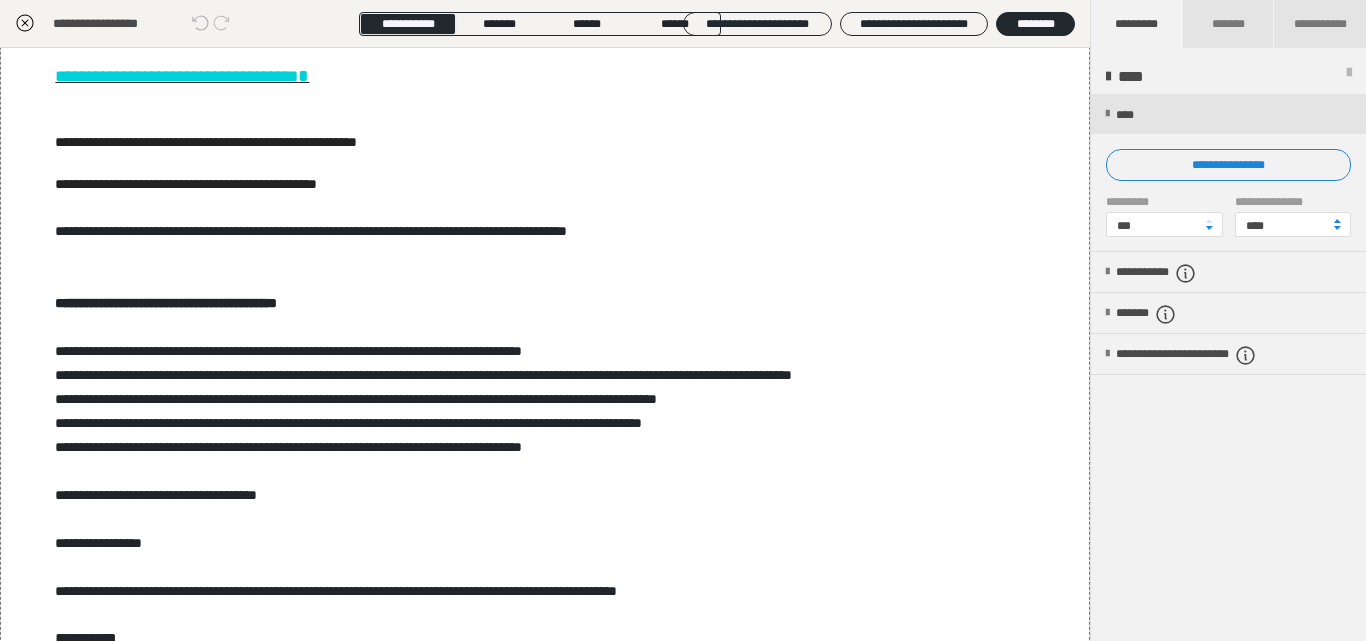scroll, scrollTop: 2433, scrollLeft: 0, axis: vertical 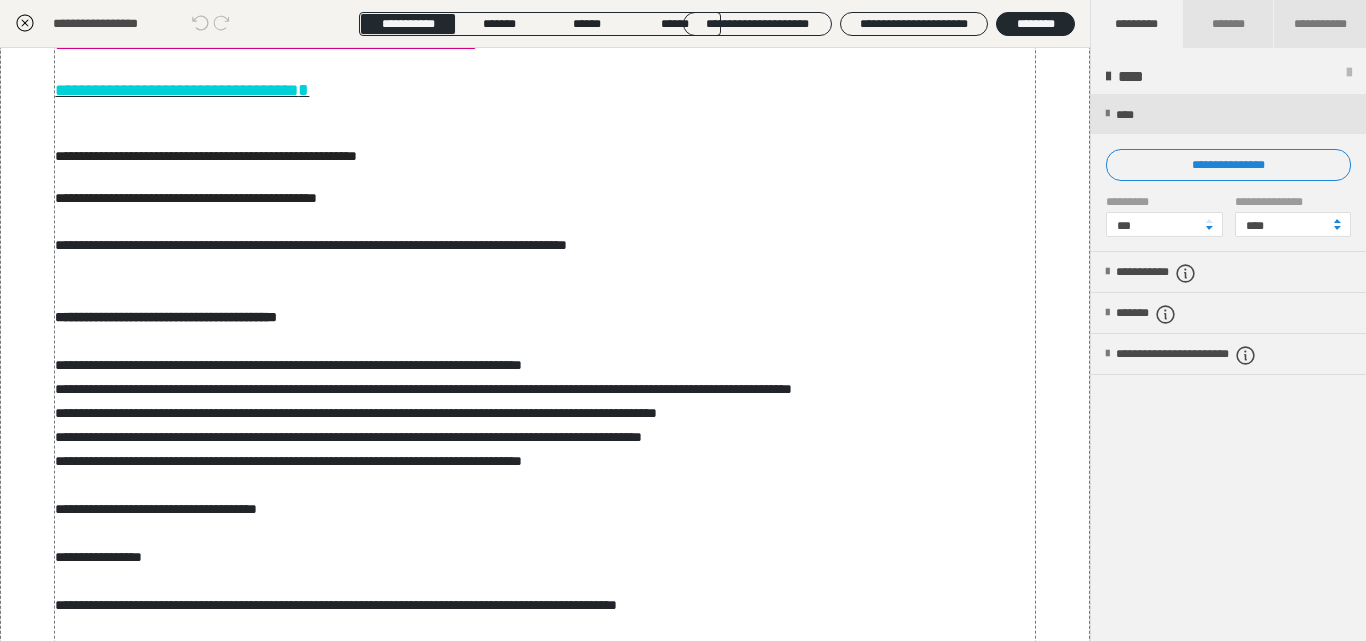 click on "**********" at bounding box center [438, -165] 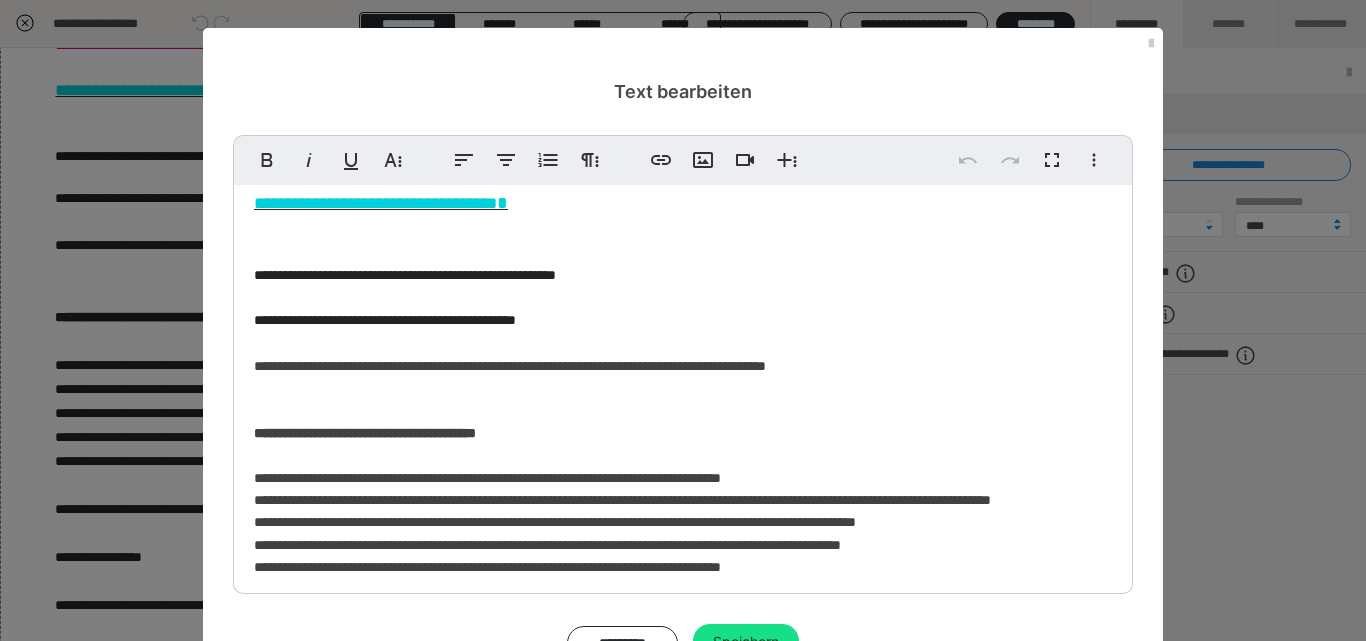 scroll, scrollTop: 2615, scrollLeft: 0, axis: vertical 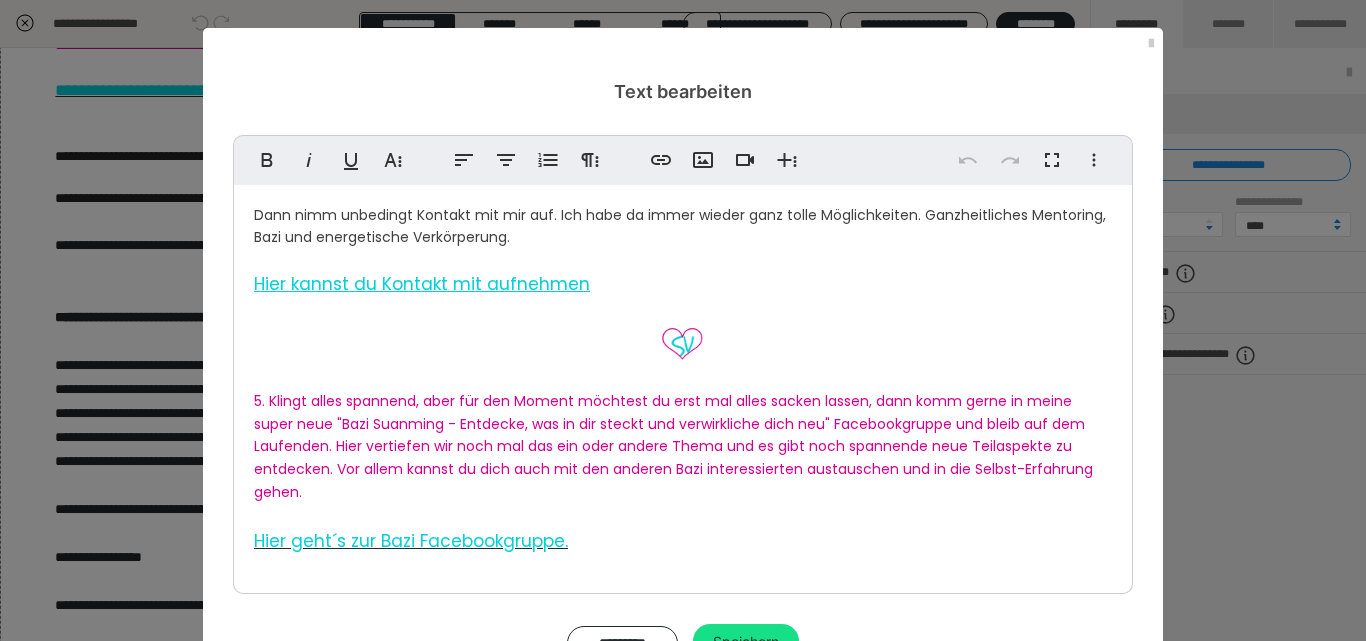 click on "Dann nimm unbedingt Kontakt mit mir auf. Ich habe da immer wieder ganz tolle Möglichkeiten. Ganzheitliches Mentoring, Bazi und energetische Verkörperung." at bounding box center [680, 226] 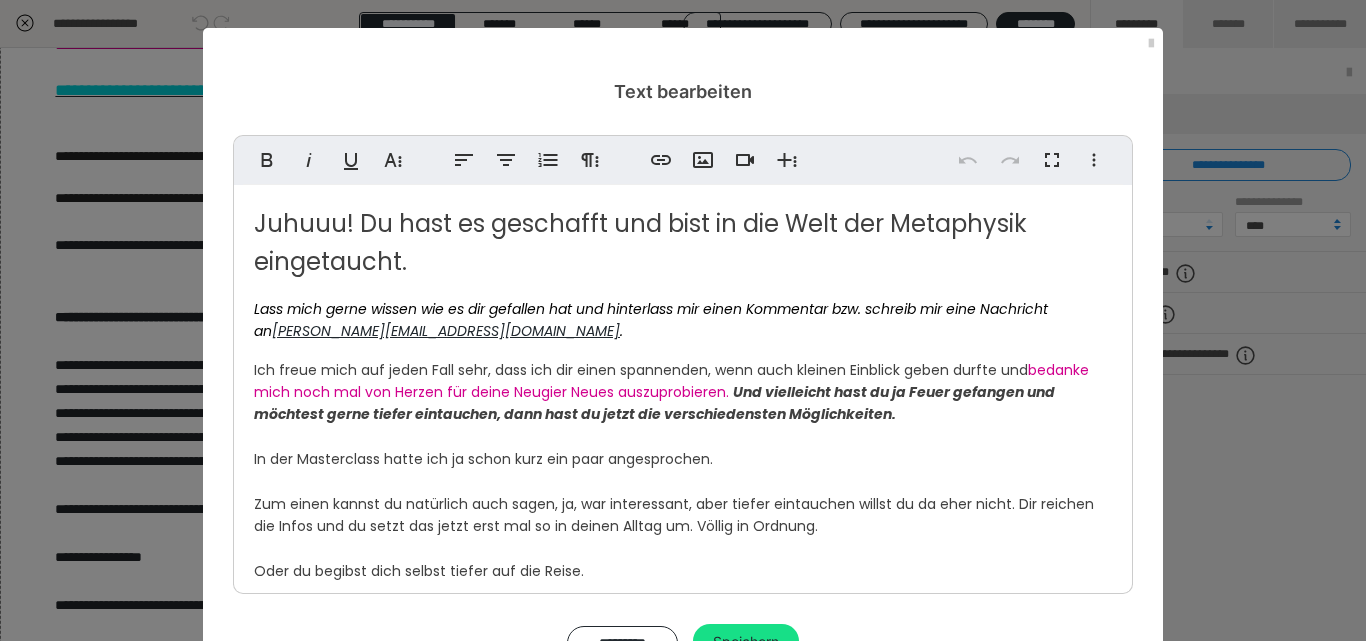 scroll, scrollTop: 2615, scrollLeft: 0, axis: vertical 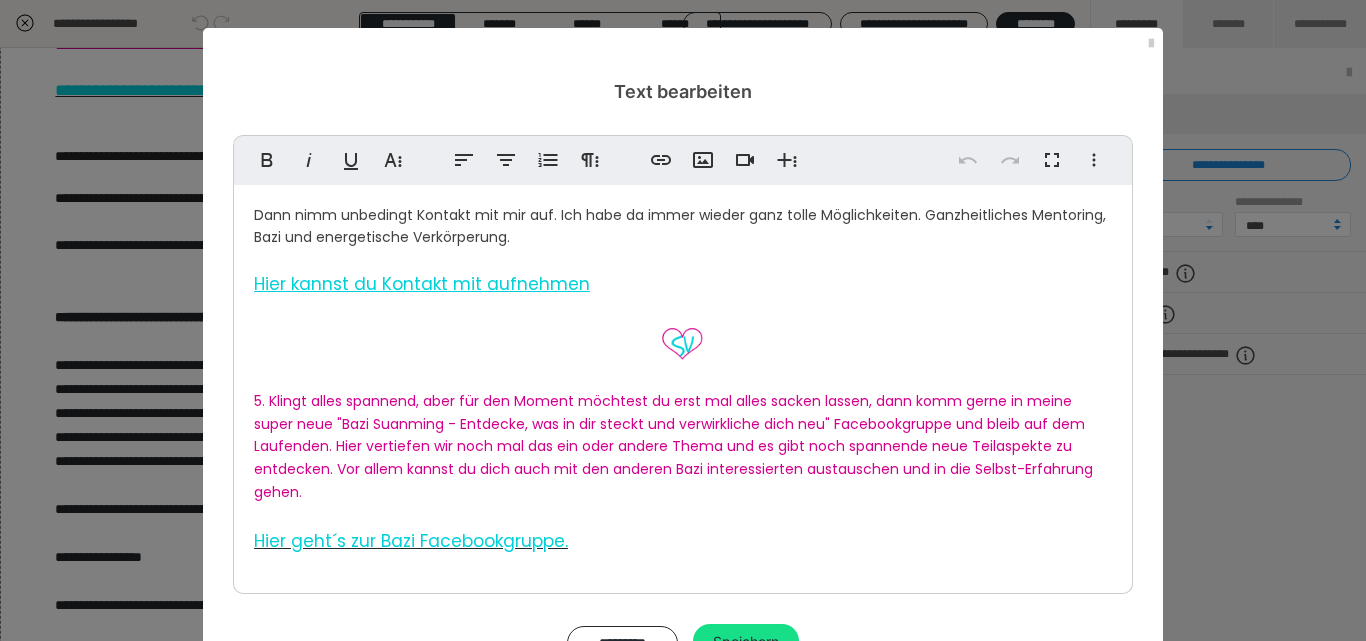 click on "Dann nimm unbedingt Kontakt mit mir auf. Ich habe da immer wieder ganz tolle Möglichkeiten. Ganzheitliches Mentoring, Bazi und energetische Verkörperung." at bounding box center (680, 226) 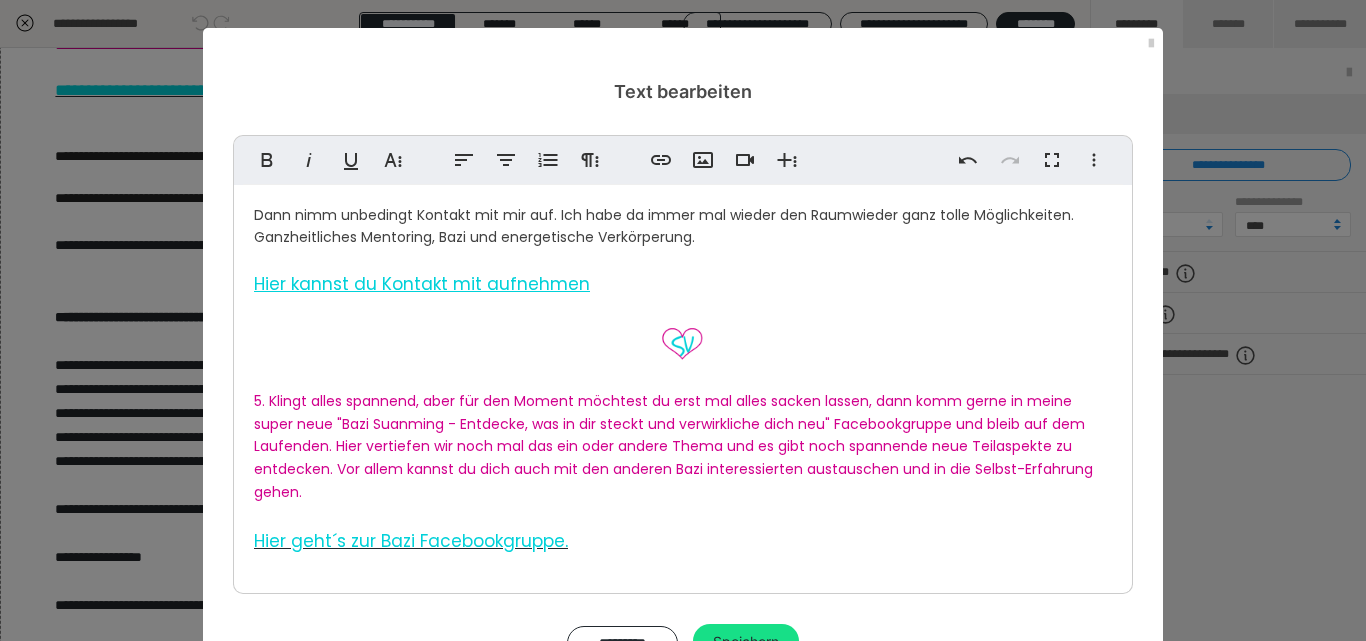 click on "Dann nimm unbedingt Kontakt mit mir auf. Ich habe da immer mal wieder den Raum  wieder ganz tolle Möglichkeiten. Ganzheitliches Mentoring, Bazi und energetische Verkörperung." at bounding box center [664, 226] 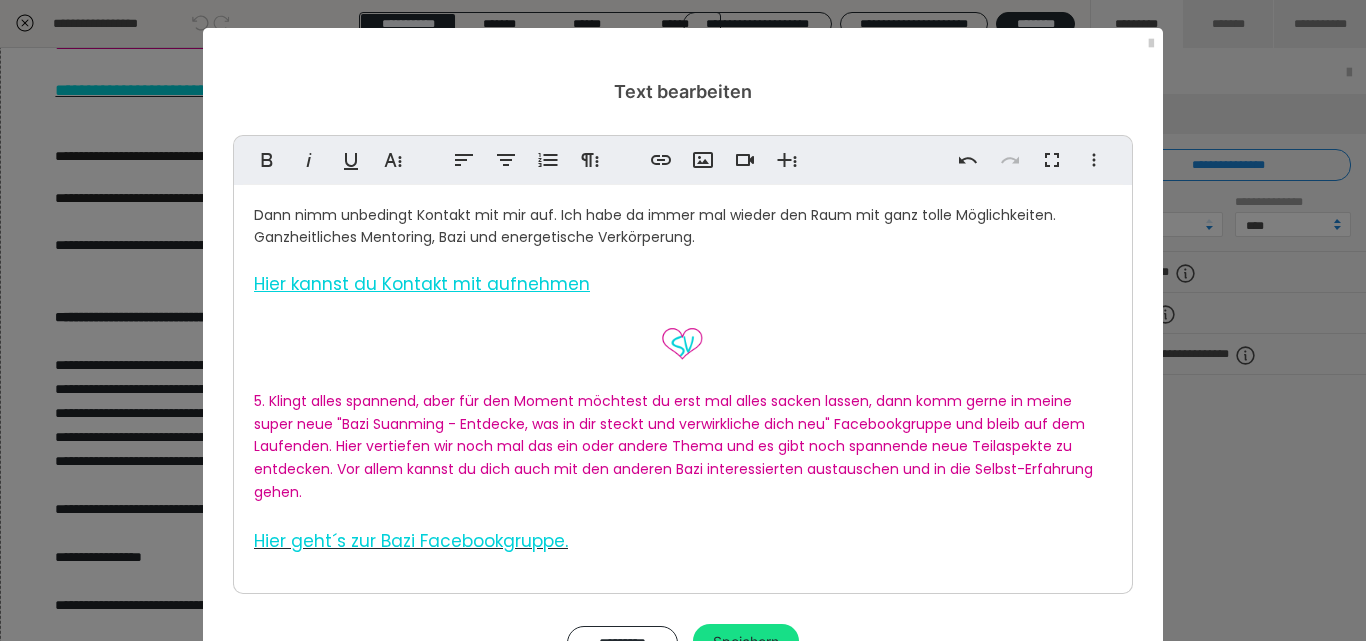 click on "Dann nimm unbedingt Kontakt mit mir auf. Ich habe da immer mal wieder den Raum mit ganz tolle Möglichkeiten. Ganzheitliches Mentoring, Bazi und energetische Verkörperung." at bounding box center [655, 226] 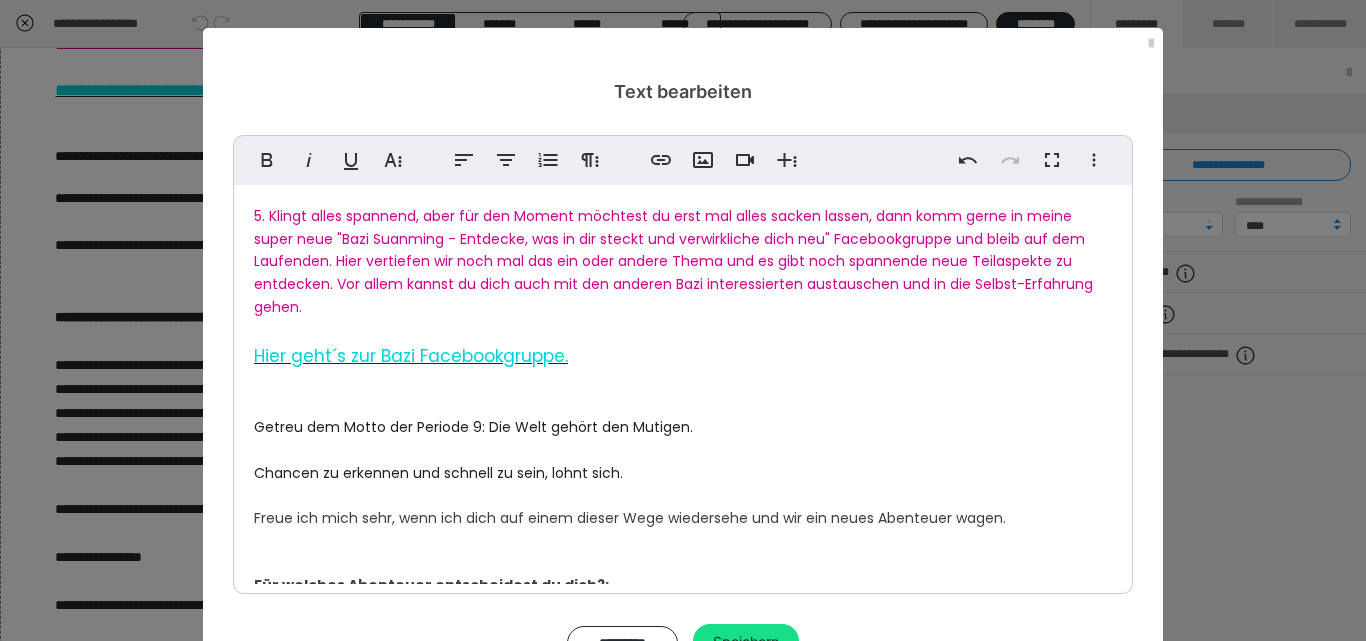 scroll, scrollTop: 2615, scrollLeft: 0, axis: vertical 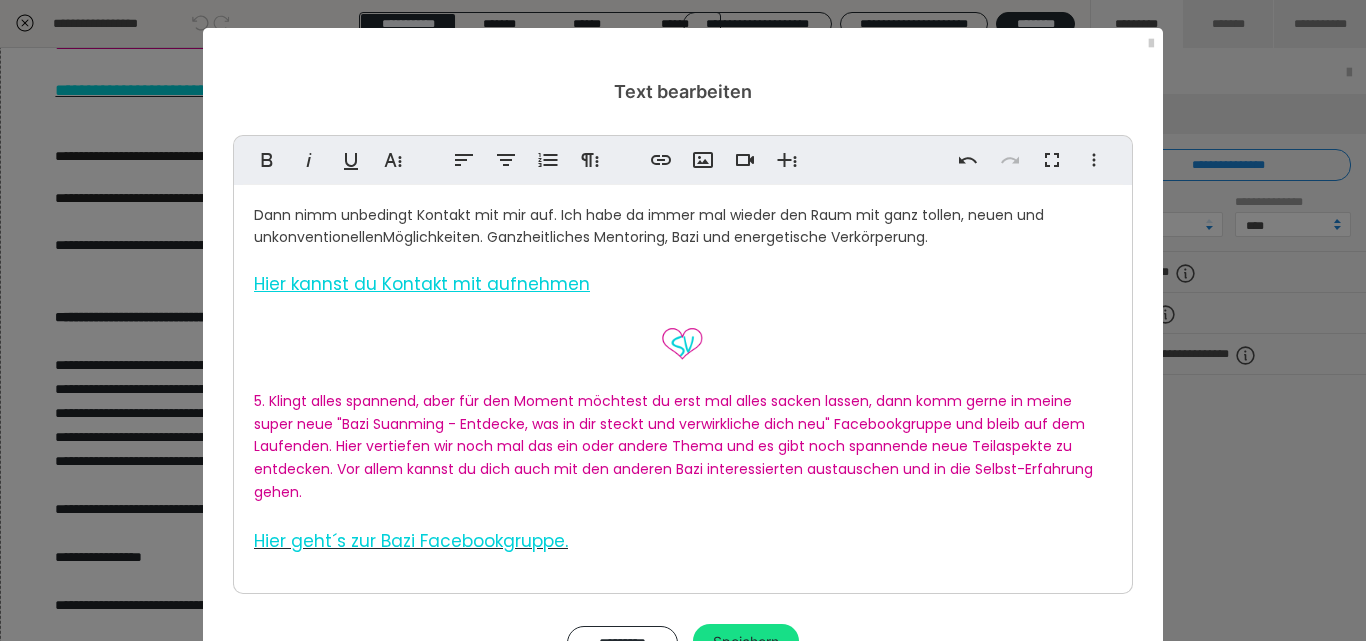 click on "Dann nimm unbedingt Kontakt mit mir auf. Ich habe da immer mal wieder den Raum mit ganz tollen, neuen und unkonventionellen  Möglichkeiten. Ganzheitliches Mentoring, Bazi und energetische Verkörperung." at bounding box center [649, 226] 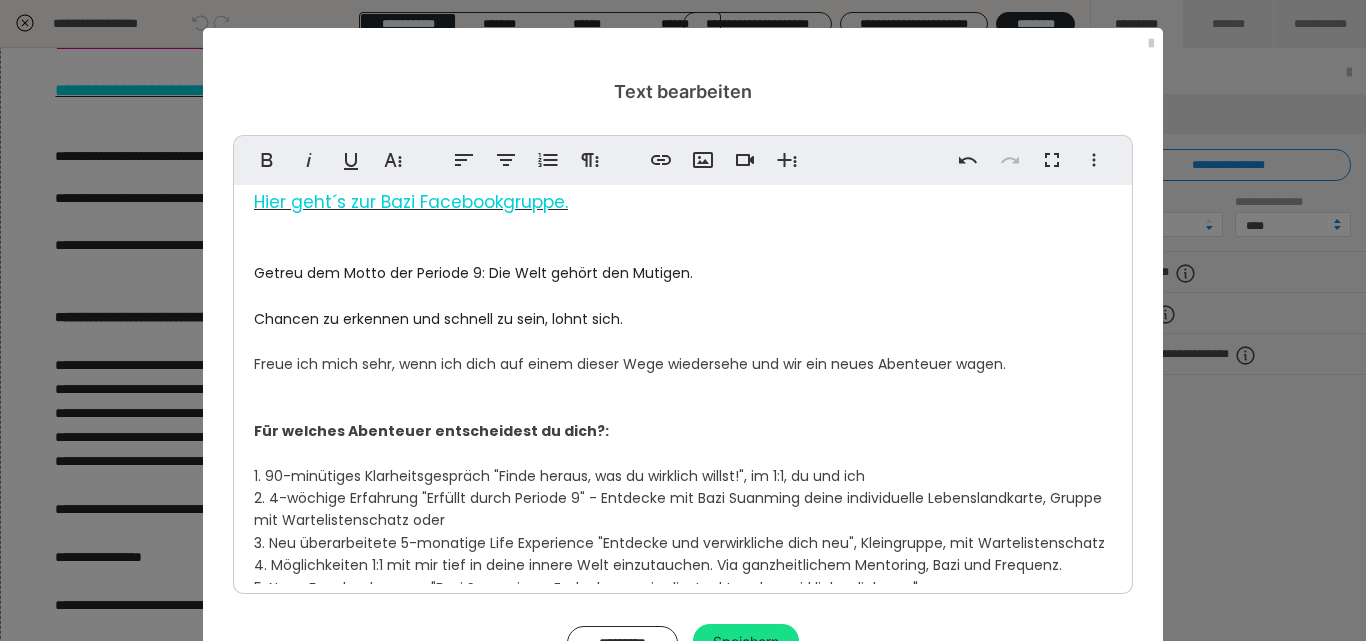 scroll, scrollTop: 2974, scrollLeft: 0, axis: vertical 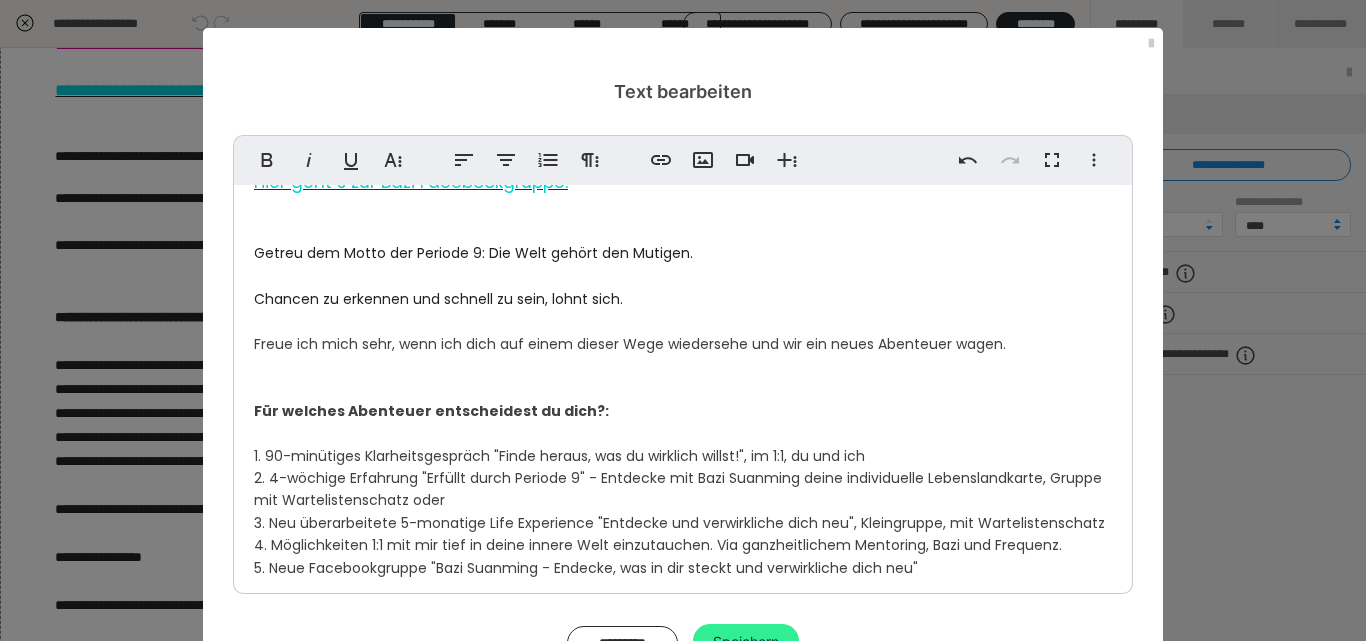 click on "Speichern" at bounding box center [746, 642] 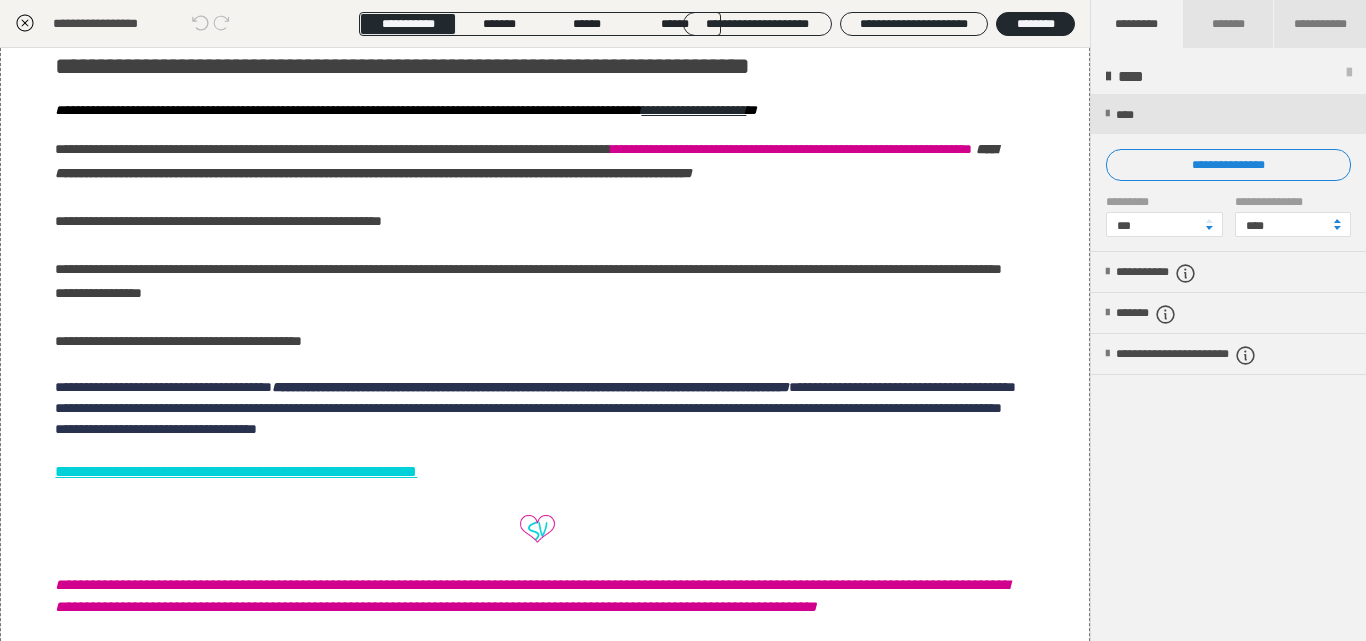 scroll, scrollTop: 0, scrollLeft: 0, axis: both 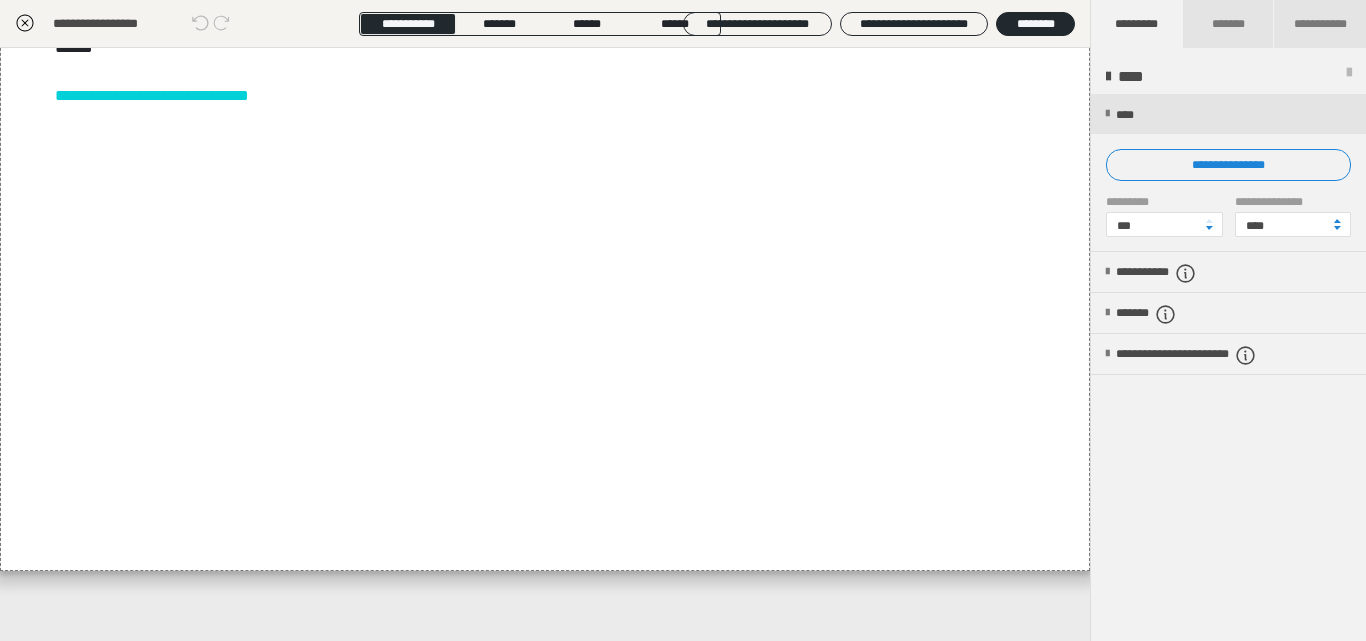 click 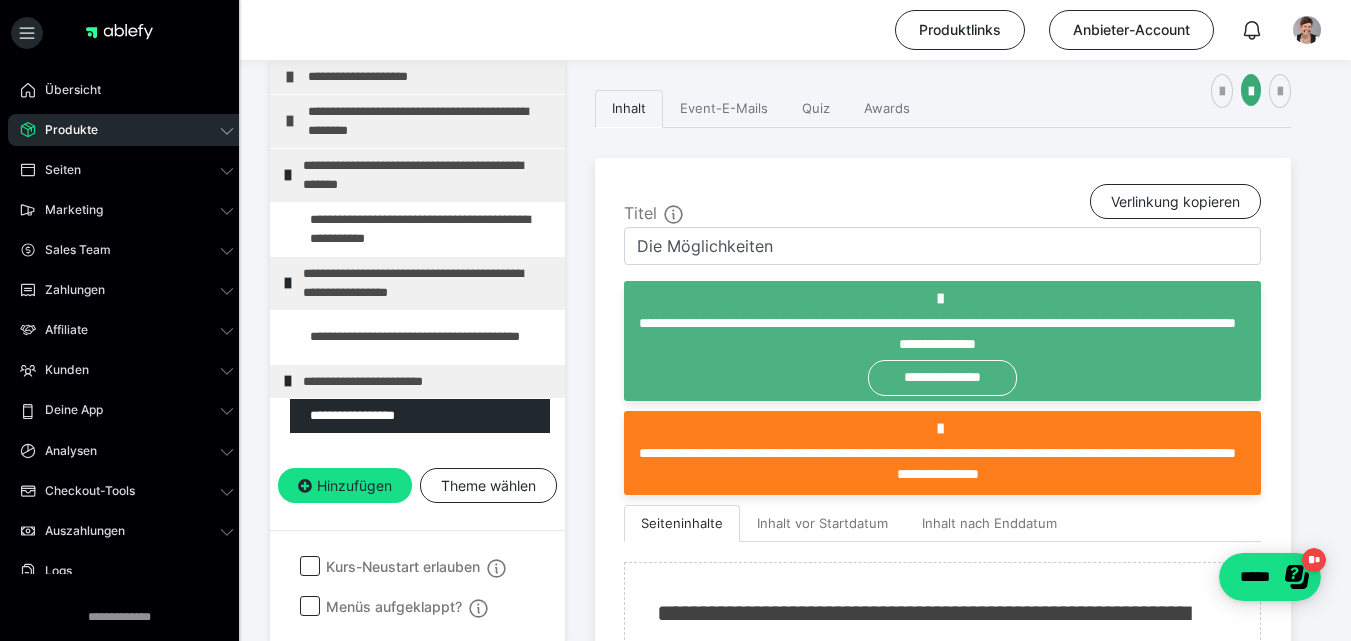scroll, scrollTop: 0, scrollLeft: 0, axis: both 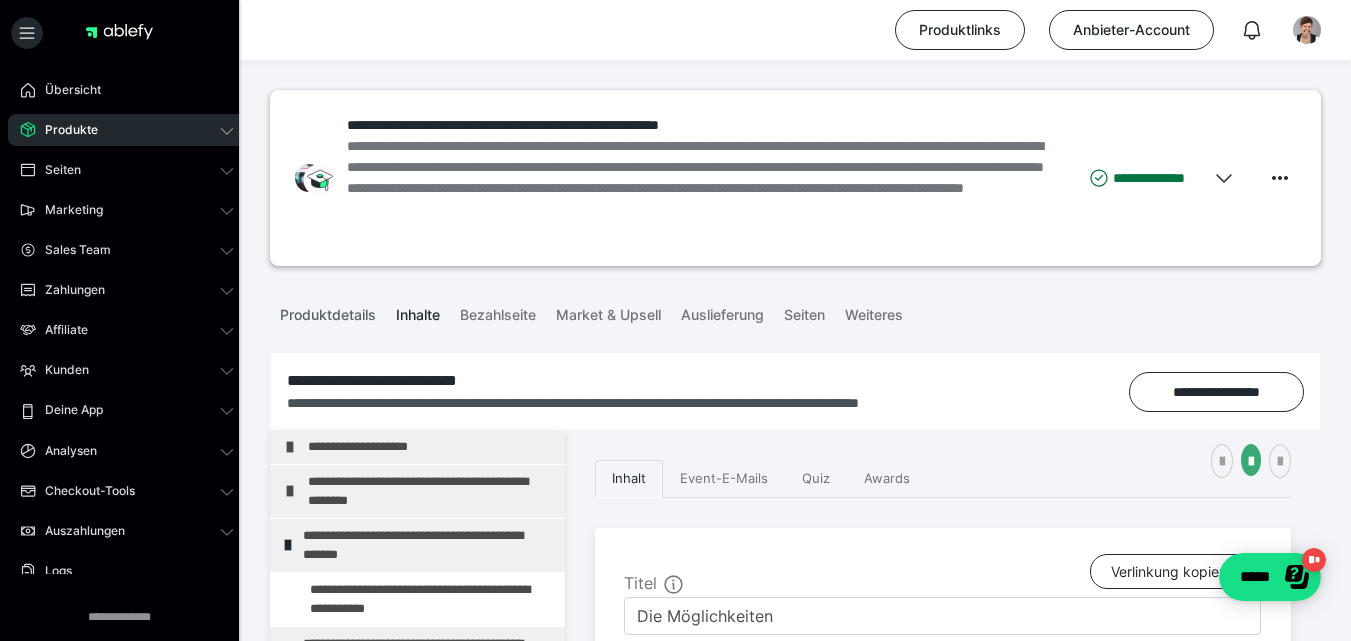 click on "Produktdetails" at bounding box center [328, 311] 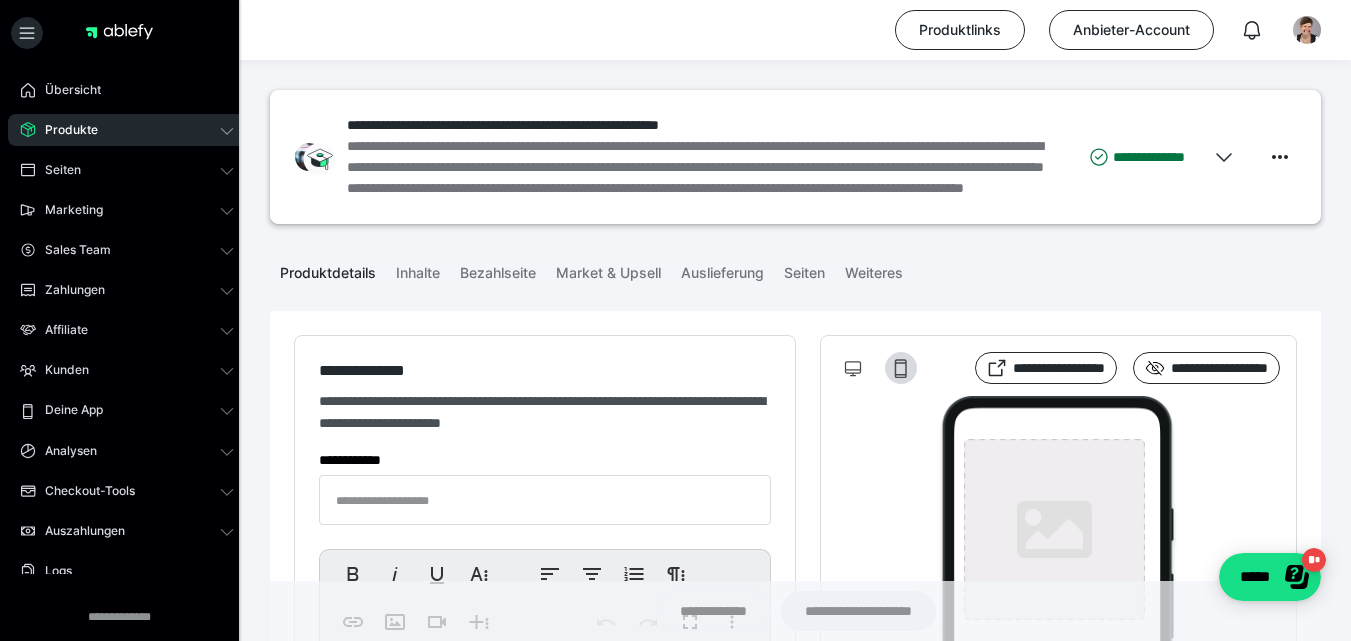 type on "**********" 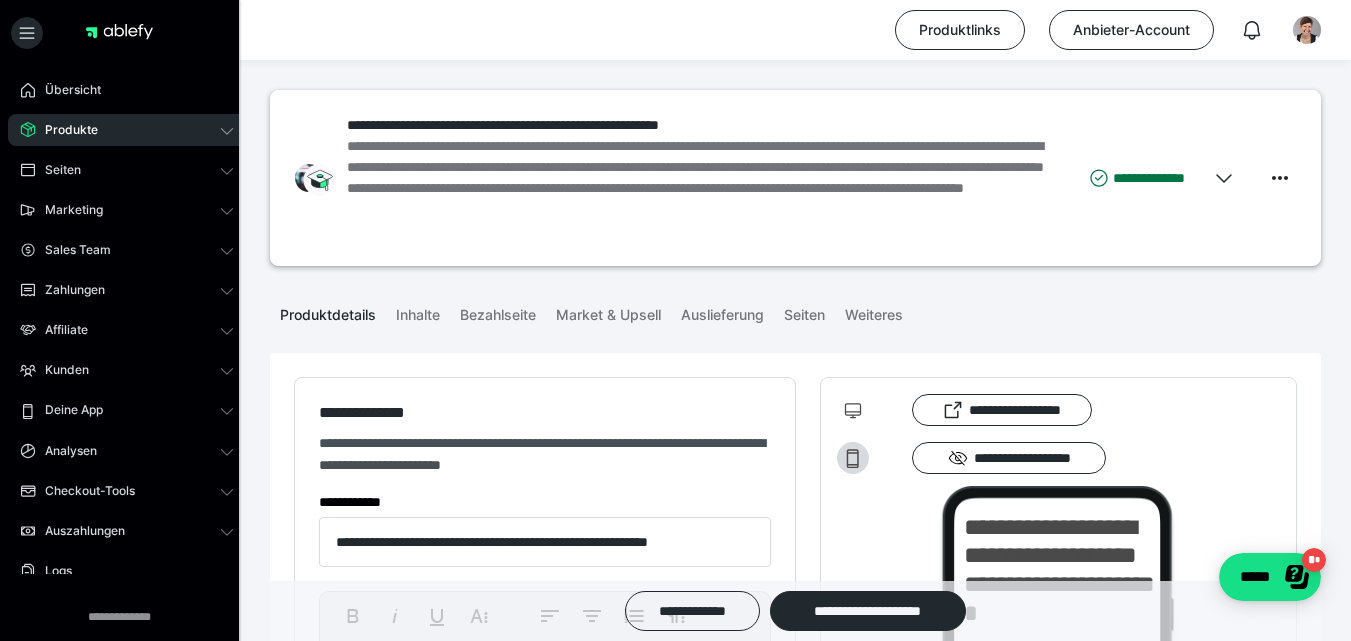 type on "**********" 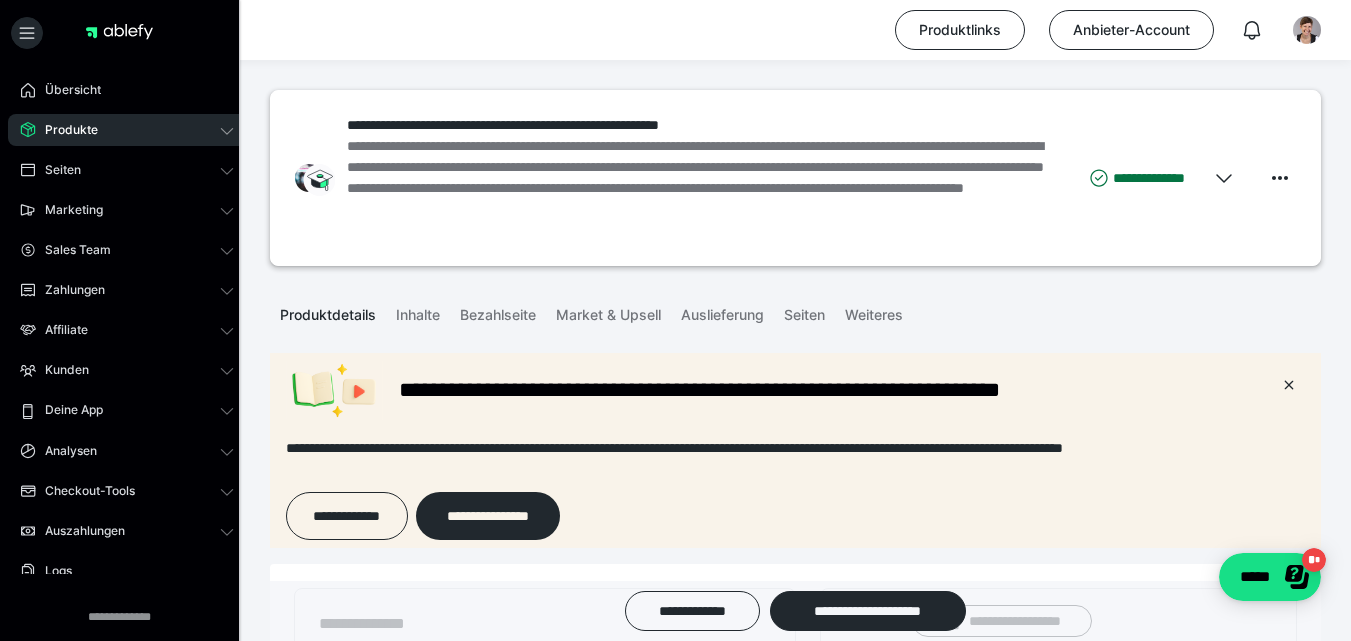 scroll, scrollTop: 0, scrollLeft: 0, axis: both 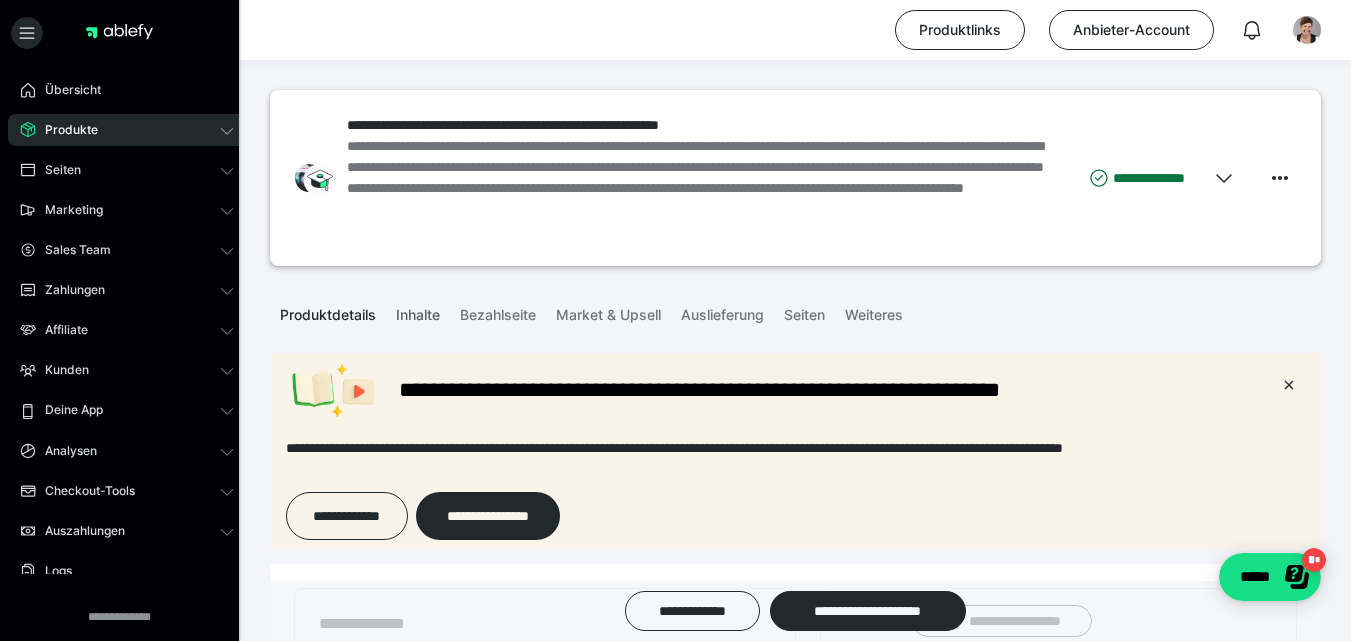 click on "Inhalte" at bounding box center (418, 311) 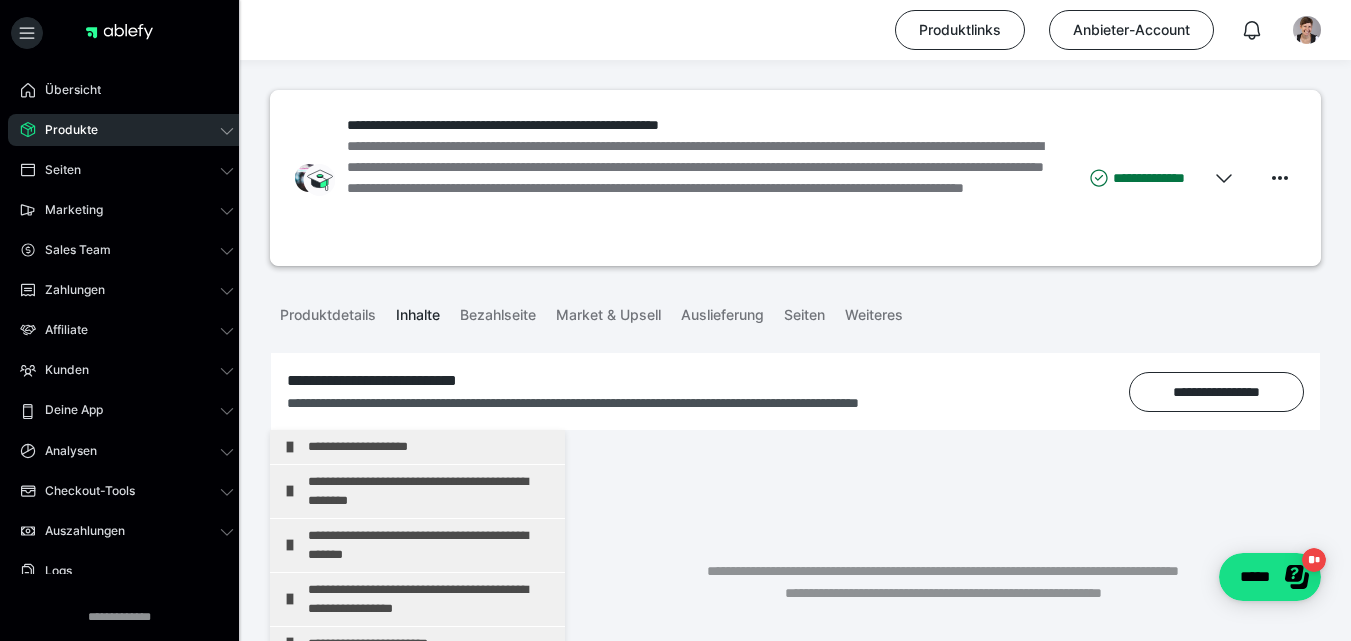 click on "Produkte" at bounding box center [64, 130] 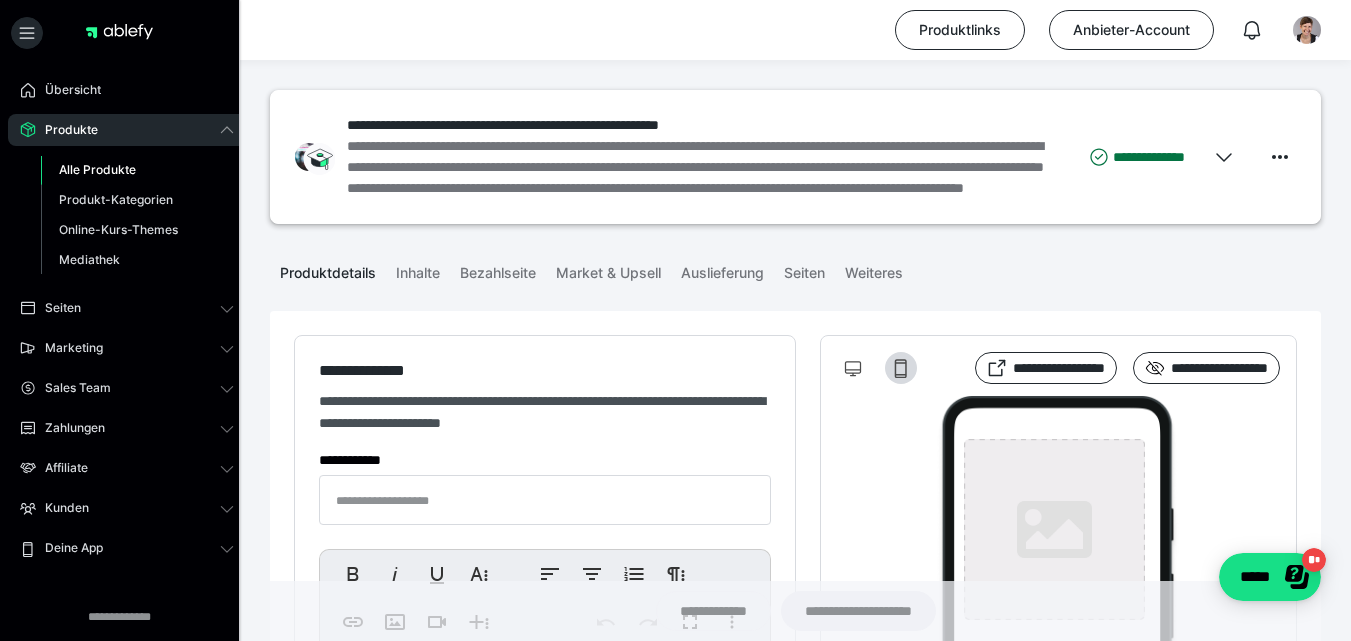 type on "**********" 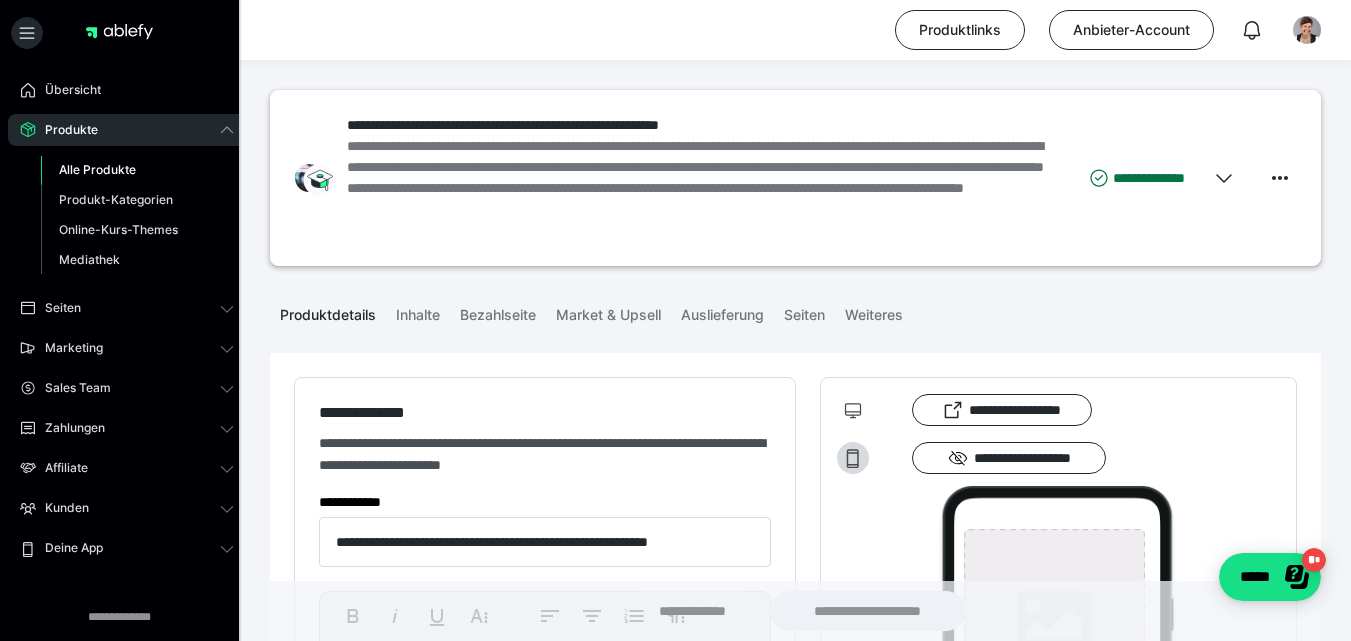 type on "**********" 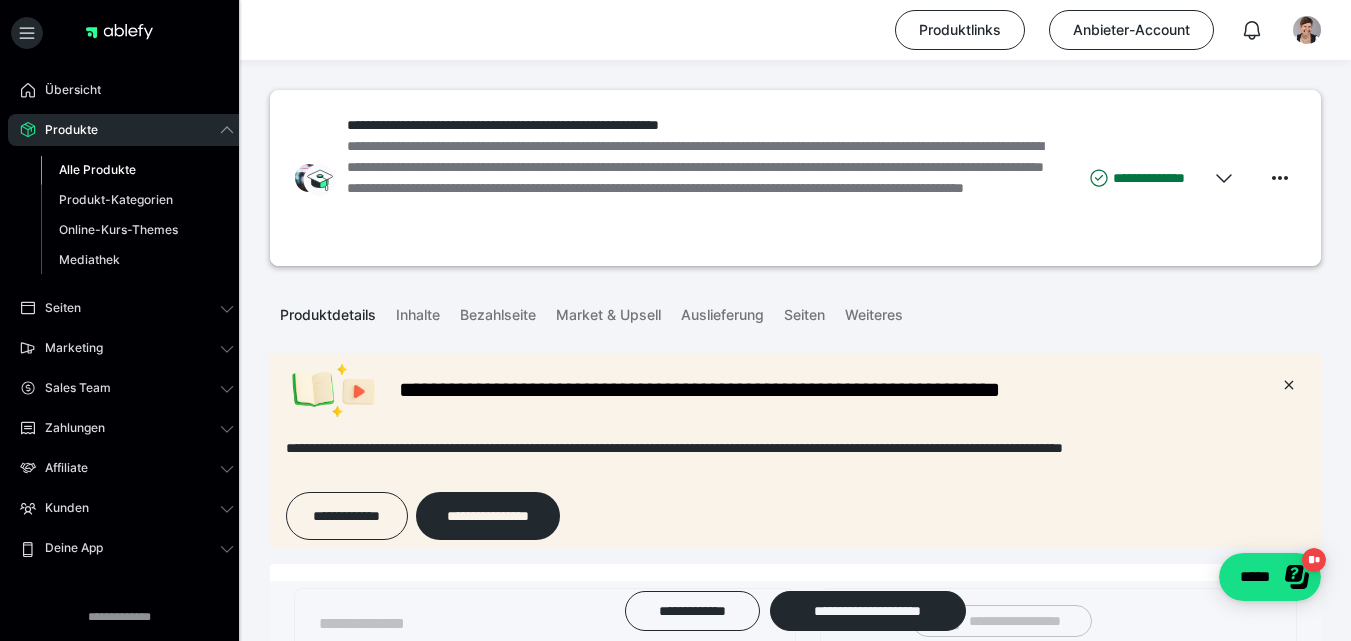 scroll, scrollTop: 0, scrollLeft: 0, axis: both 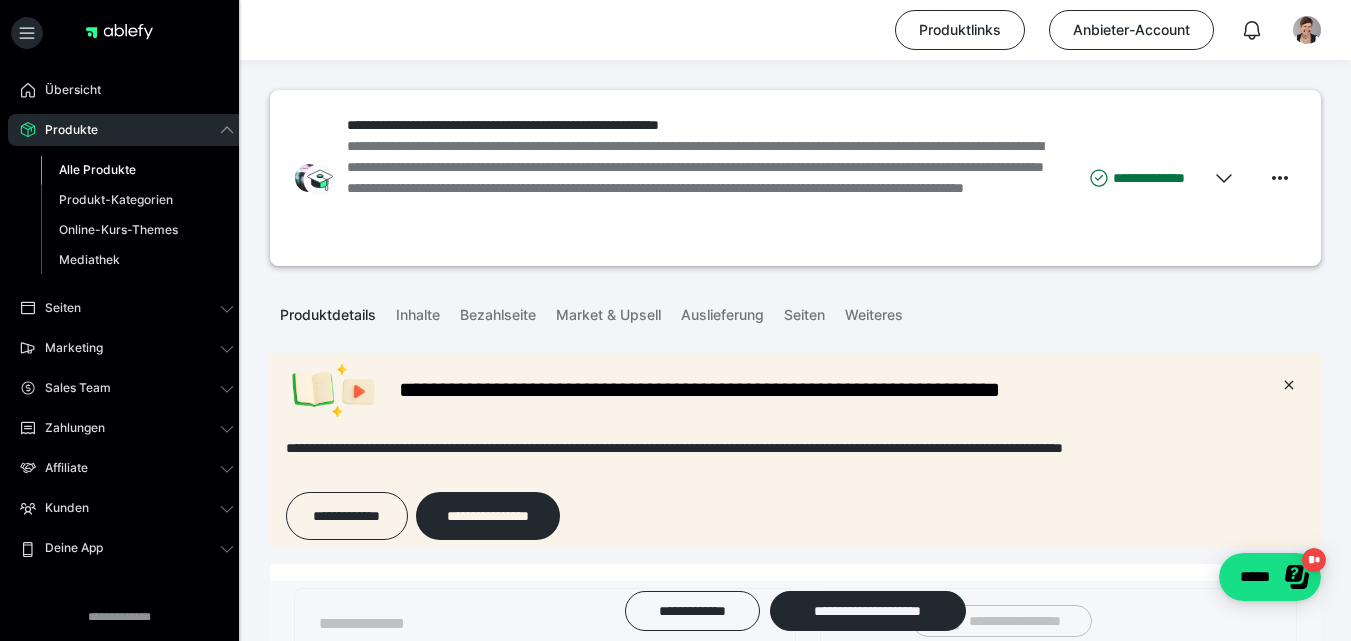 click on "Alle Produkte" at bounding box center (97, 169) 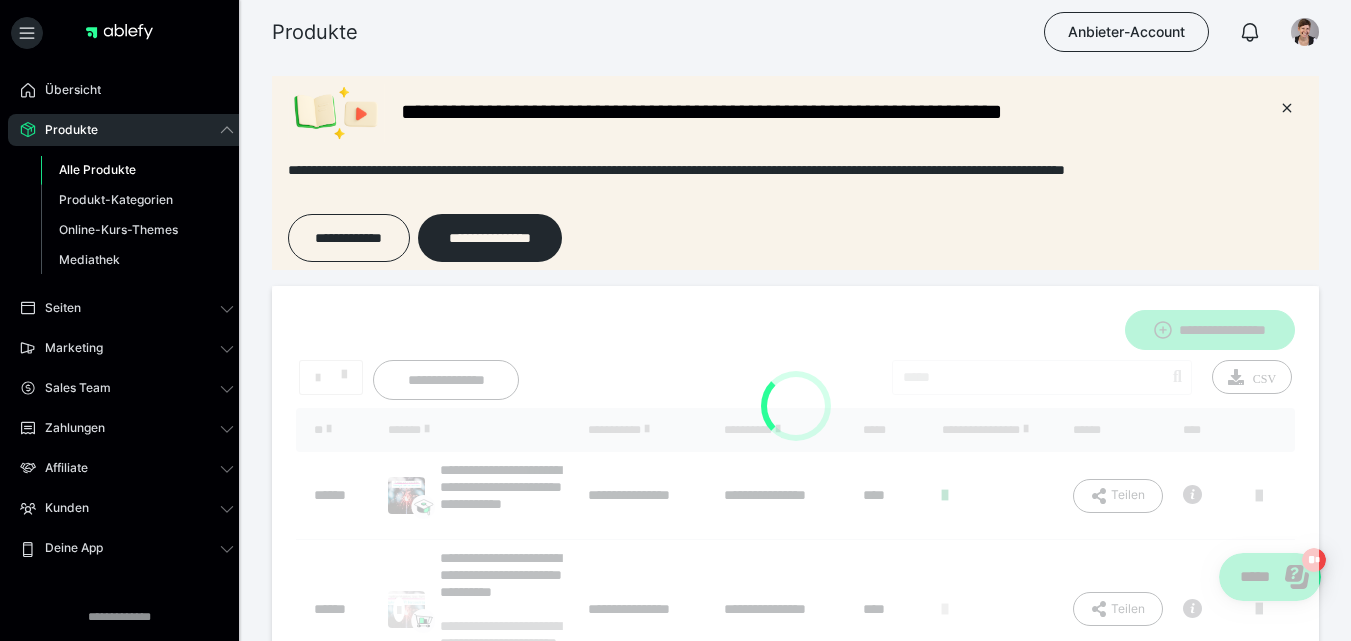 scroll, scrollTop: 0, scrollLeft: 0, axis: both 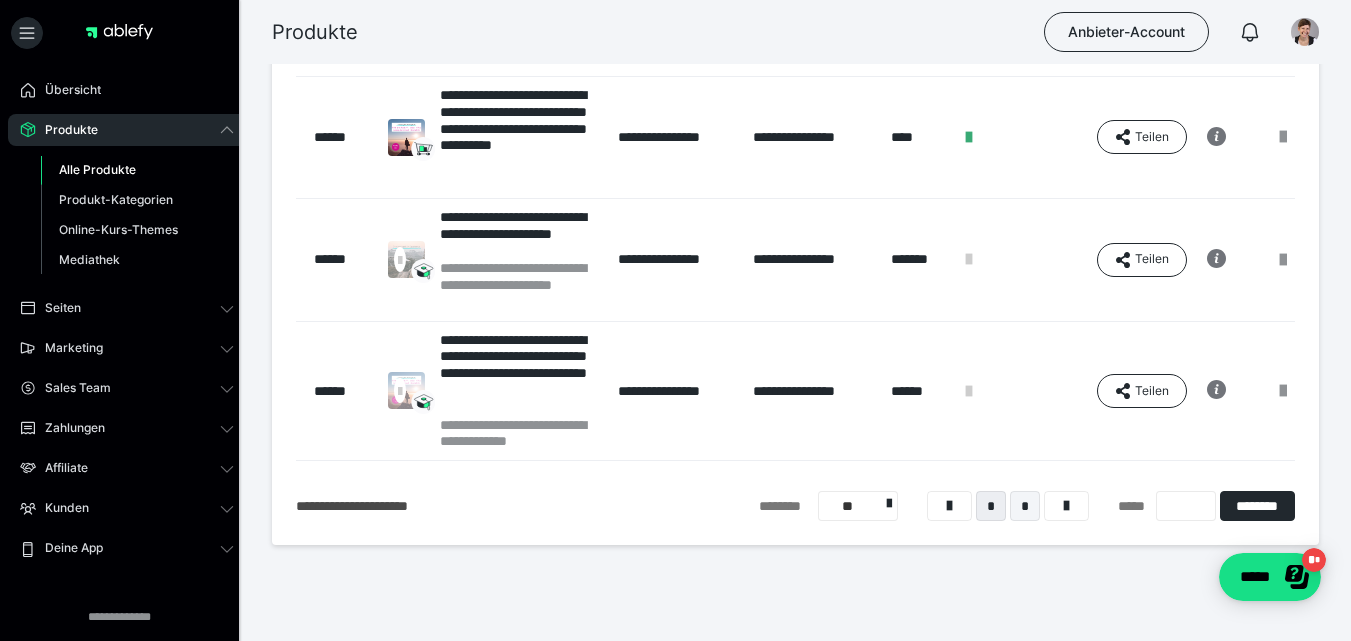 click on "*" at bounding box center (1025, 506) 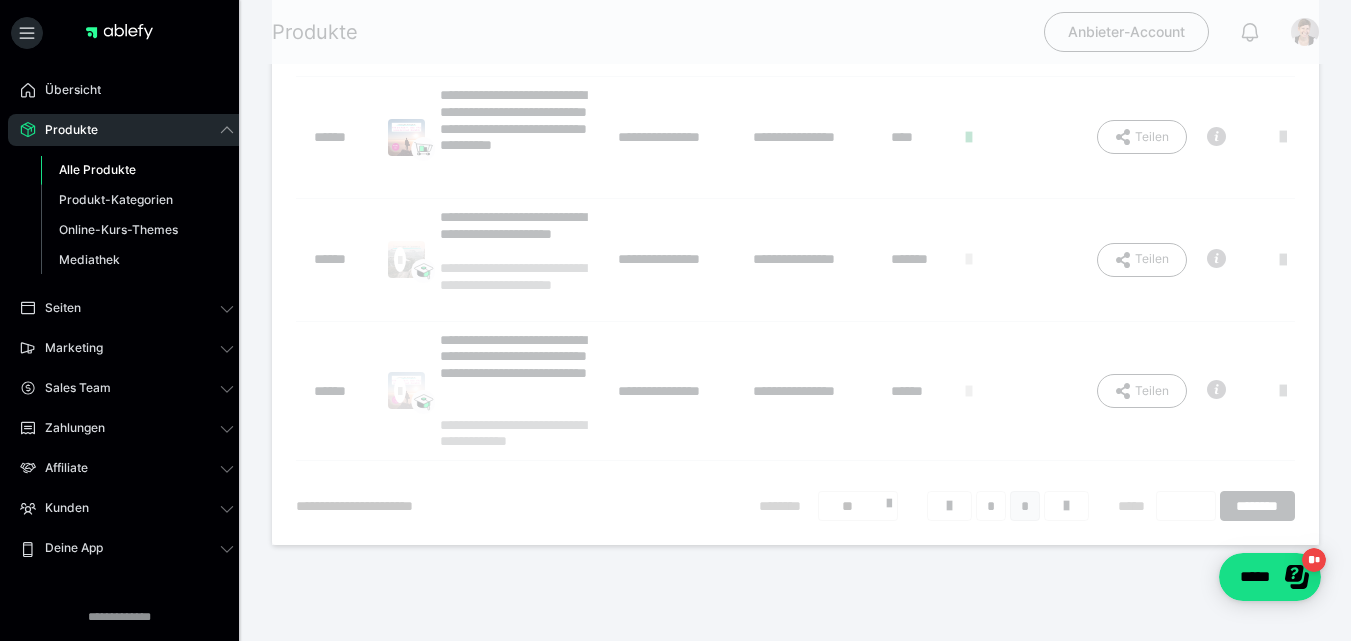 scroll, scrollTop: 226, scrollLeft: 0, axis: vertical 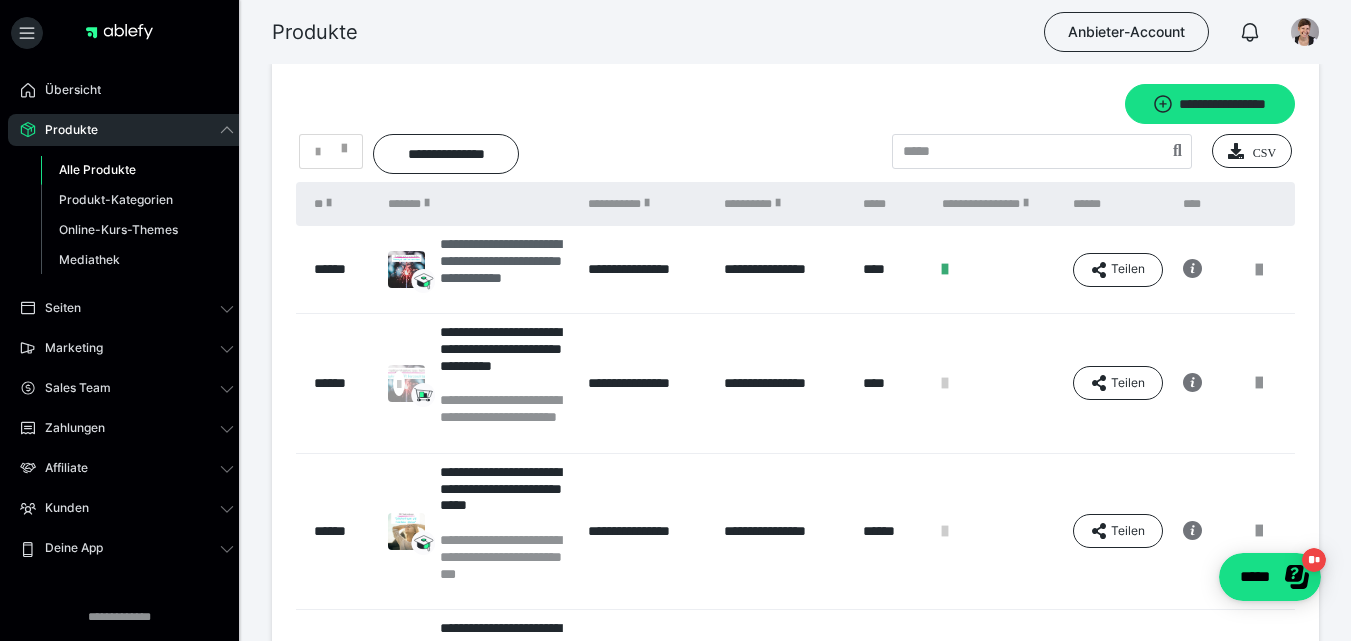 click on "**********" at bounding box center [504, 269] 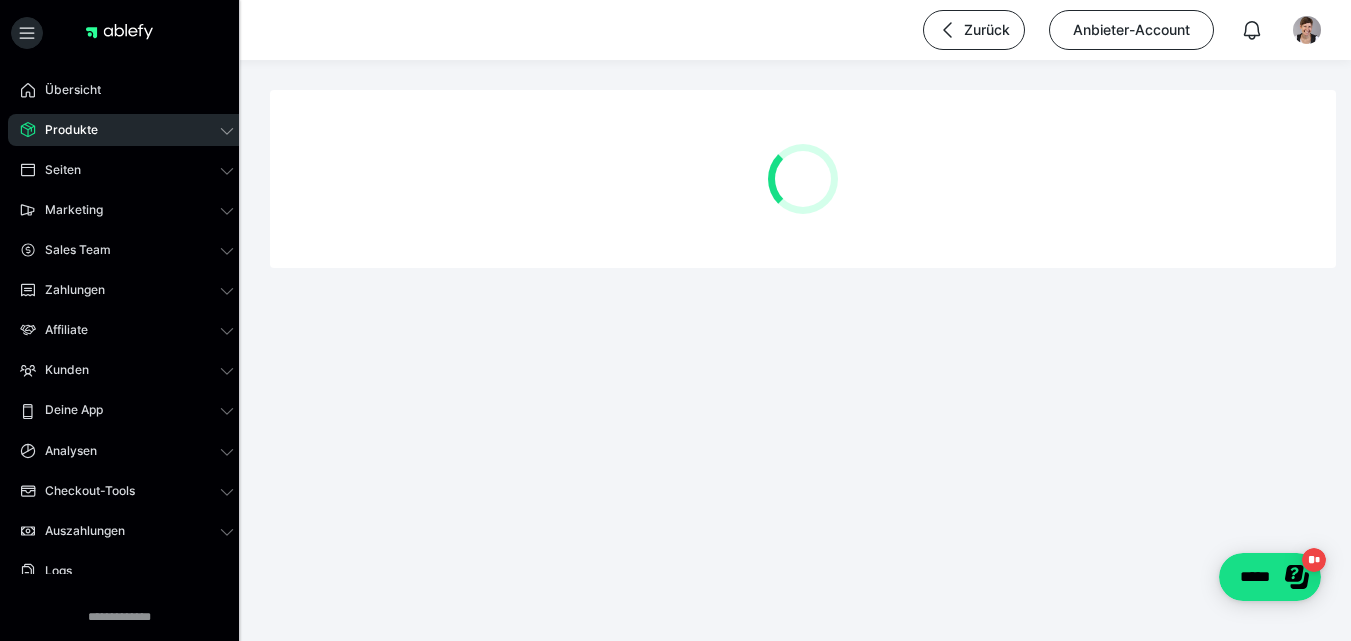scroll, scrollTop: 0, scrollLeft: 0, axis: both 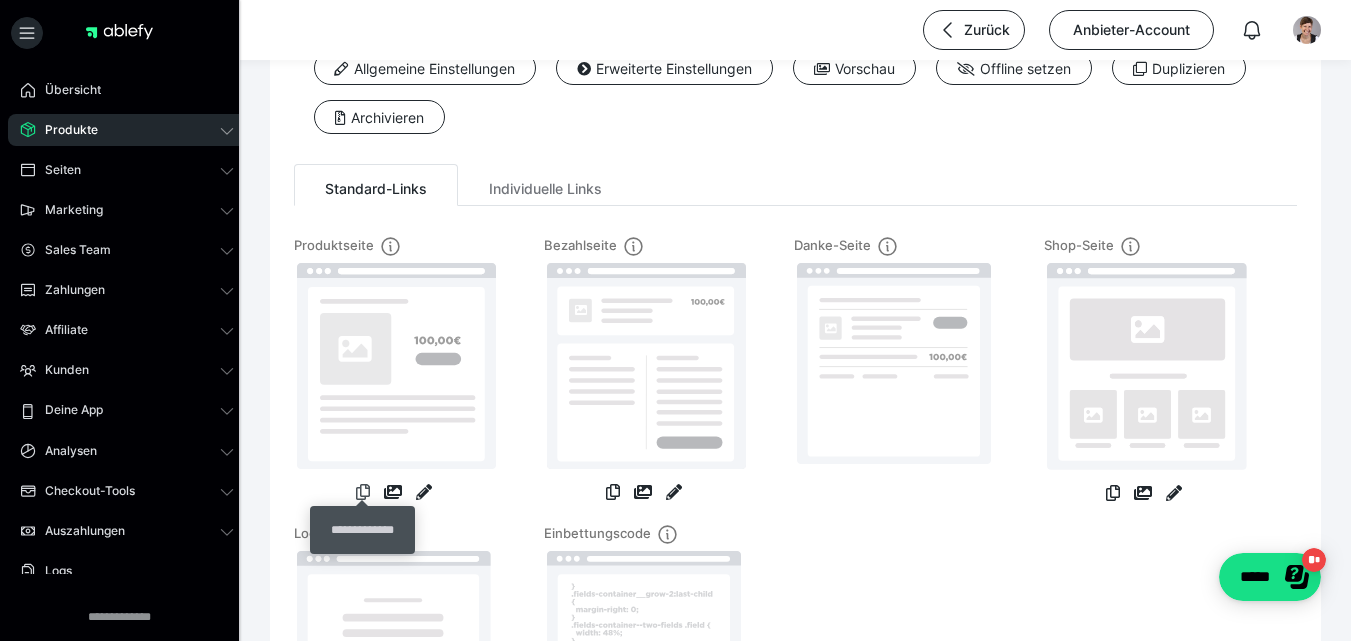 click at bounding box center (363, 492) 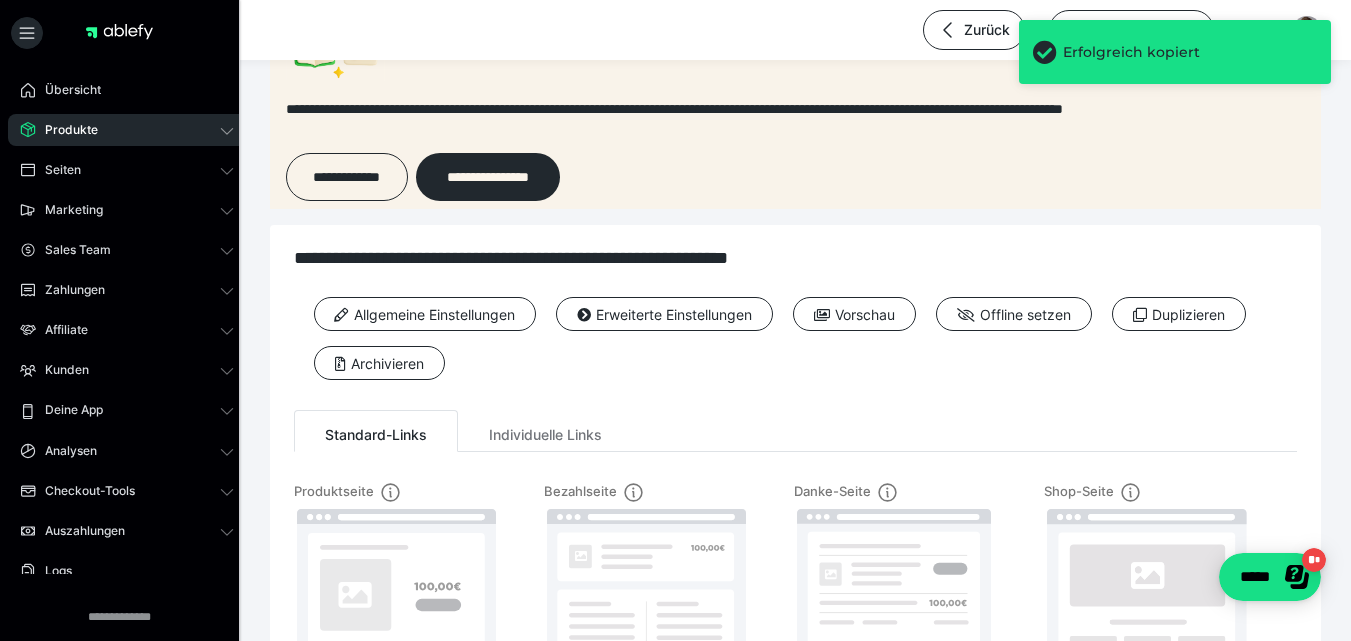 scroll, scrollTop: 0, scrollLeft: 0, axis: both 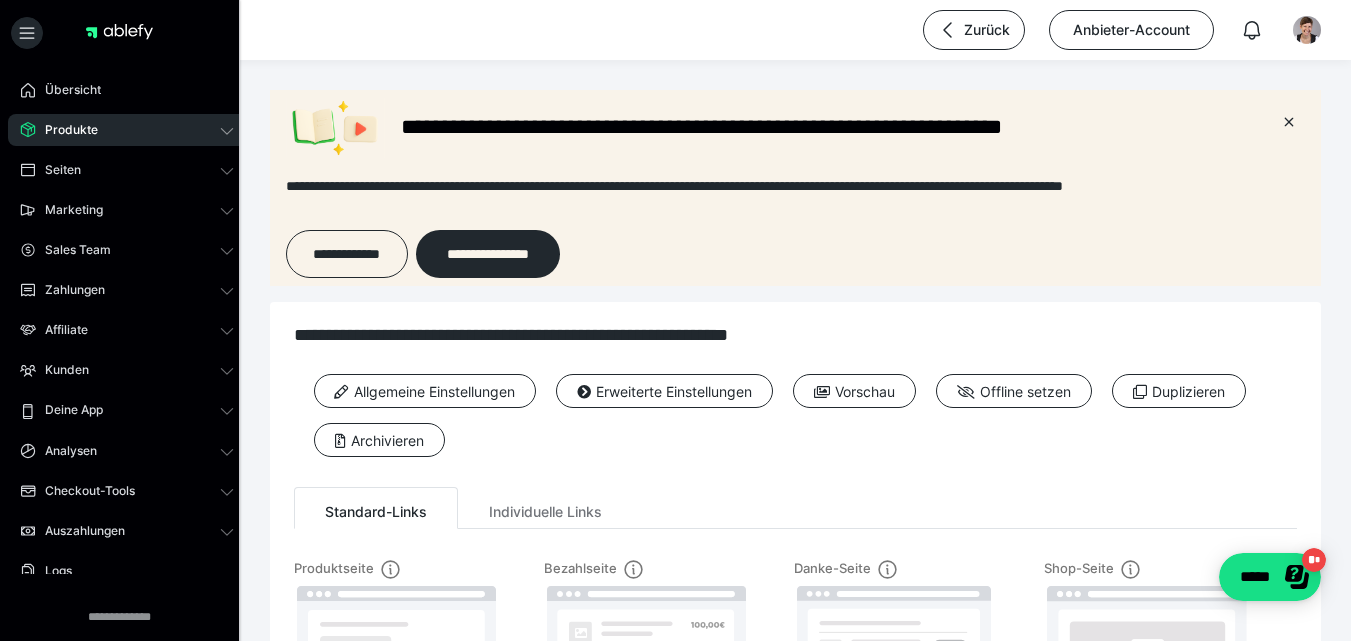 click on "Produkte" at bounding box center (64, 130) 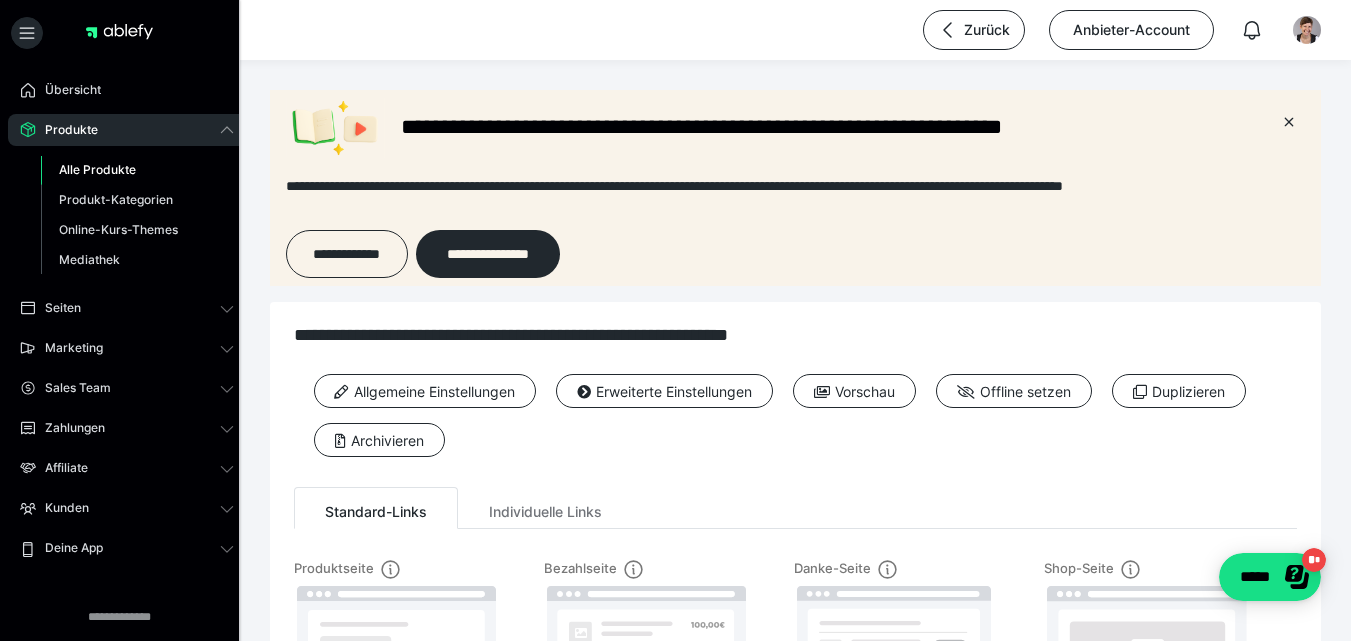 click on "Alle Produkte" at bounding box center [97, 169] 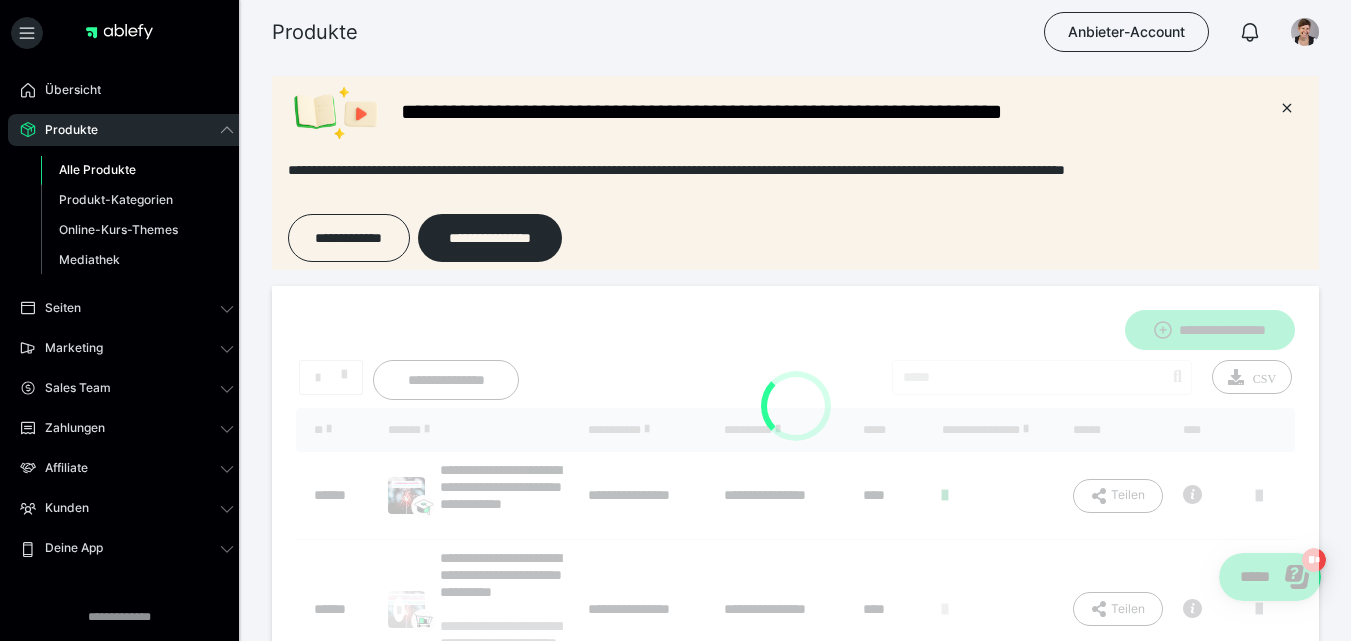 scroll, scrollTop: 0, scrollLeft: 0, axis: both 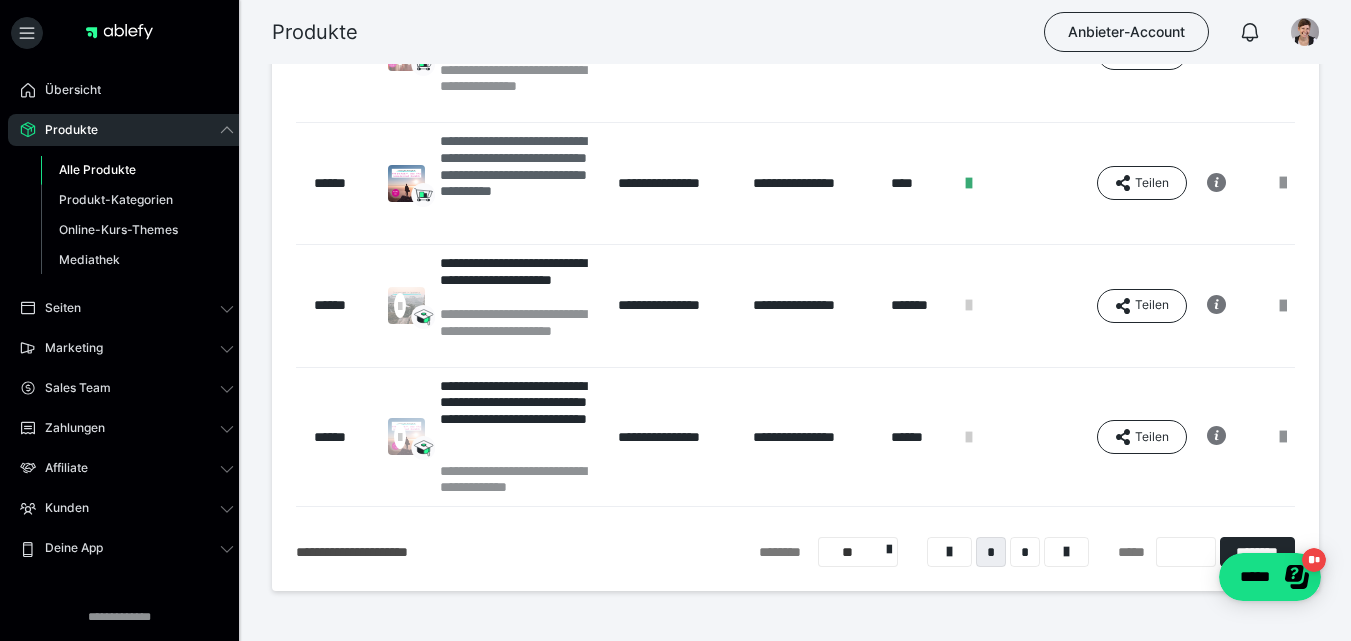 click on "**********" at bounding box center (519, 183) 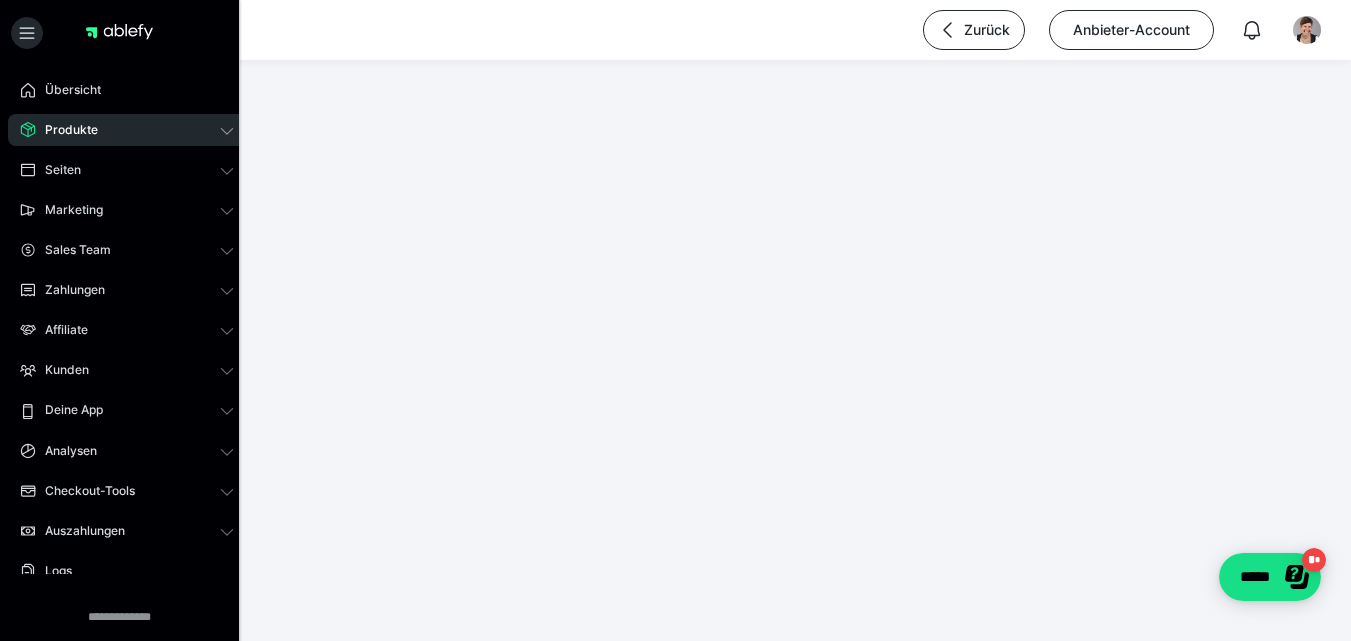 scroll, scrollTop: 0, scrollLeft: 0, axis: both 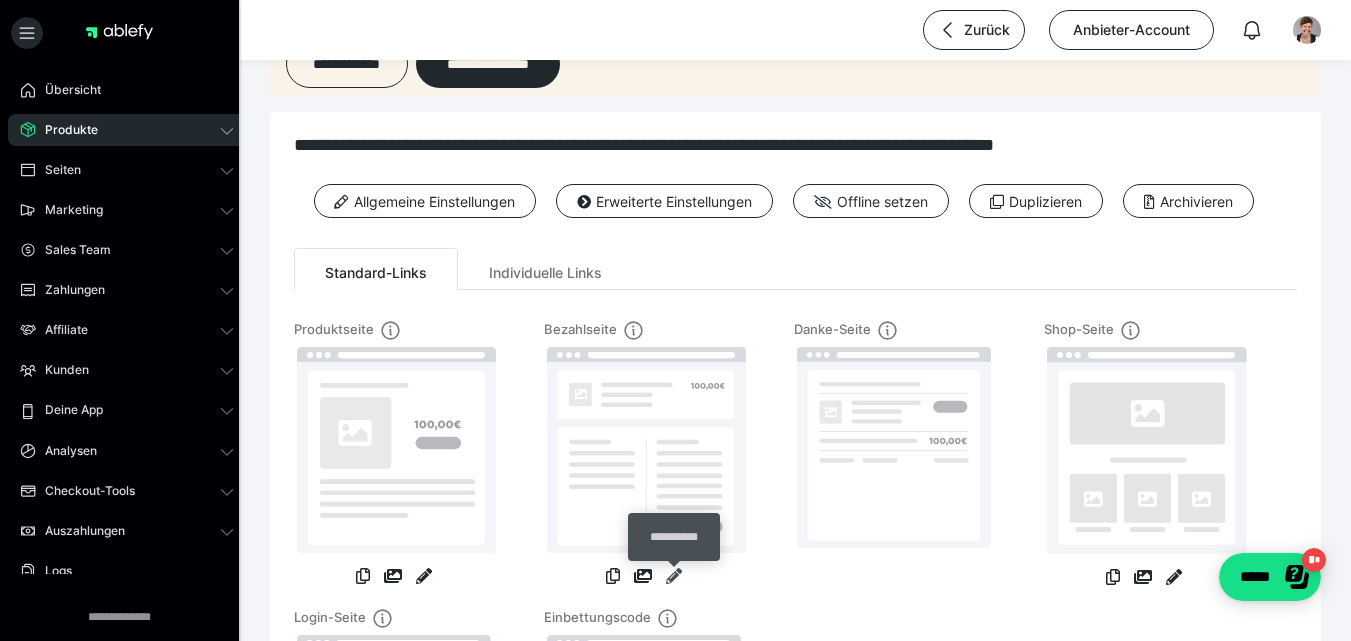 click at bounding box center [674, 576] 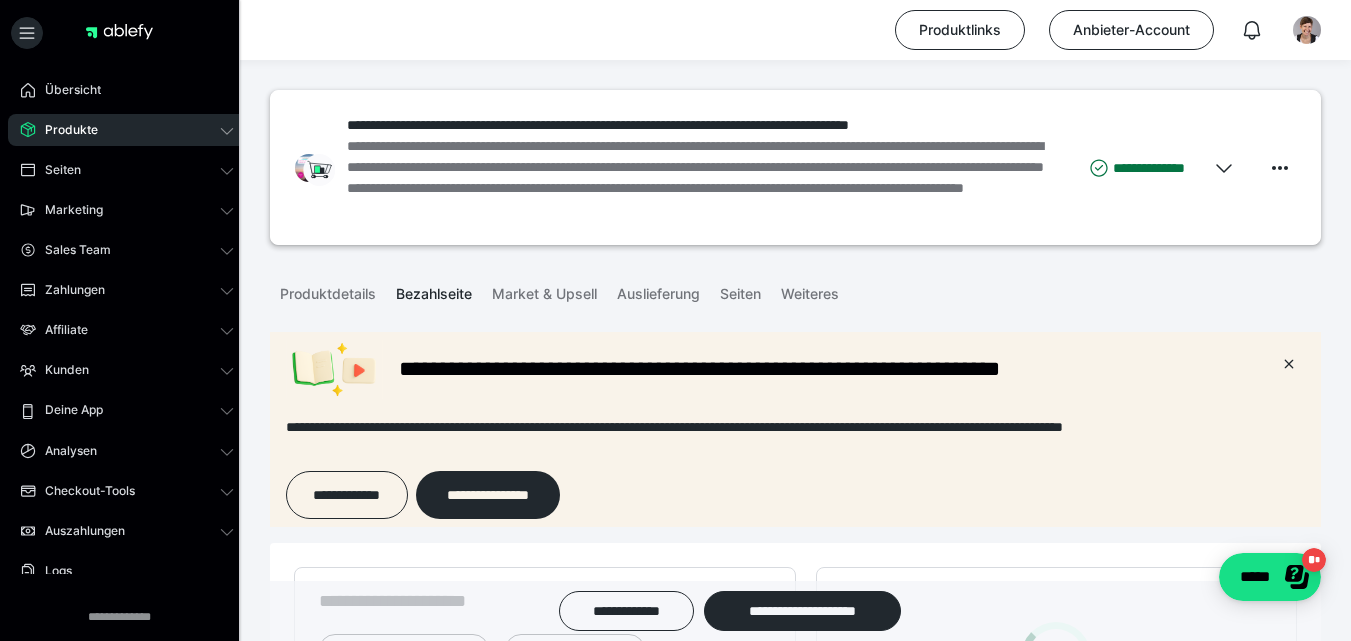 scroll, scrollTop: 0, scrollLeft: 0, axis: both 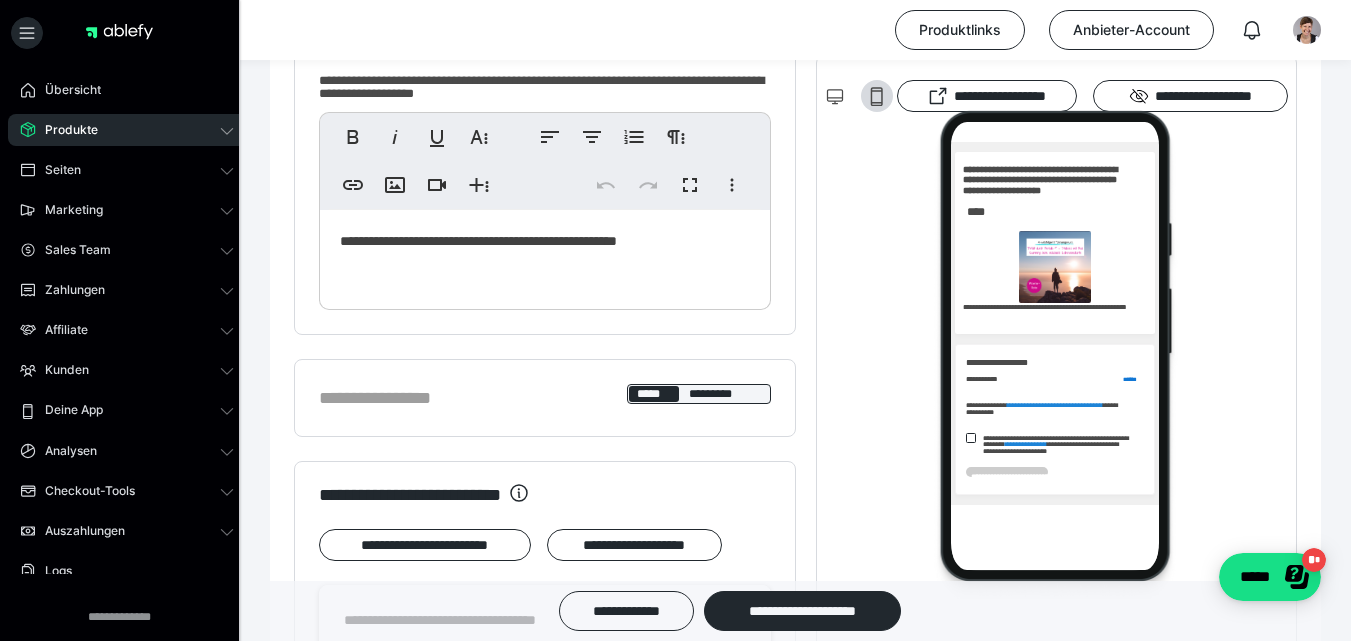 click on "**********" at bounding box center [545, 255] 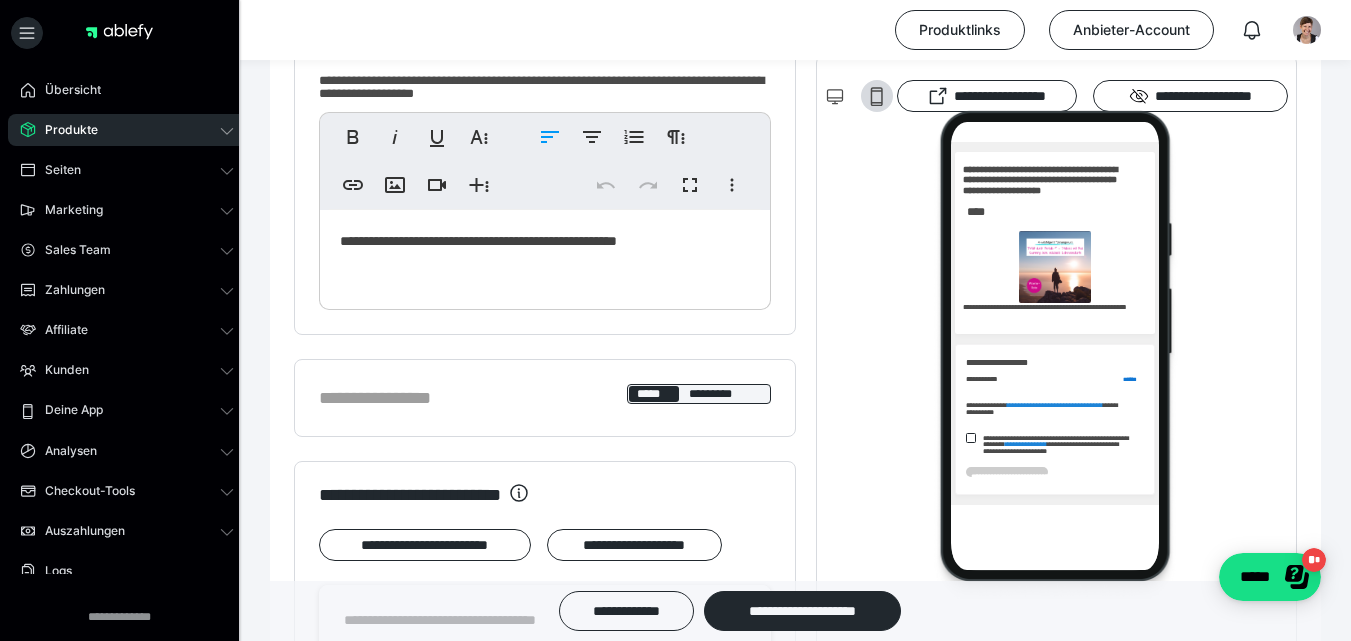 click on "**********" at bounding box center [545, 255] 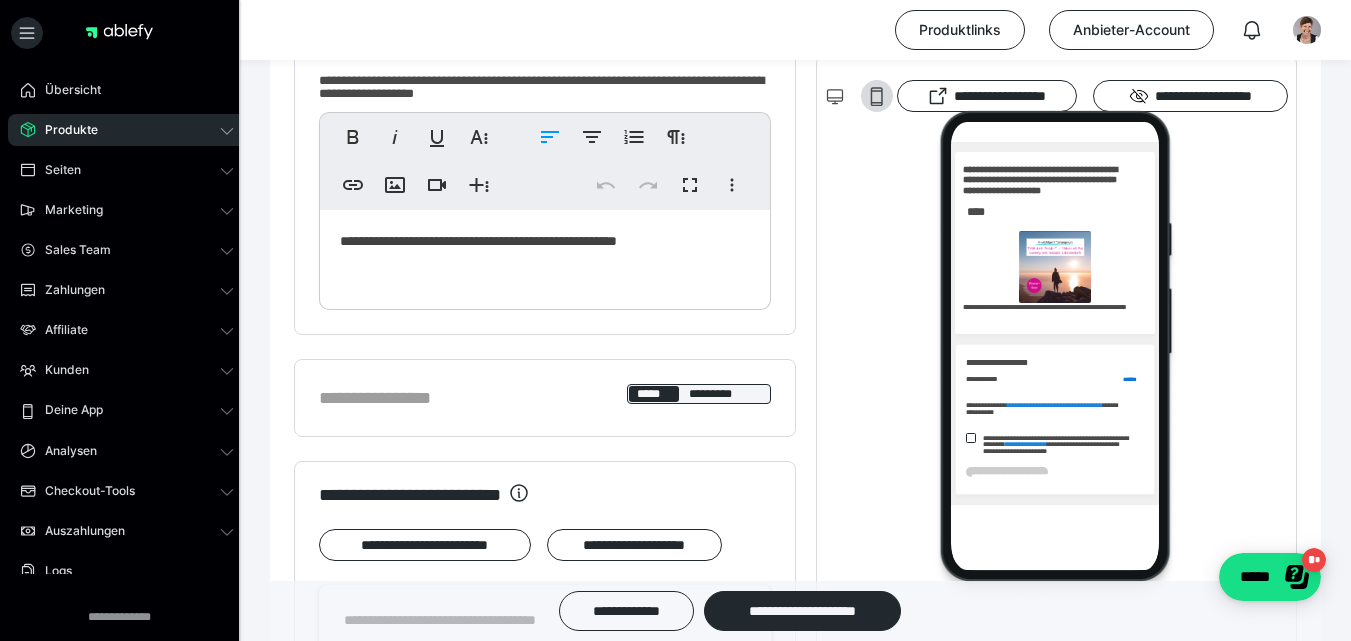 type 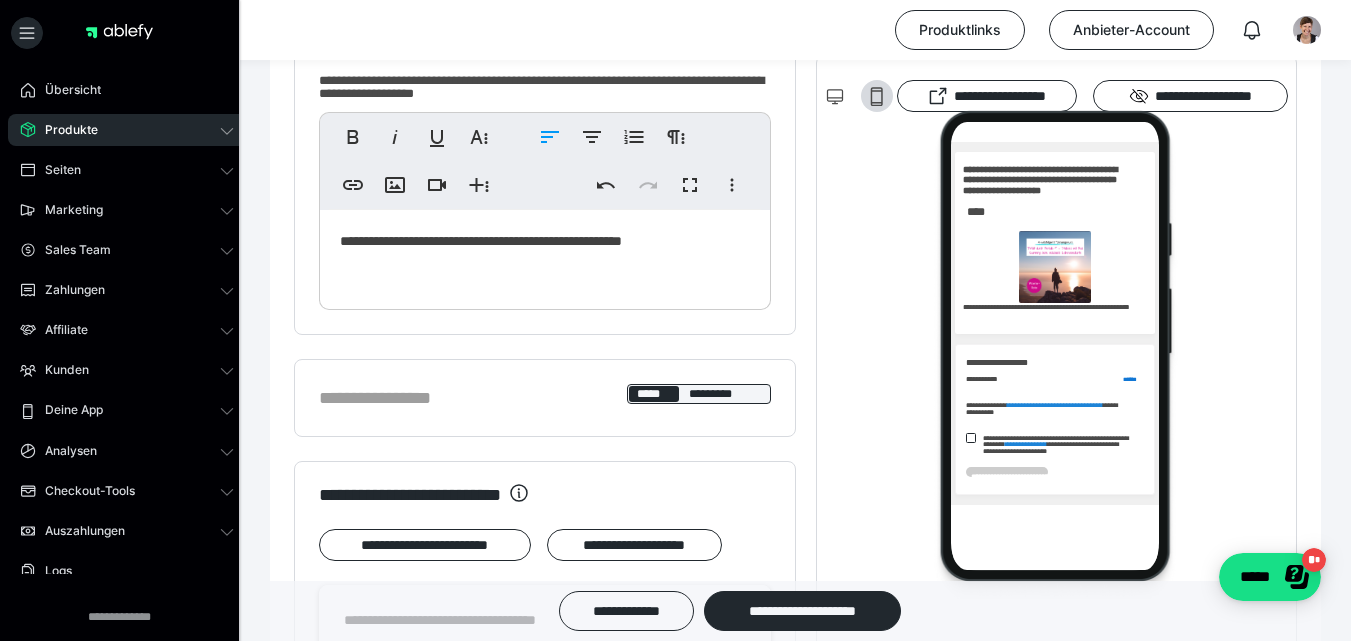 click on "**********" at bounding box center (545, 255) 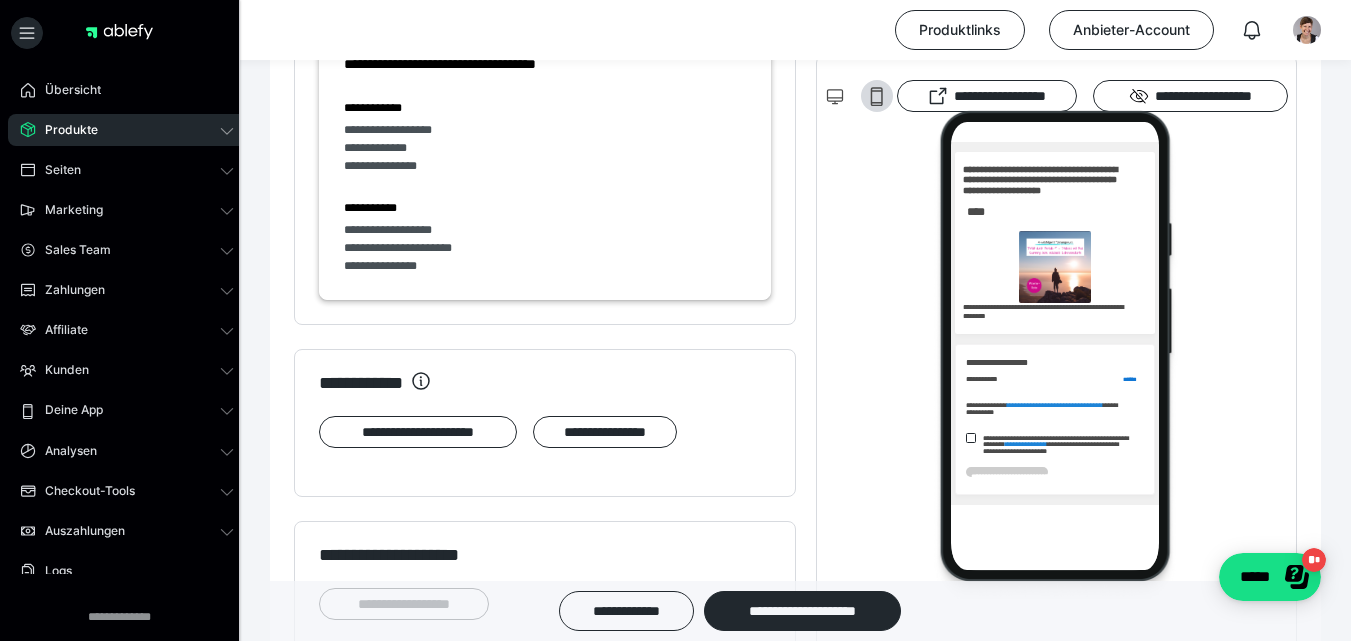 scroll, scrollTop: 1421, scrollLeft: 0, axis: vertical 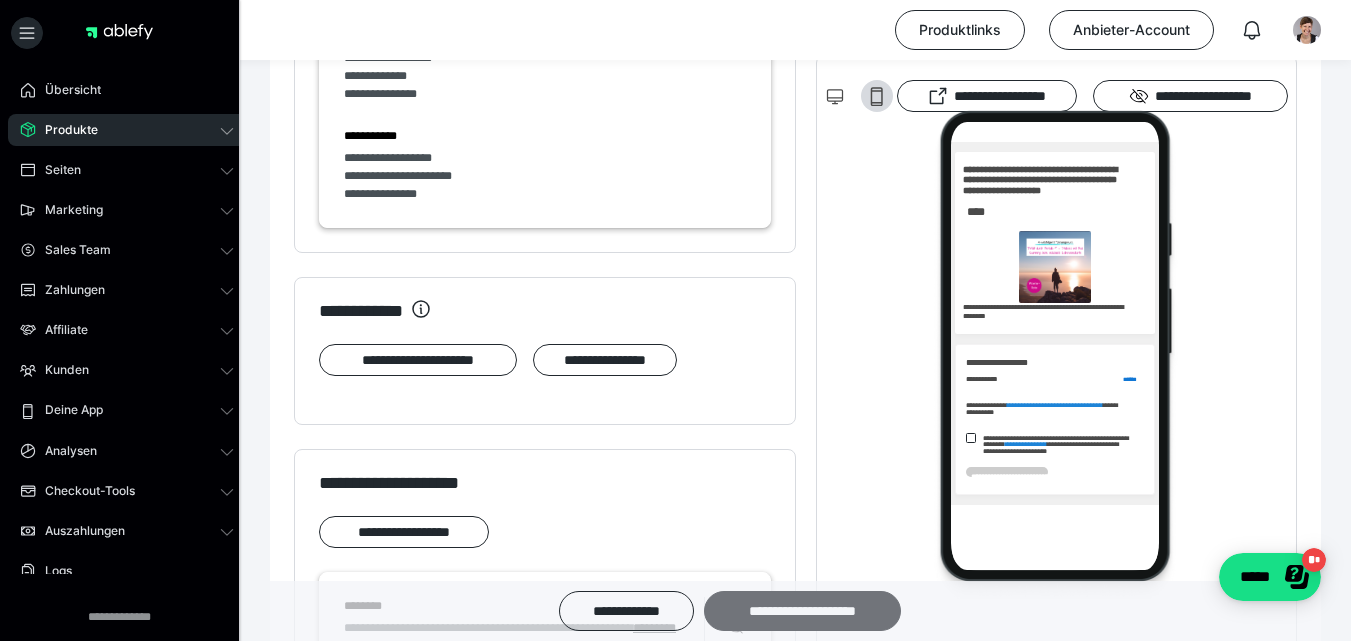 click on "**********" at bounding box center [802, 611] 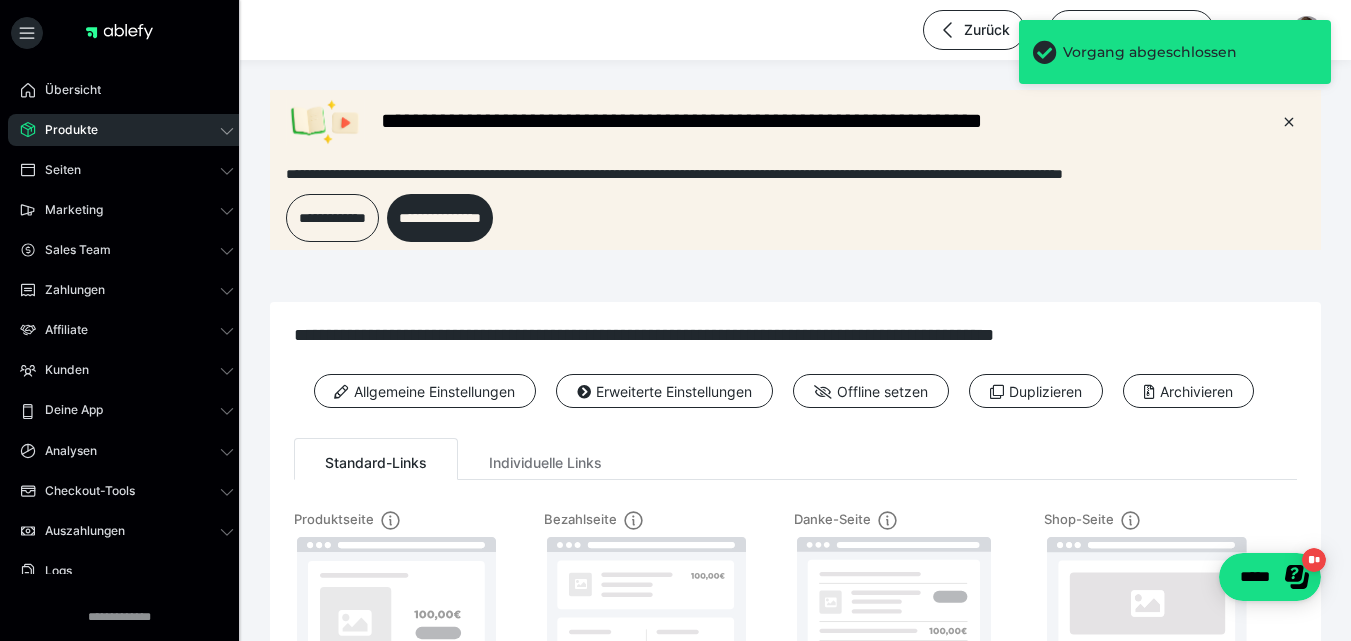 scroll, scrollTop: 0, scrollLeft: 0, axis: both 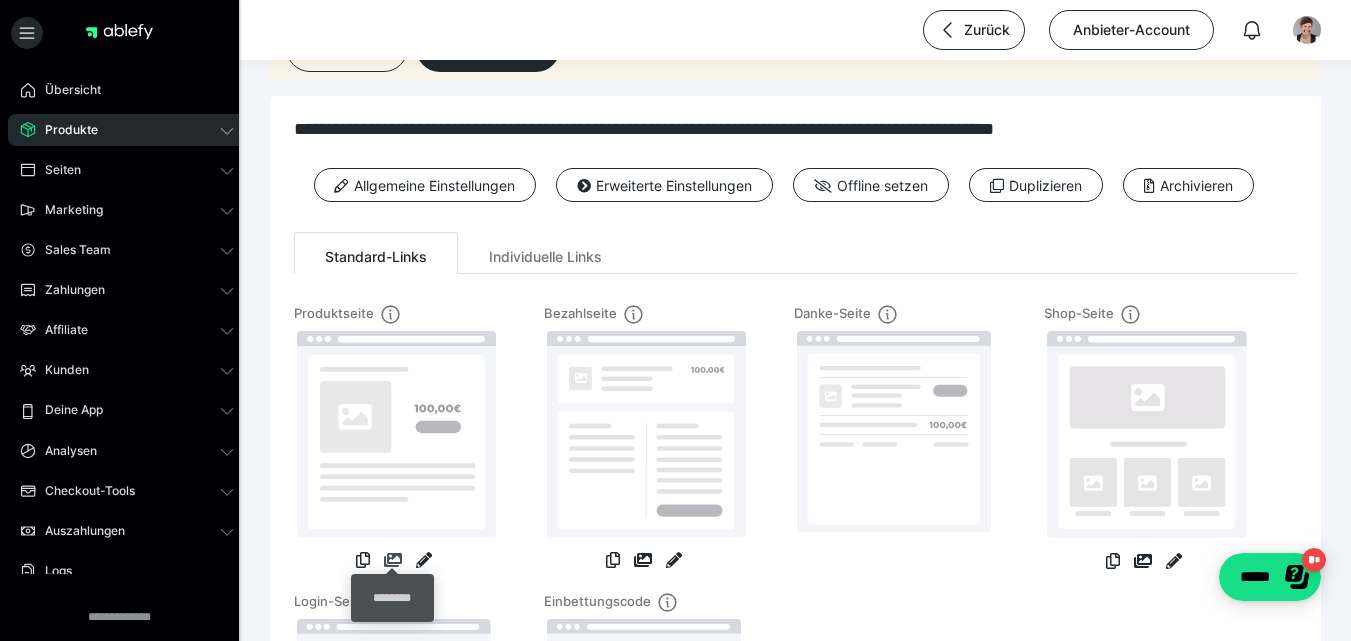 click at bounding box center [393, 560] 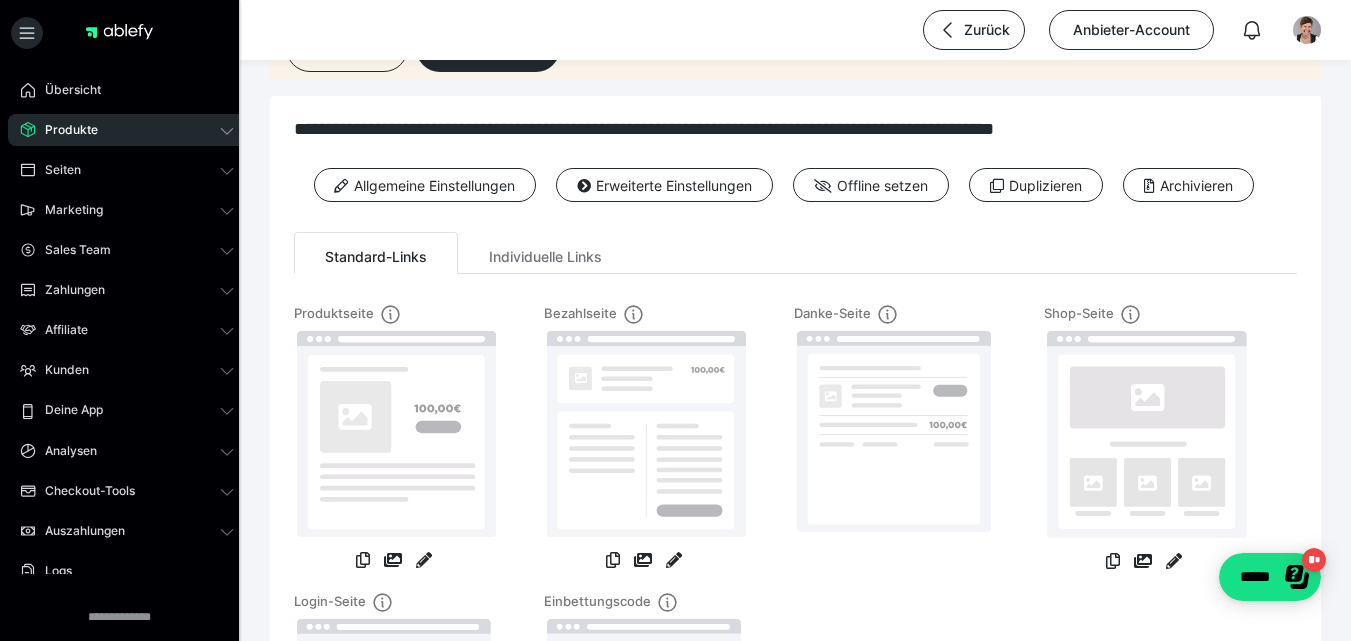 click on "Produkte" at bounding box center [127, 130] 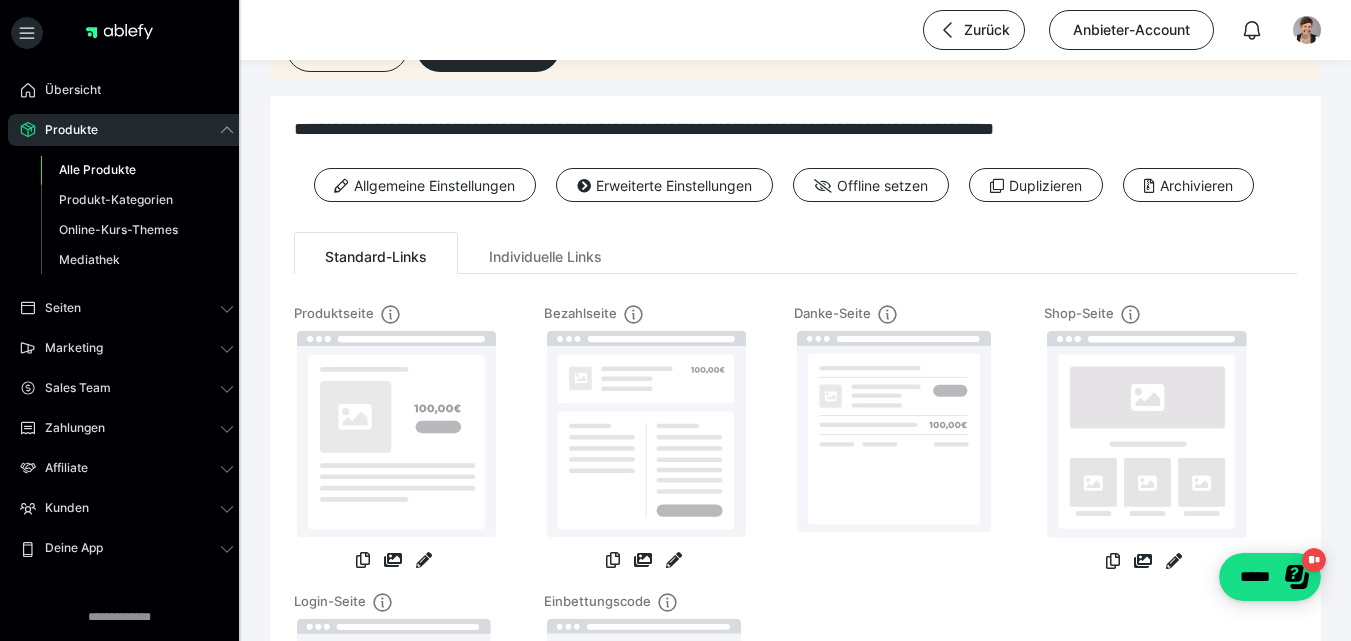 click on "Alle Produkte" at bounding box center (97, 169) 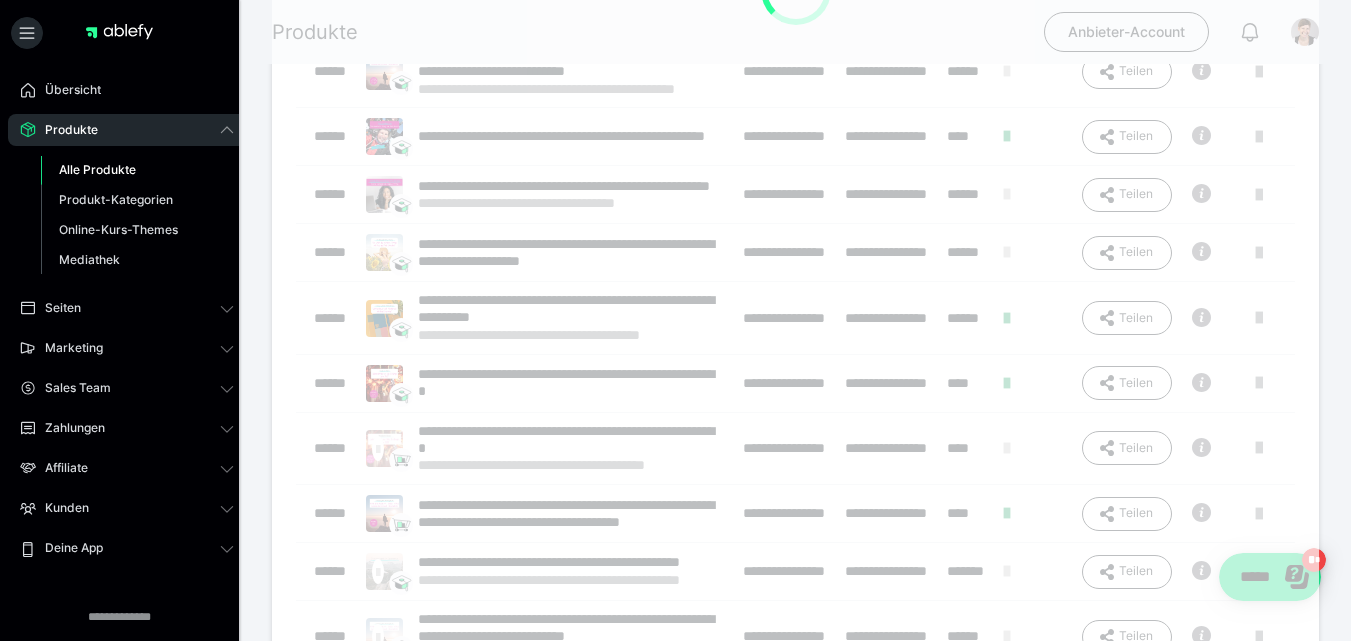 scroll, scrollTop: 0, scrollLeft: 0, axis: both 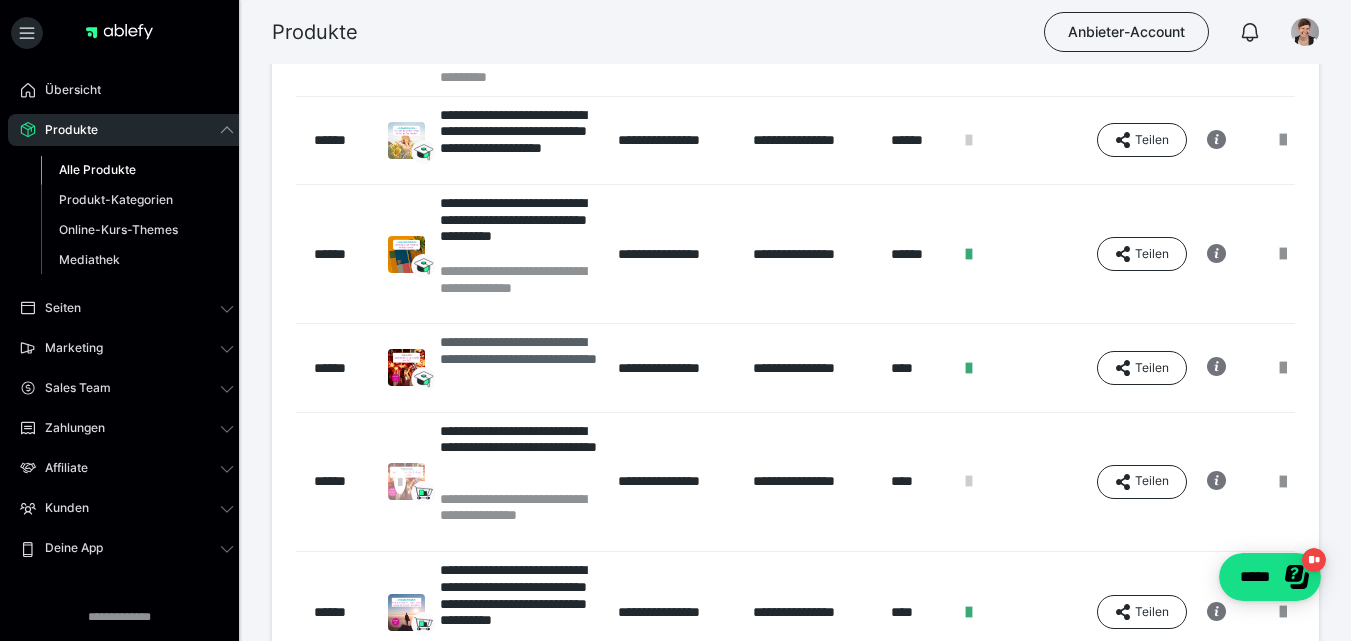 click on "**********" at bounding box center (519, 367) 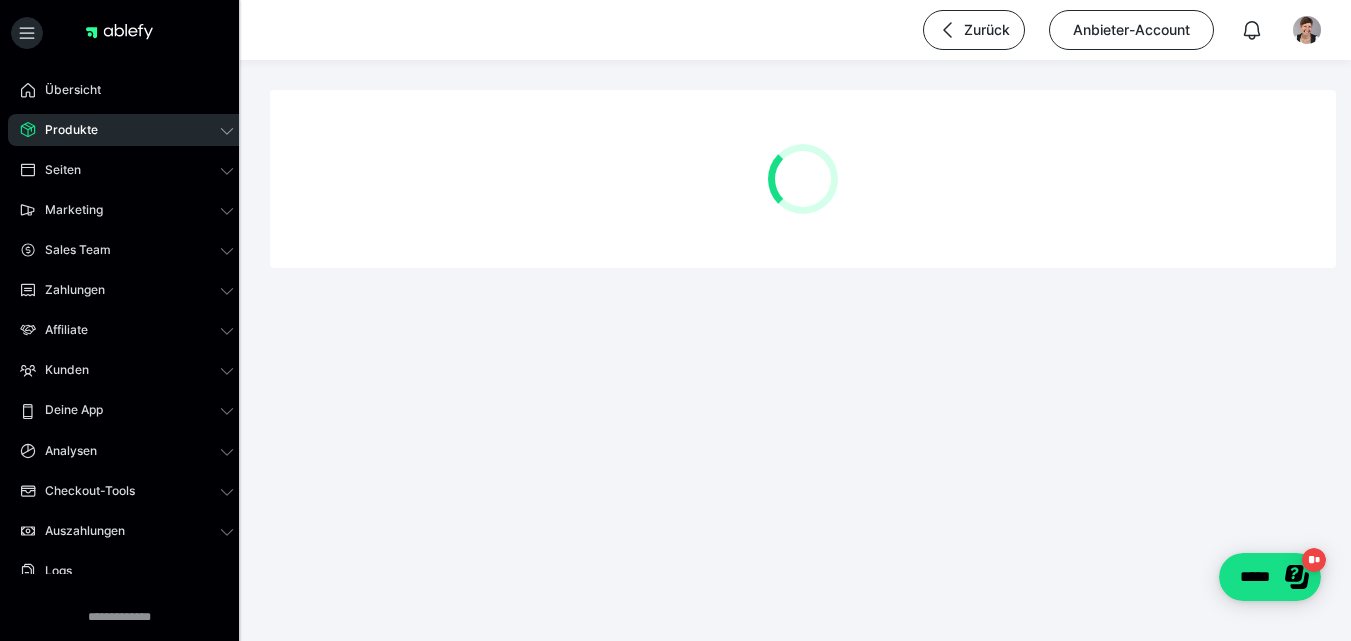 scroll, scrollTop: 0, scrollLeft: 0, axis: both 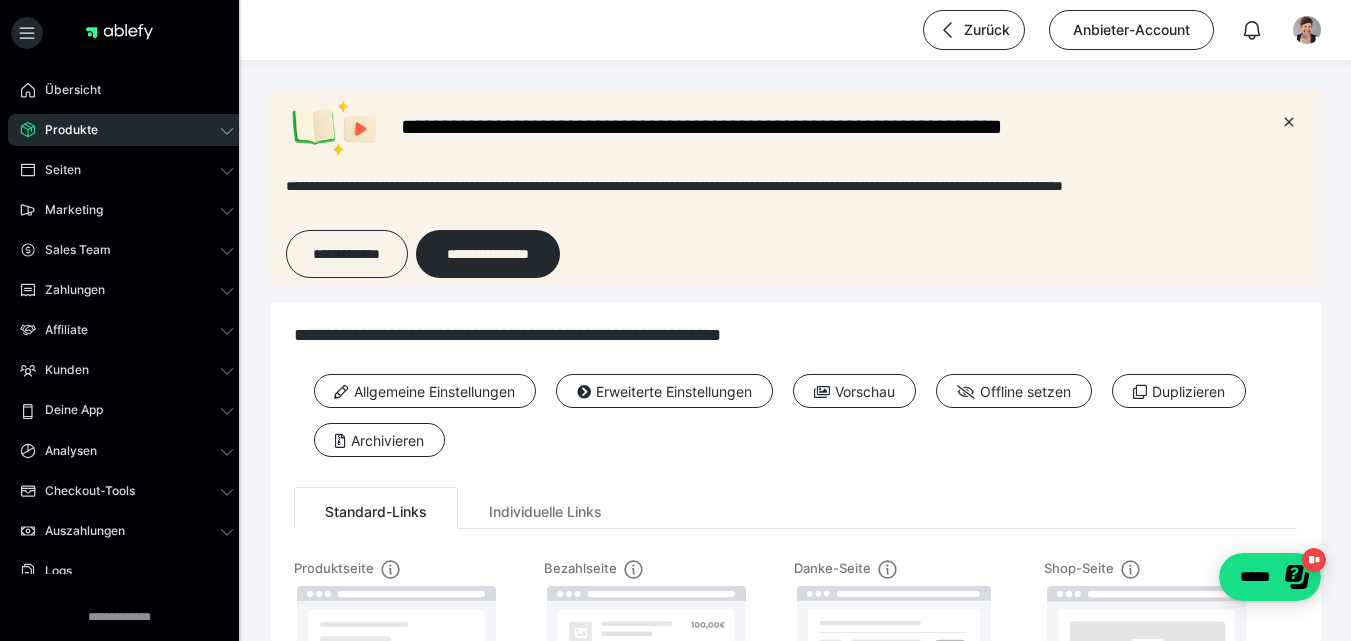 click on "**********" at bounding box center (795, 188) 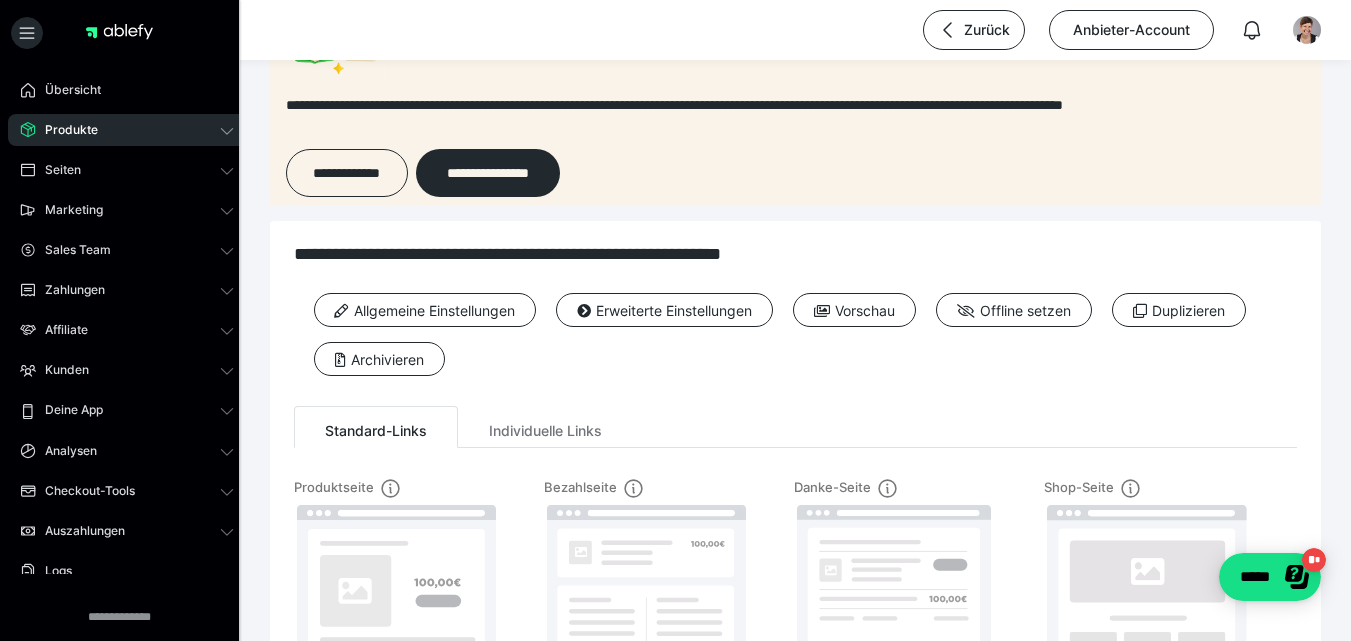 scroll, scrollTop: 89, scrollLeft: 0, axis: vertical 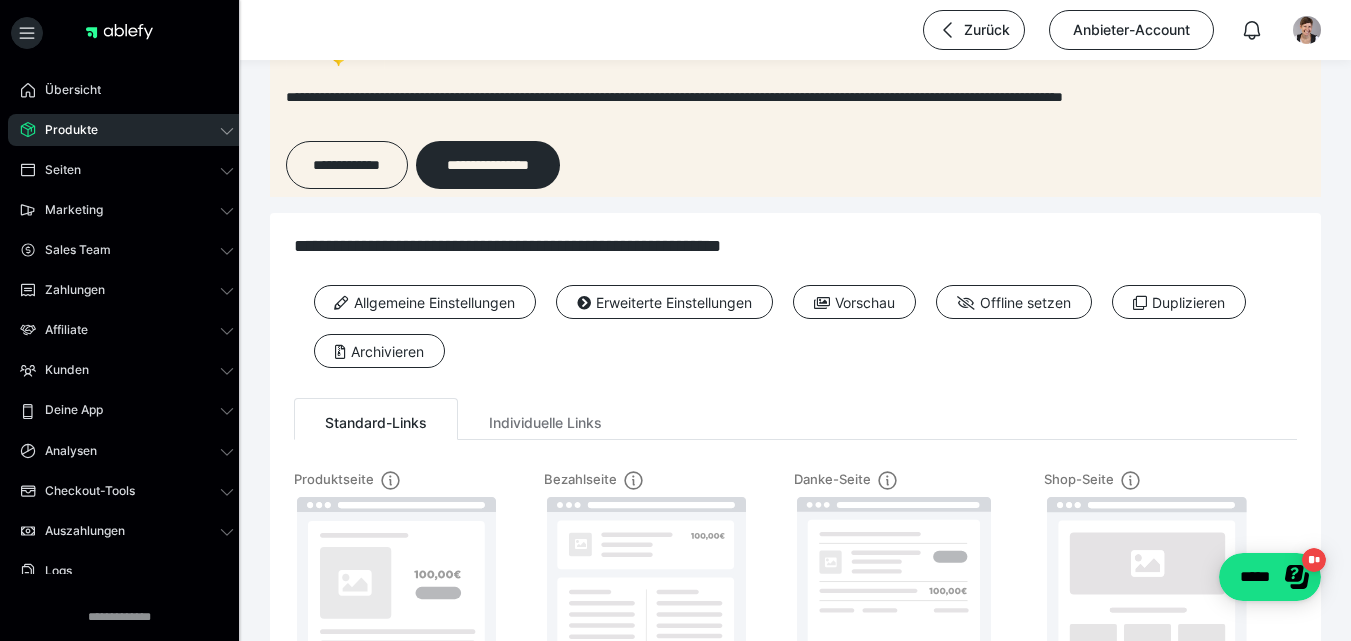 click on "**********" at bounding box center (795, 246) 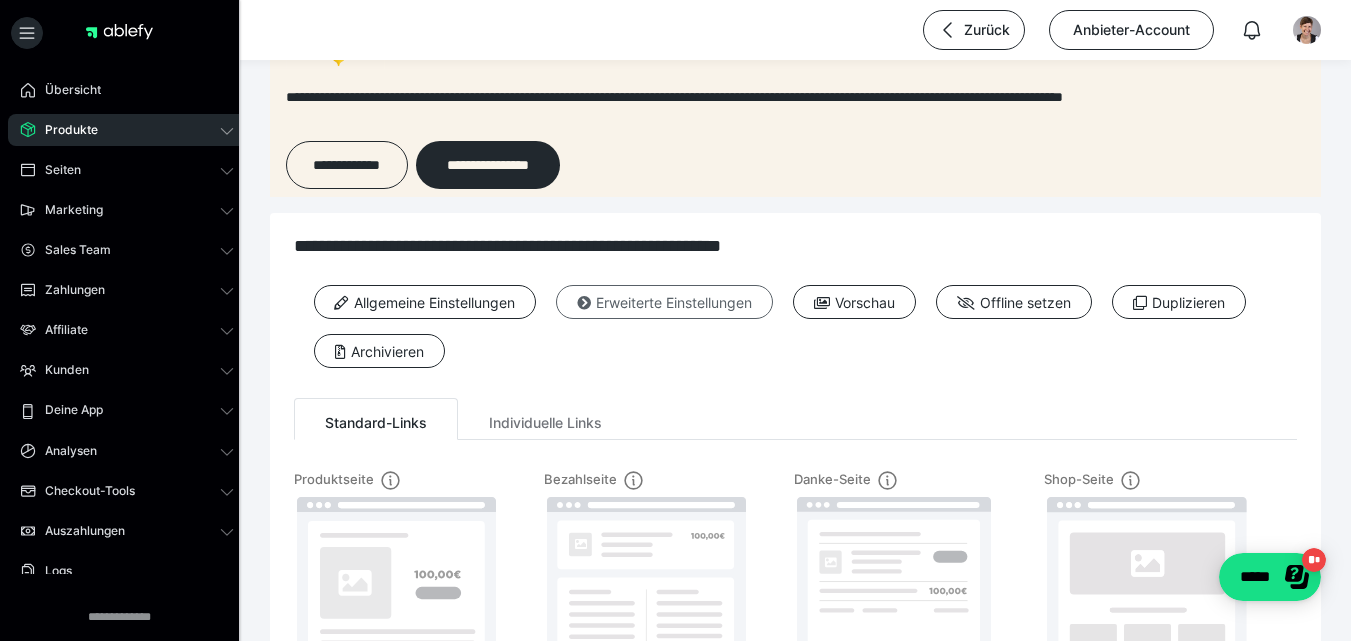 click on "Erweiterte Einstellungen" at bounding box center (664, 302) 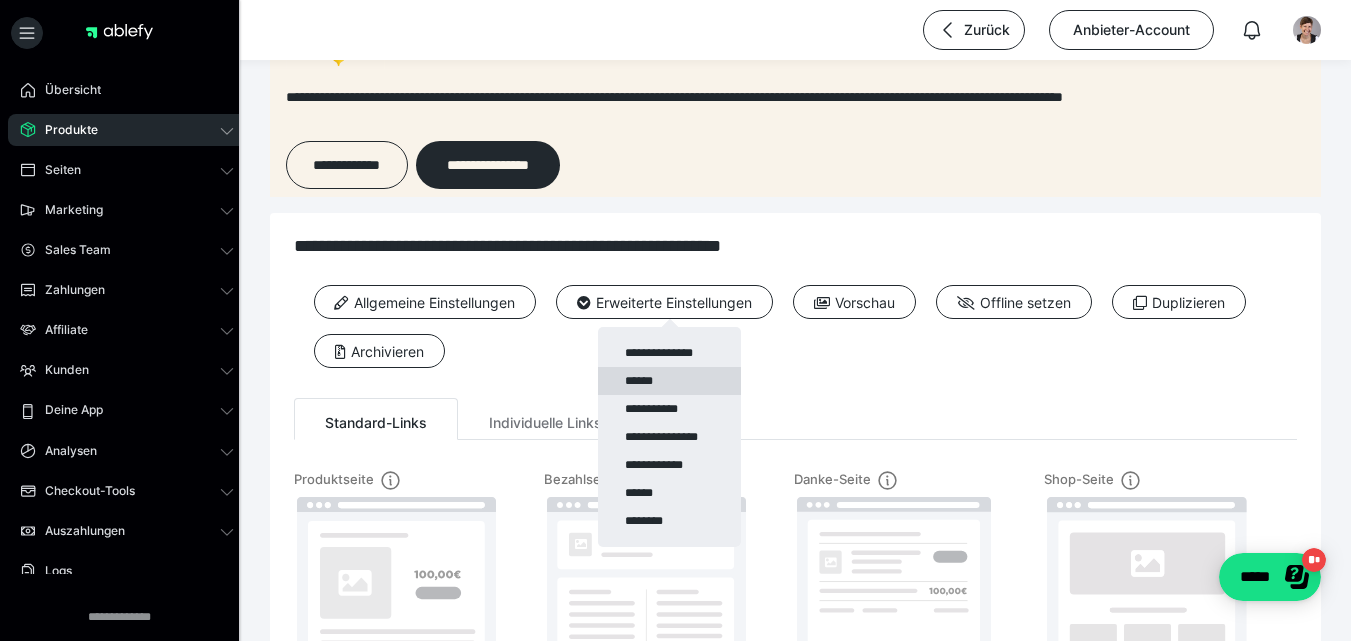 click on "******" at bounding box center [669, 381] 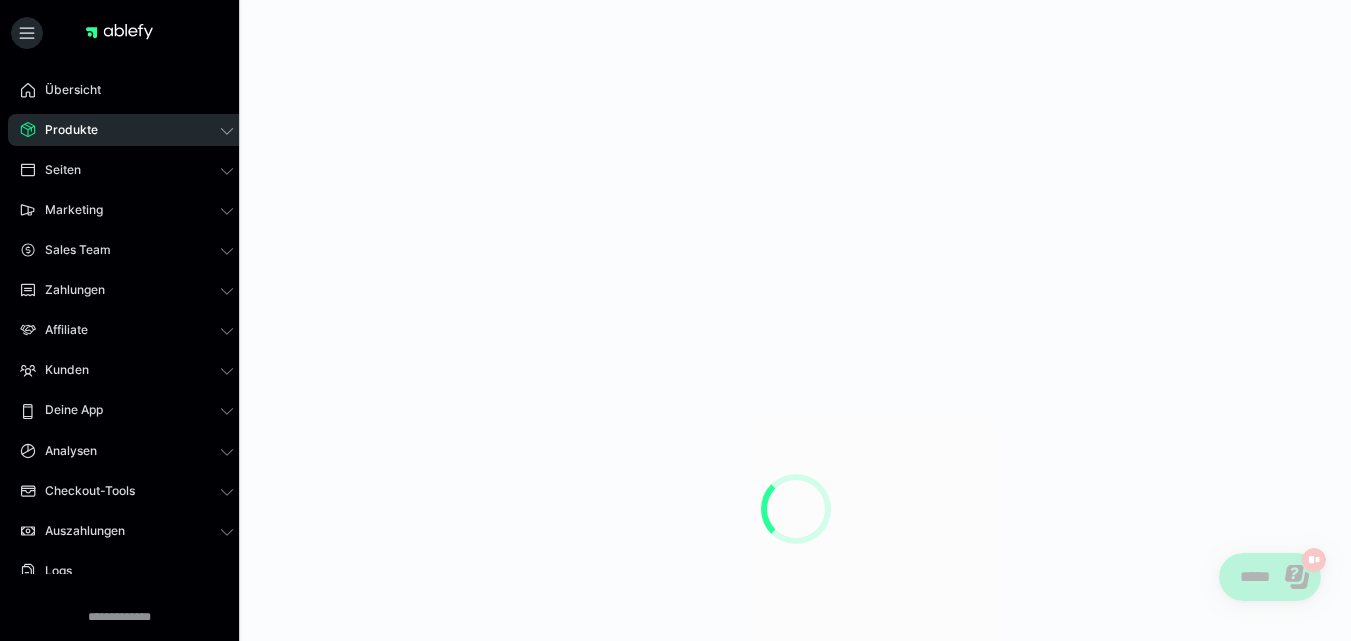 scroll, scrollTop: 0, scrollLeft: 0, axis: both 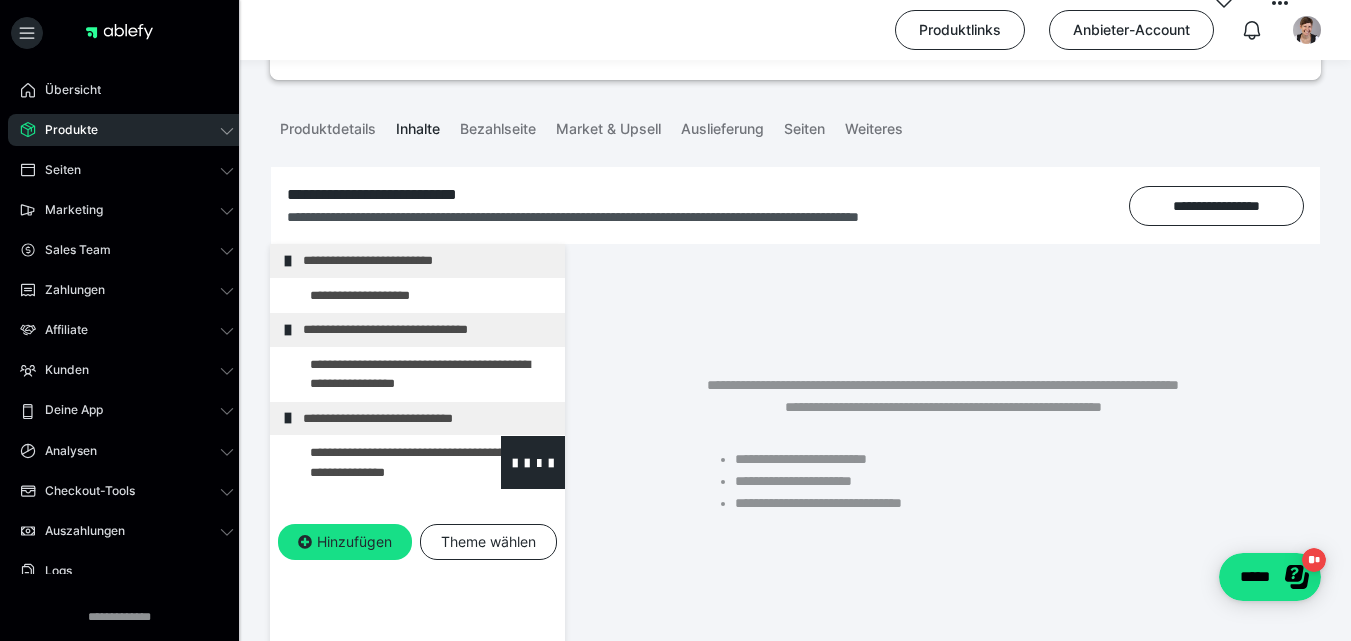 click at bounding box center (375, 462) 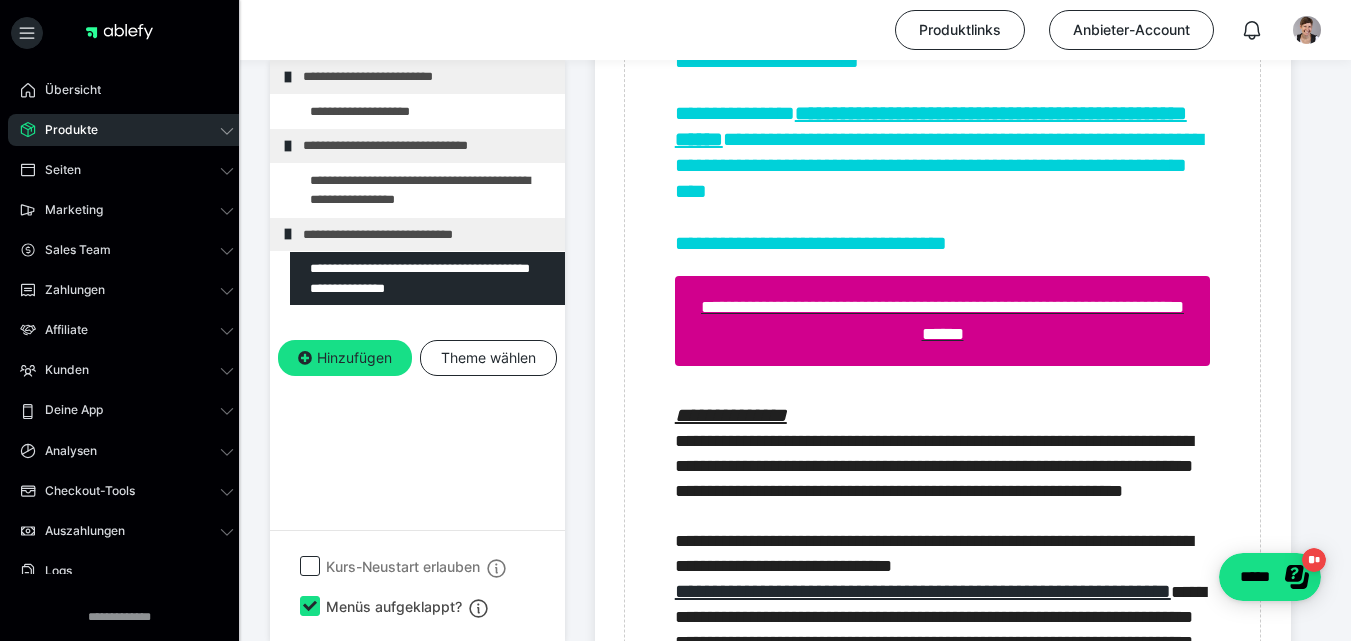 scroll, scrollTop: 2273, scrollLeft: 0, axis: vertical 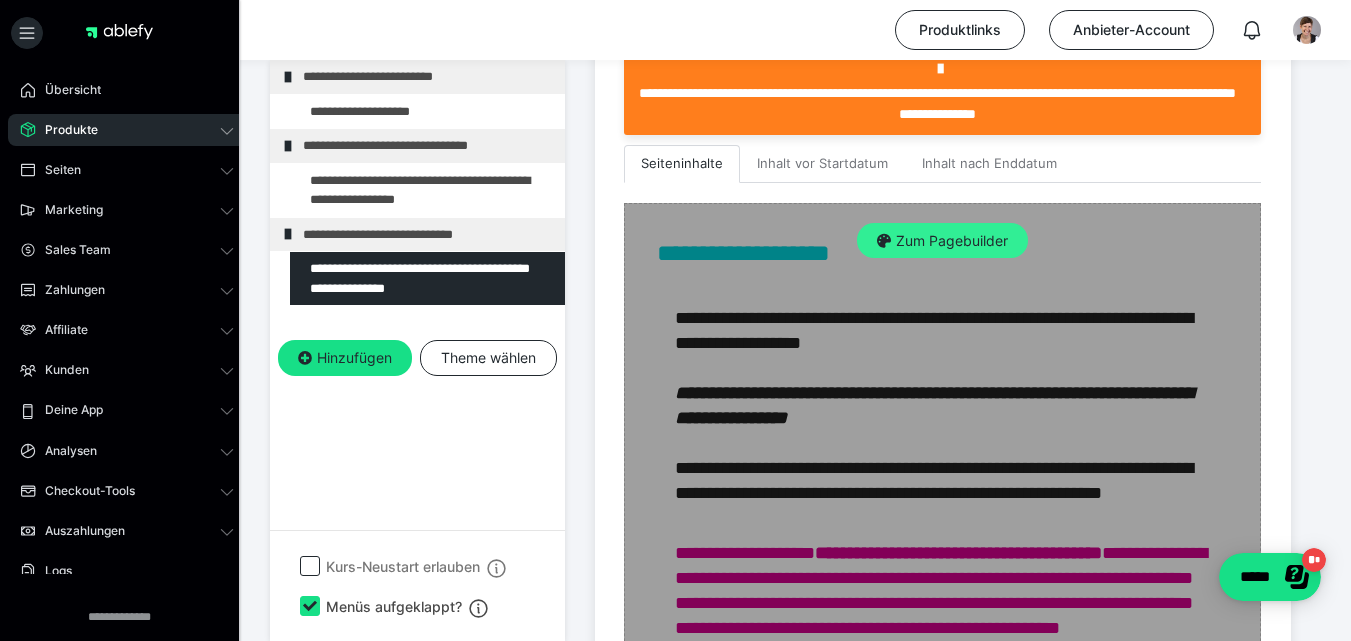 click on "Zum Pagebuilder" at bounding box center [942, 241] 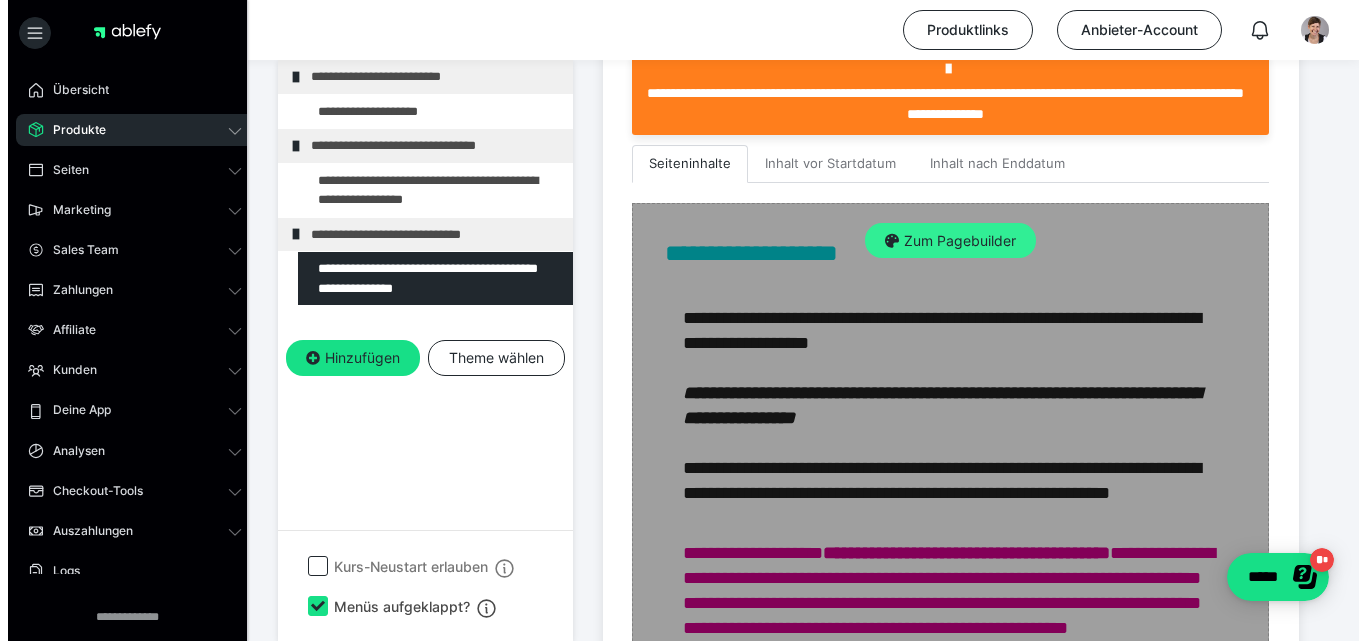 scroll, scrollTop: 349, scrollLeft: 0, axis: vertical 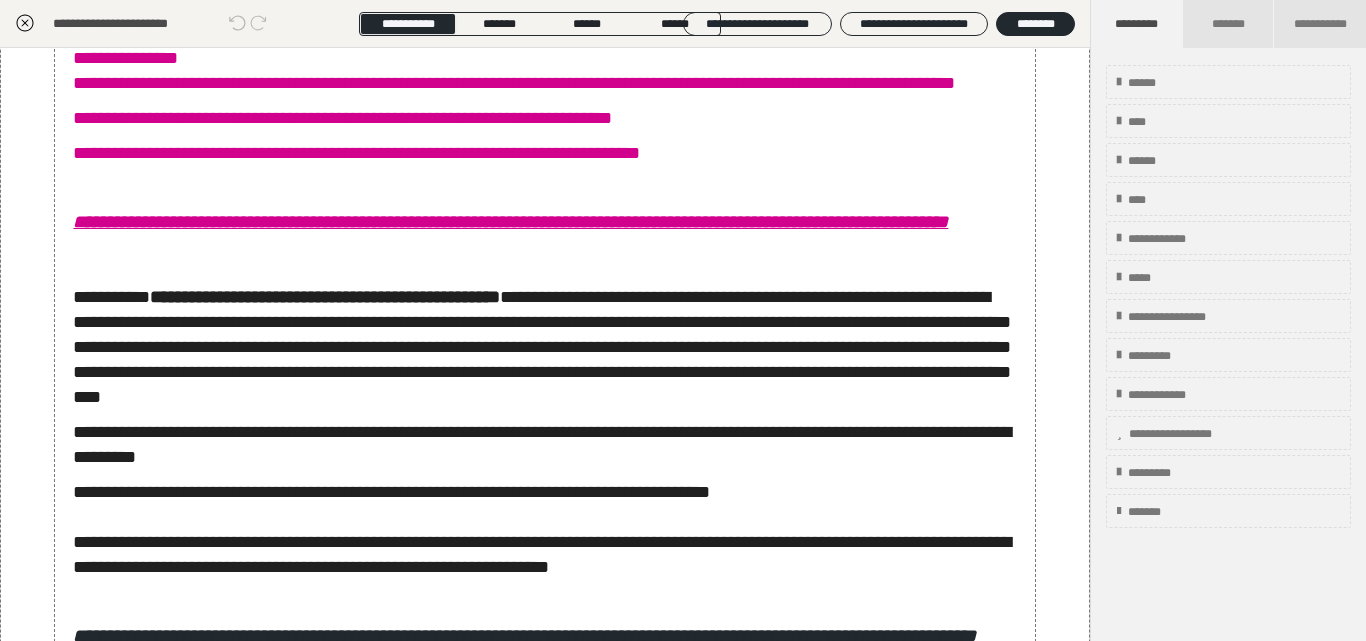 click on "**********" at bounding box center [544, 310] 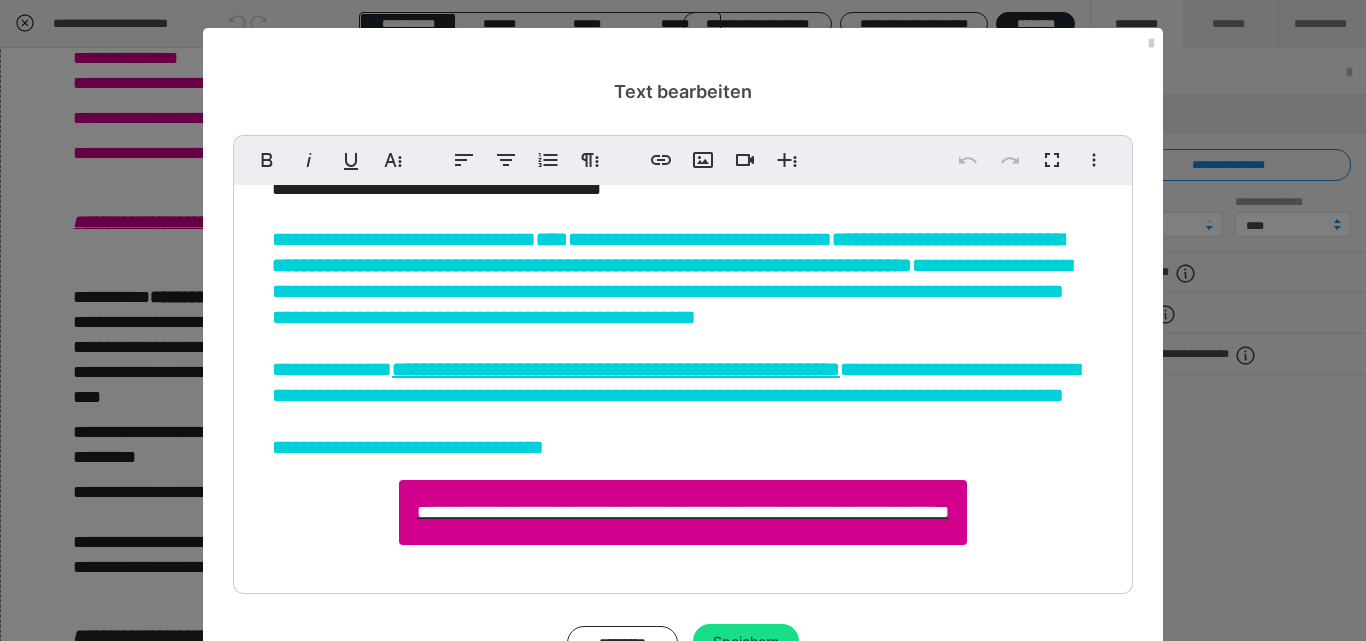 scroll, scrollTop: 1055, scrollLeft: 0, axis: vertical 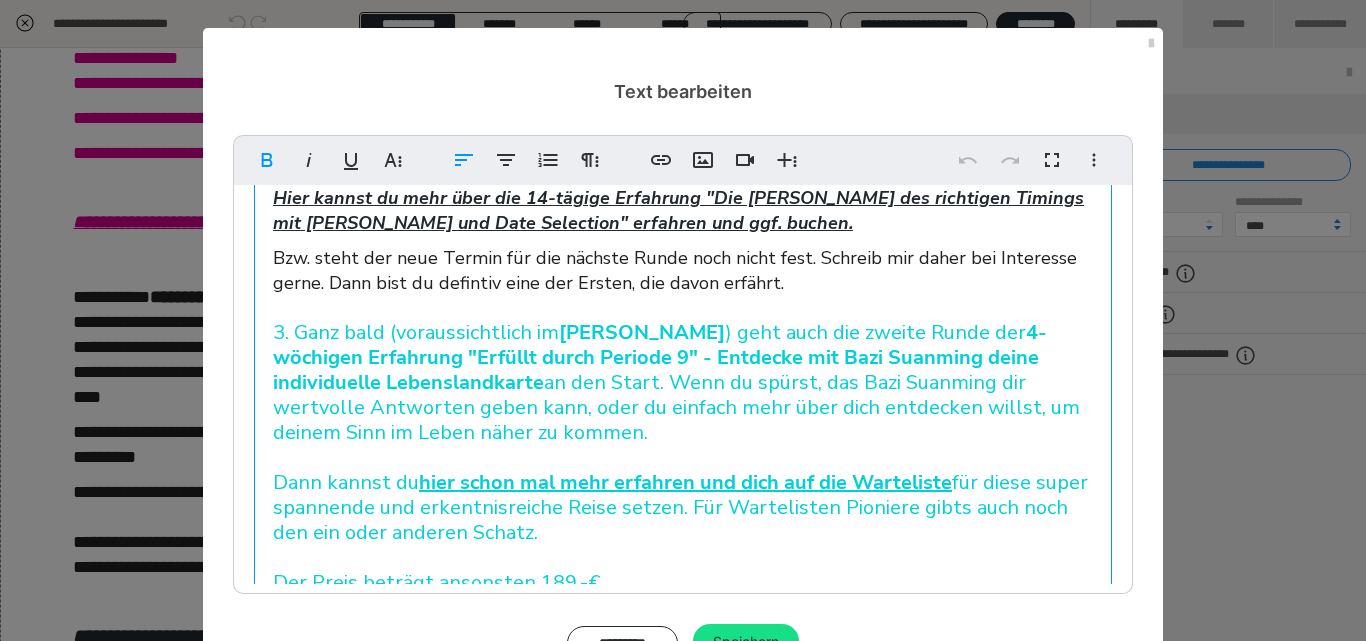 click on "[PERSON_NAME]" at bounding box center [642, 332] 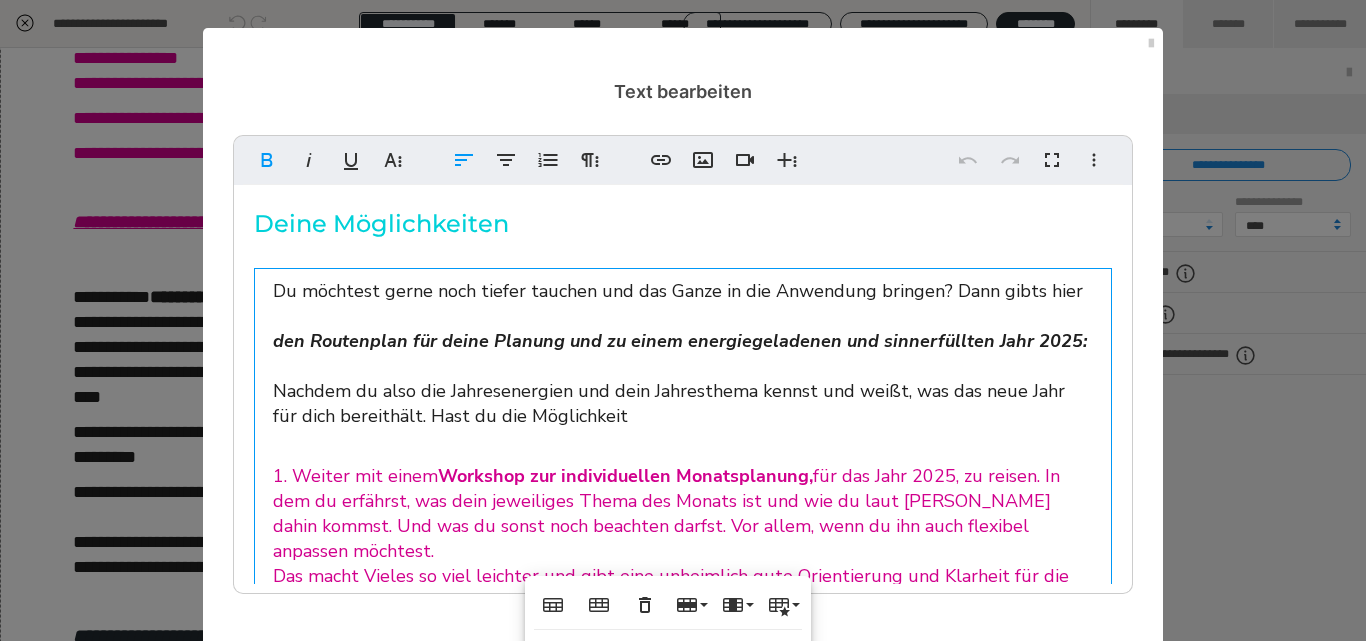 scroll, scrollTop: 1056, scrollLeft: 0, axis: vertical 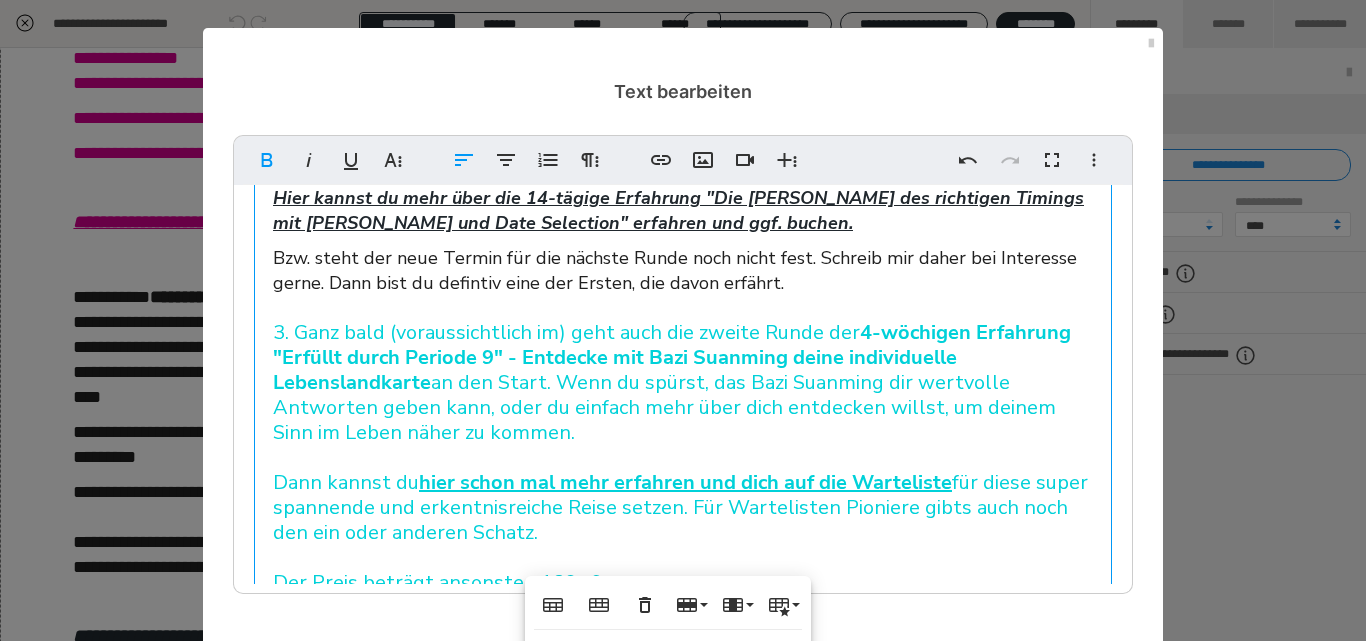 type 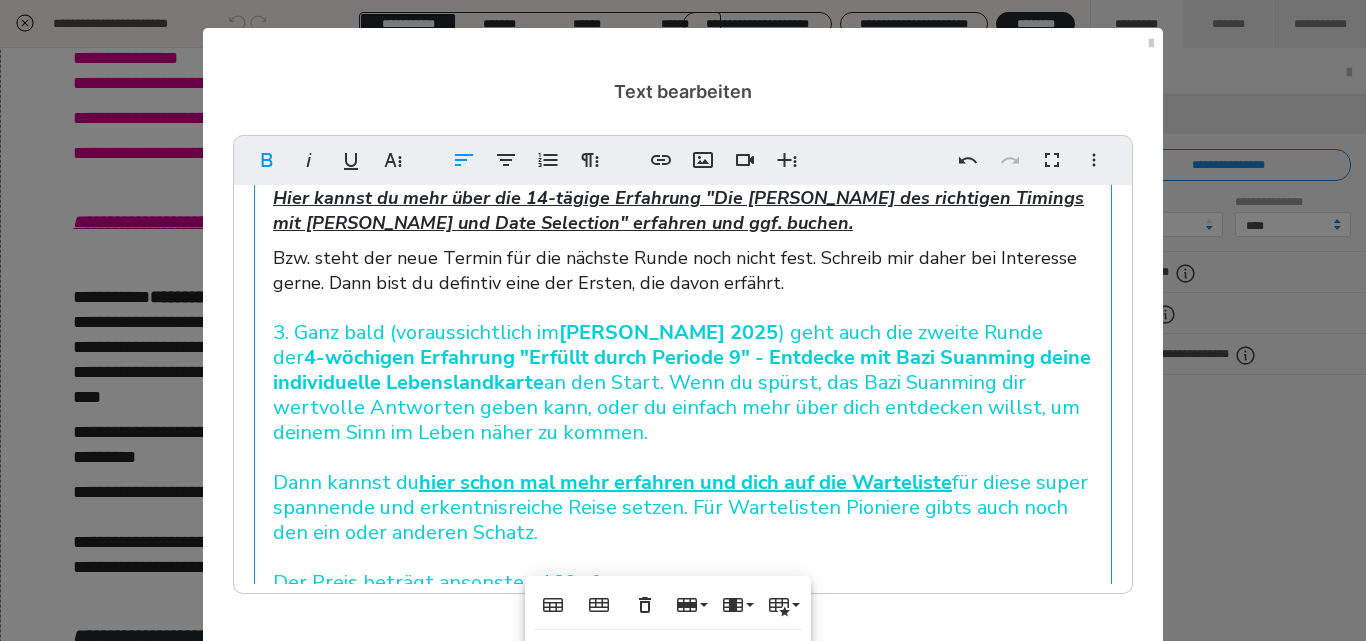 click on "3. Ganz bald (voraussichtlich im  [PERSON_NAME] 2025 ) geht auch die zweite Runde der  4-wöchigen Erfahrung "Erfüllt durch Periode 9" - Entdecke mit Bazi Suanming deine individuelle Lebenslandkarte  an den Start. Wenn du spürst, das Bazi Suanming dir wertvolle Antworten geben kann, oder du einfach mehr über dich entdecken willst, um deinem Sinn im Leben näher zu kommen. Dann kannst du  hier schon mal mehr erfahren und dich auf die Warteliste  für diese super spannende und erkentnisreiche Reise setzen. Für Wartelisten Pioniere gibts auch noch den ein oder anderen Schatz. Der Preis beträgt ansonsten 189,-€" at bounding box center (682, 457) 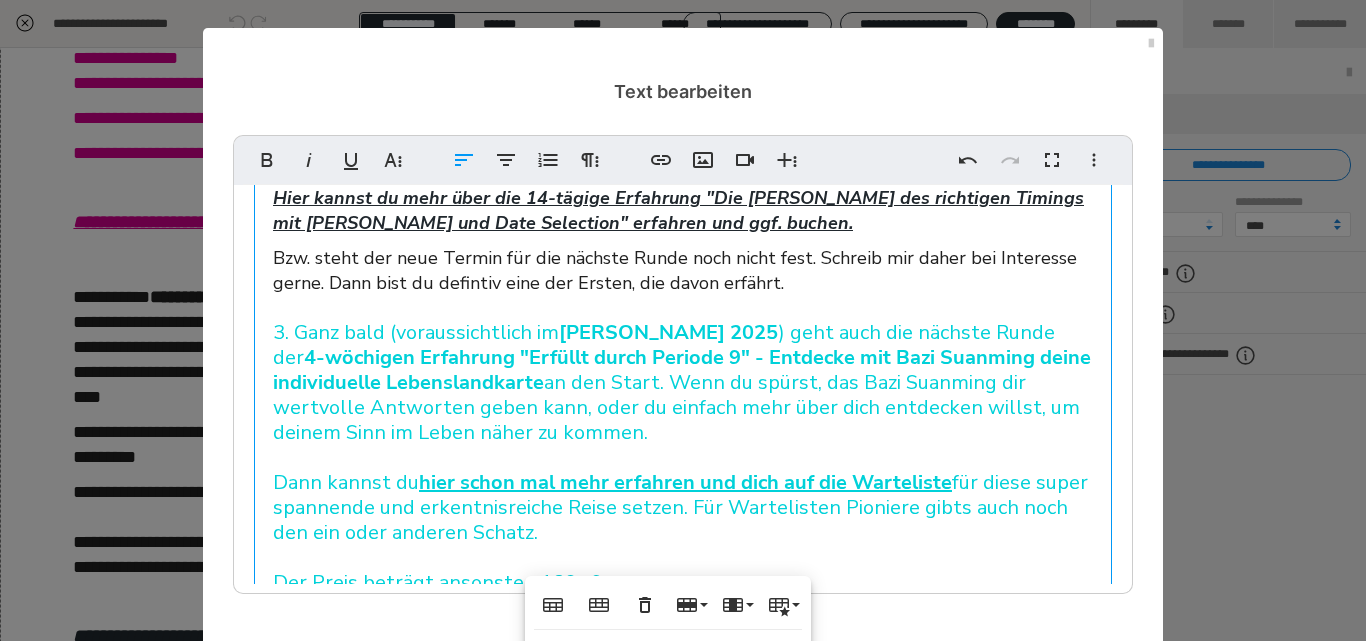 click on "Bzw. steht der neue Termin für die nächste Runde noch nicht fest. Schreib mir daher bei Interesse gerne. Dann bist du defintiv eine der Ersten, die davon erfährt. 3. Ganz bald (voraussichtlich im  [PERSON_NAME] 2025 ) geht auch die nächste Runde der  4-wöchigen Erfahrung "Erfüllt durch Periode 9" - Entdecke mit Bazi Suanming deine individuelle Lebenslandkarte  an den Start. Wenn du spürst, das Bazi Suanming dir wertvolle Antworten geben kann, oder du einfach mehr über dich entdecken willst, um deinem Sinn im Leben näher zu kommen. Dann kannst du  hier schon mal mehr erfahren und dich auf die Warteliste  für diese super spannende und erkentnisreiche Reise setzen. Für Wartelisten Pioniere gibts auch noch den ein oder anderen Schatz. Der Preis beträgt ansonsten 189,-€" at bounding box center (683, 421) 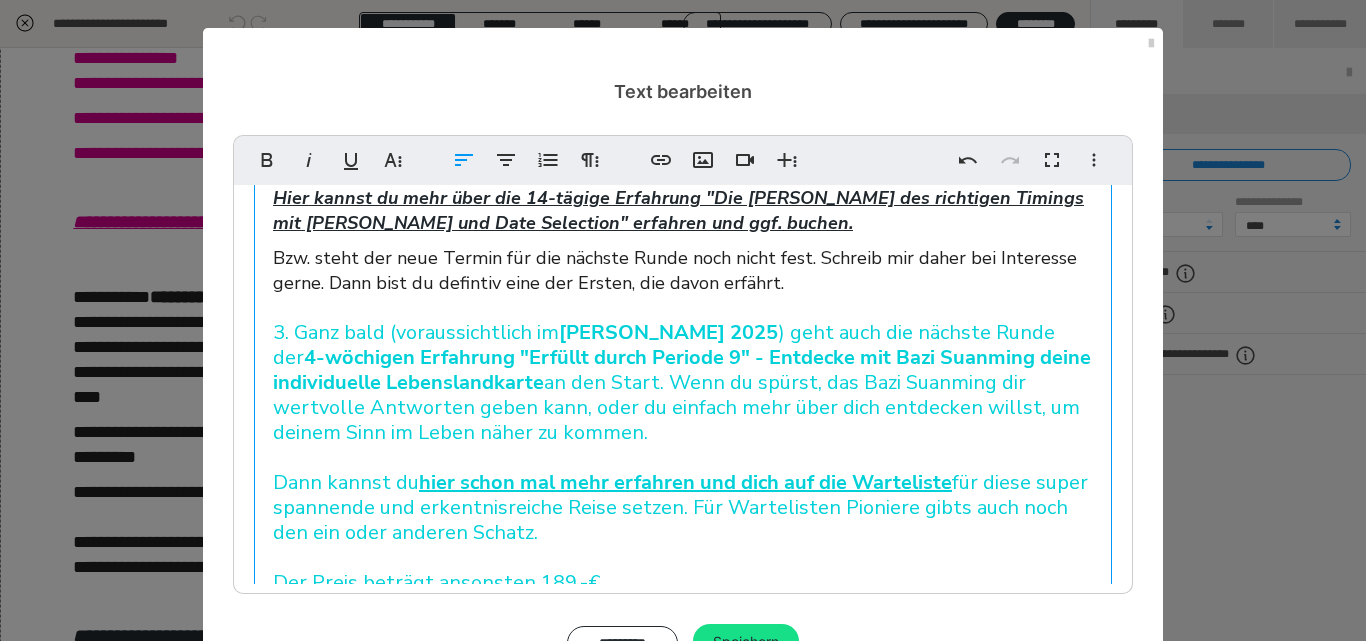 click on "3. Ganz bald (voraussichtlich im  [PERSON_NAME] 2025 ) geht auch die nächste Runde der  4-wöchigen Erfahrung "Erfüllt durch Periode 9" - Entdecke mit Bazi Suanming deine individuelle Lebenslandkarte  an den Start. Wenn du spürst, das Bazi Suanming dir wertvolle Antworten geben kann, oder du einfach mehr über dich entdecken willst, um deinem Sinn im Leben näher zu kommen. Dann kannst du  hier schon mal mehr erfahren und dich auf die Warteliste  für diese super spannende und erkentnisreiche Reise setzen. Für Wartelisten Pioniere gibts auch noch den ein oder anderen Schatz. Der Preis beträgt ansonsten 189,-€" at bounding box center (682, 457) 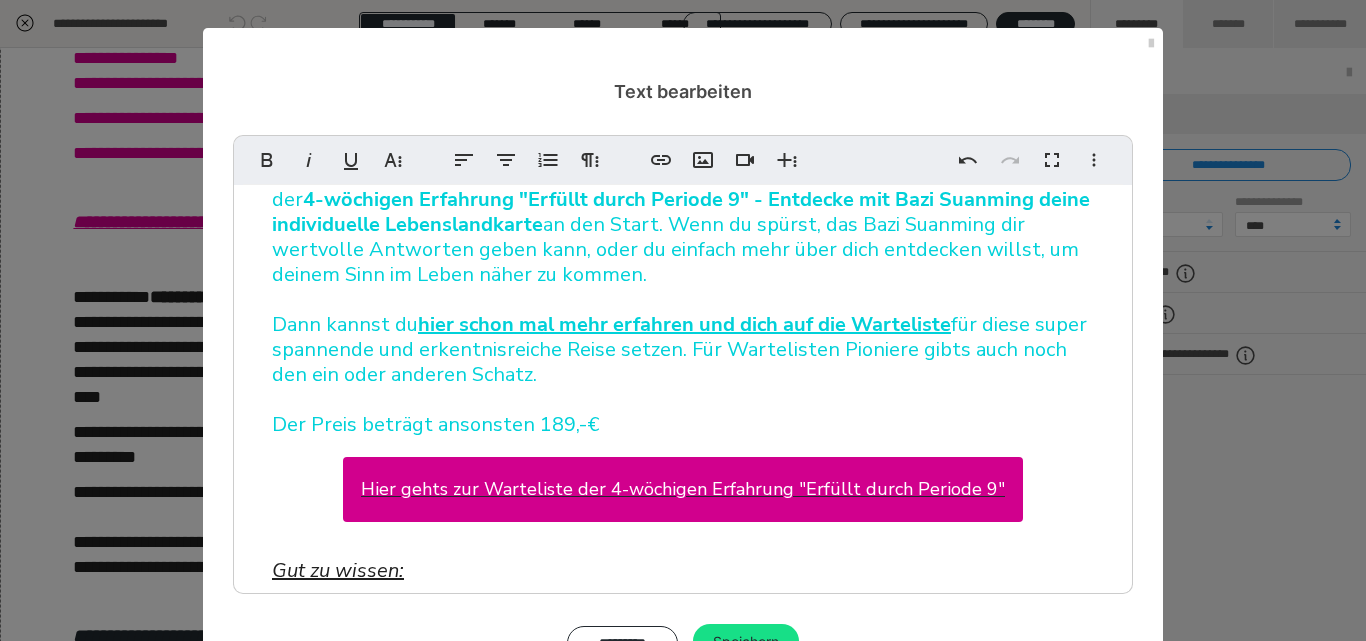 scroll, scrollTop: 1219, scrollLeft: 0, axis: vertical 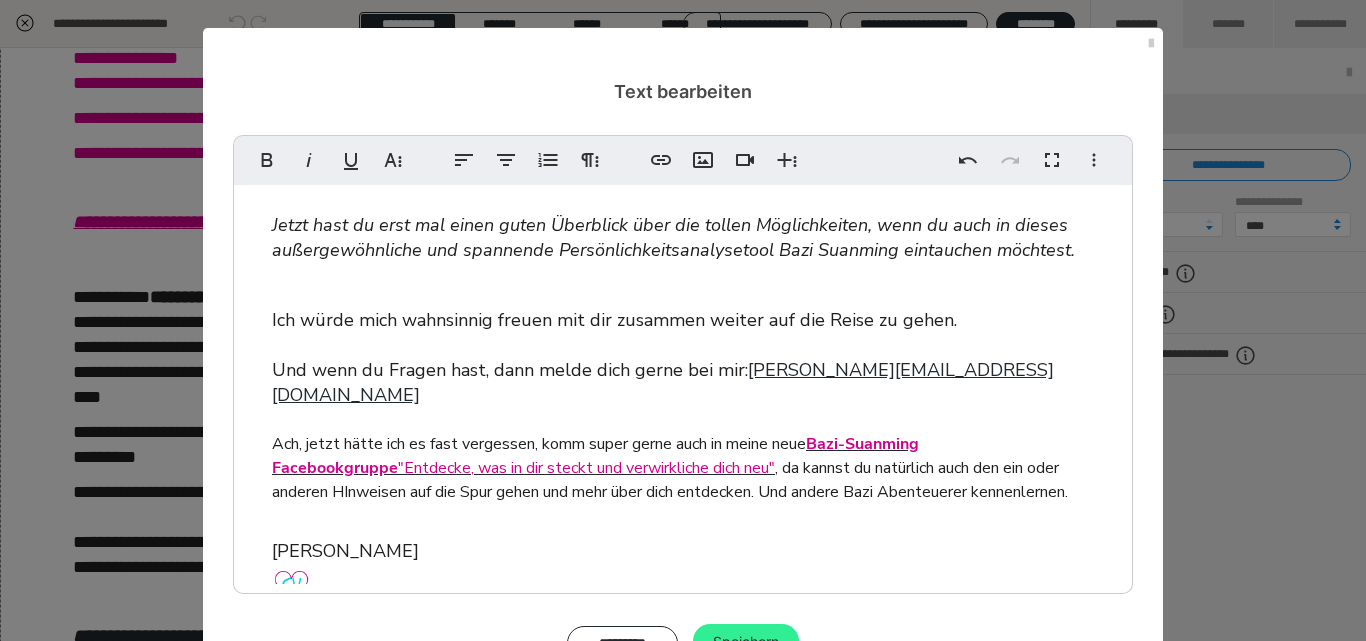 click on "Speichern" at bounding box center (746, 642) 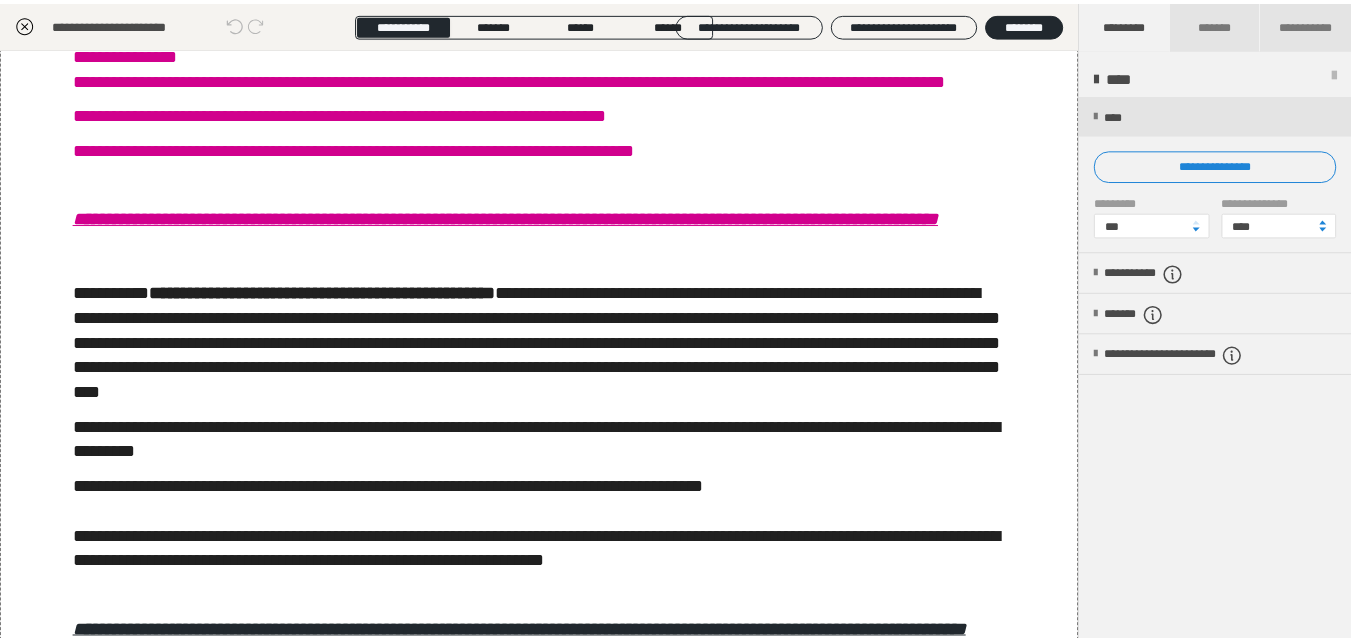 scroll, scrollTop: 0, scrollLeft: 0, axis: both 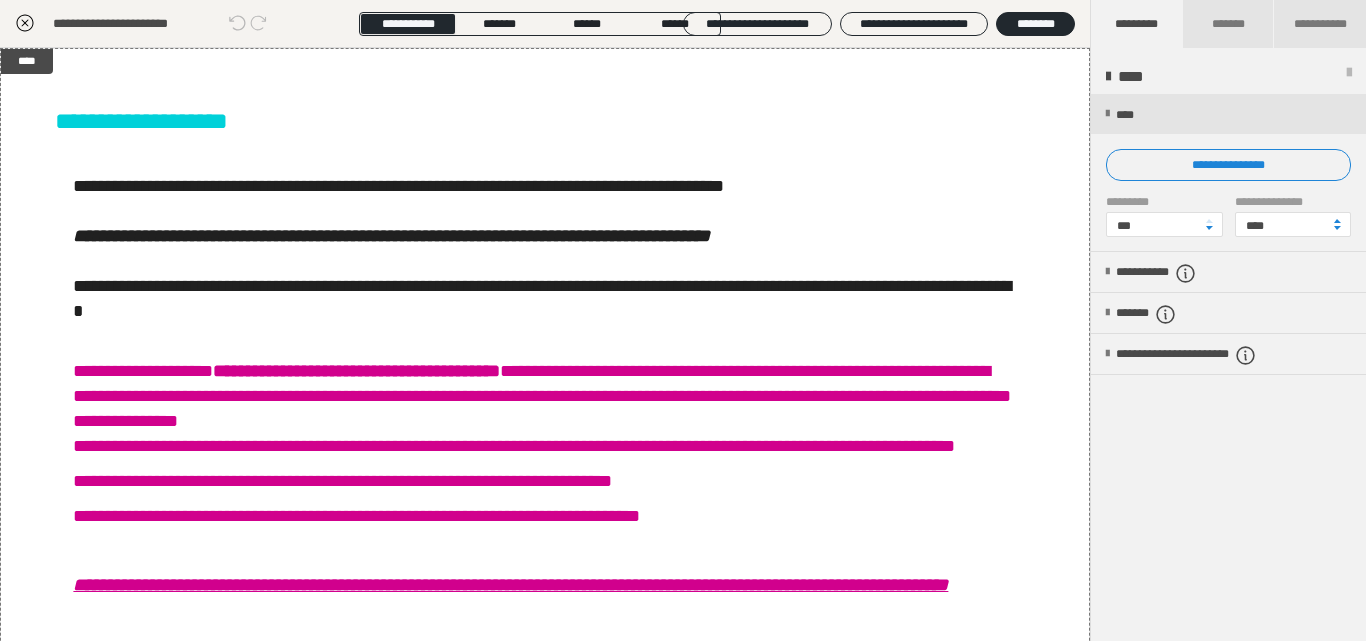 click 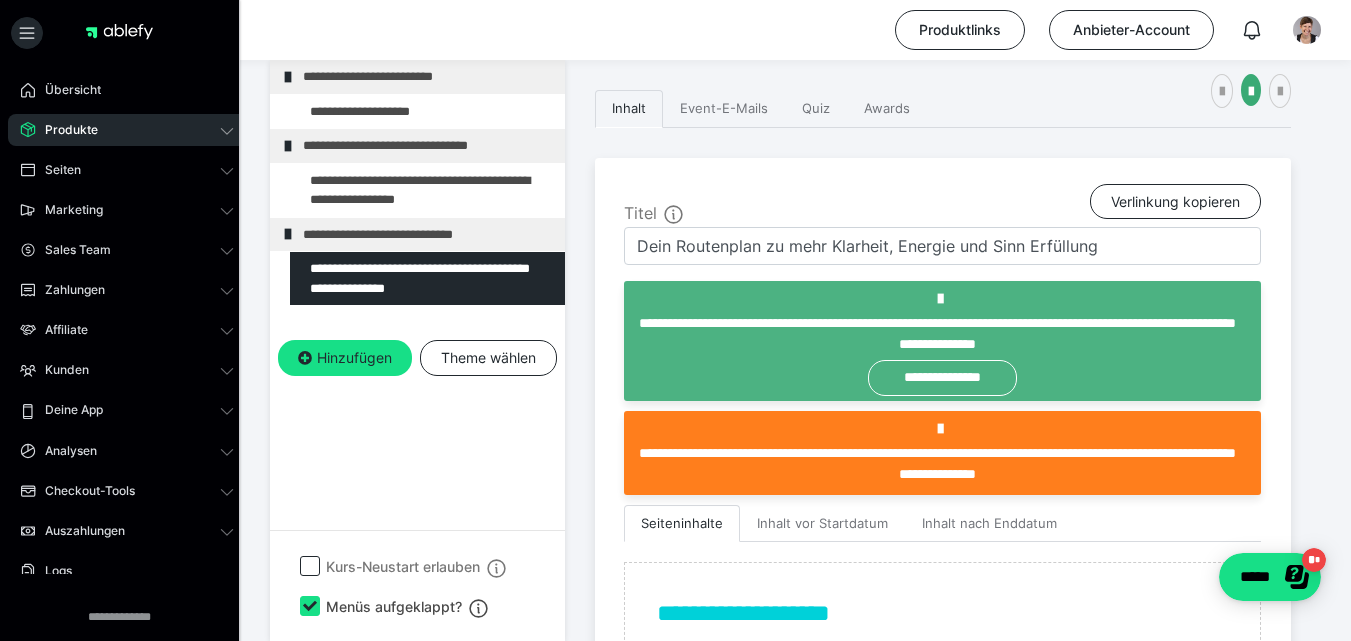 click on "Produkte" at bounding box center [64, 130] 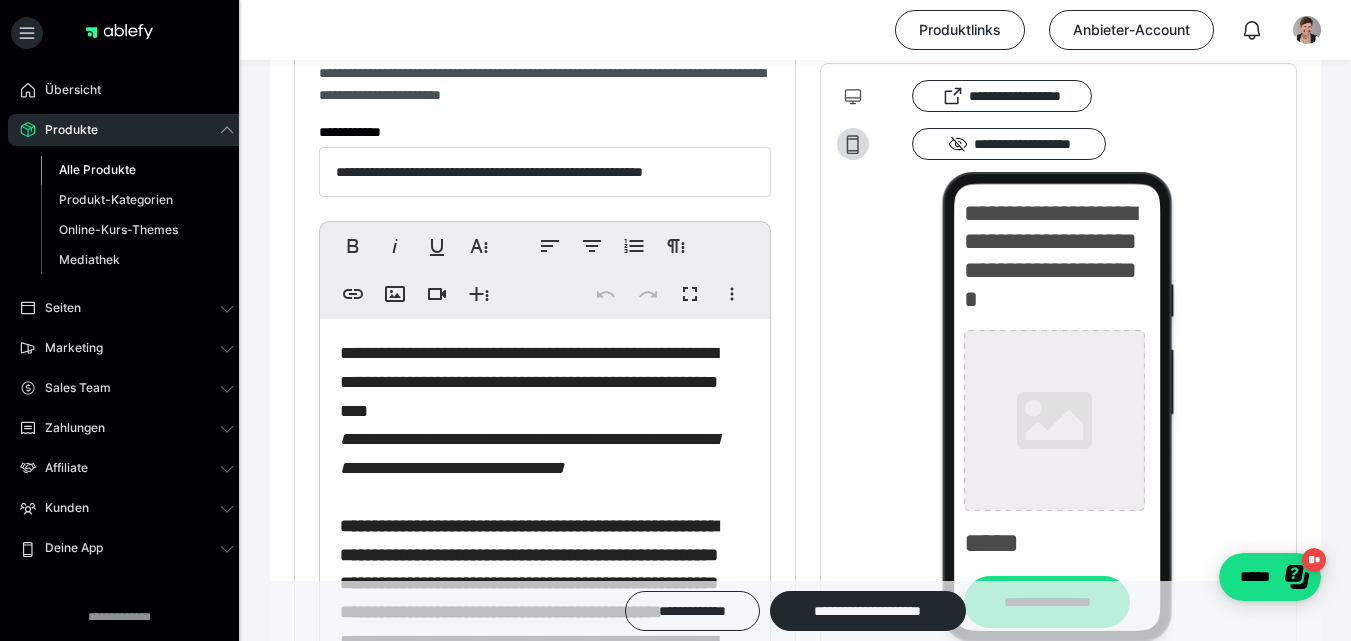 type on "**********" 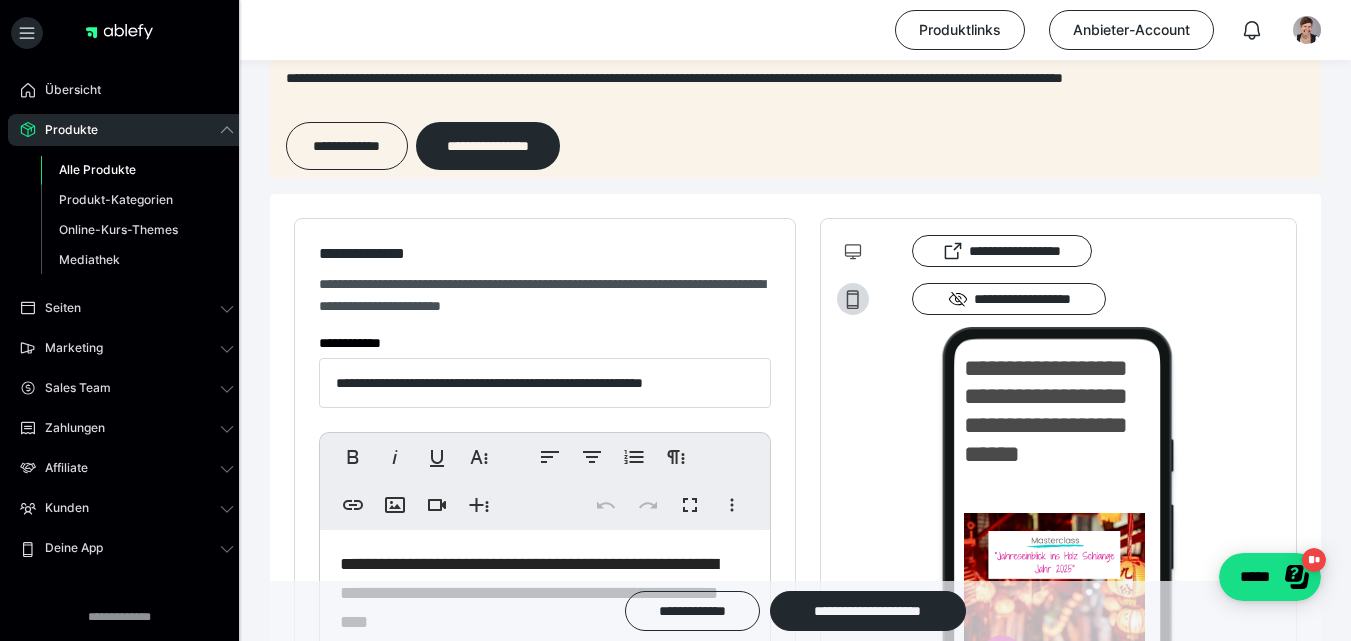 scroll, scrollTop: 0, scrollLeft: 0, axis: both 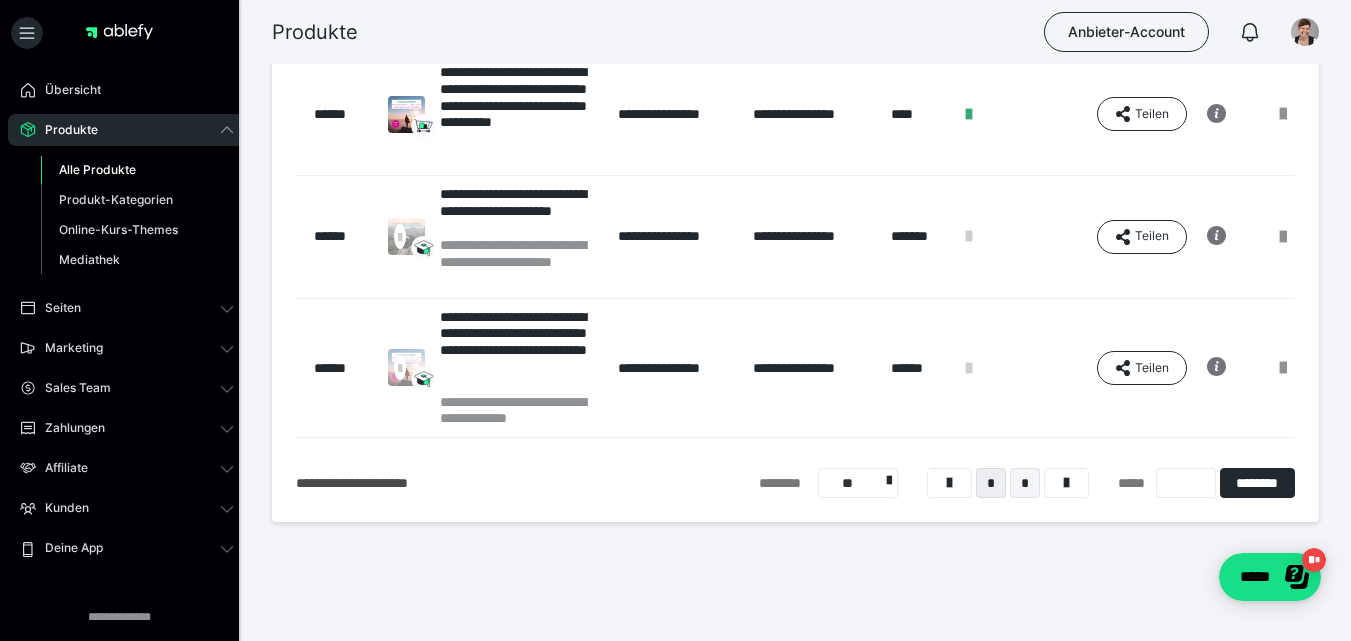 click on "*" at bounding box center [1025, 483] 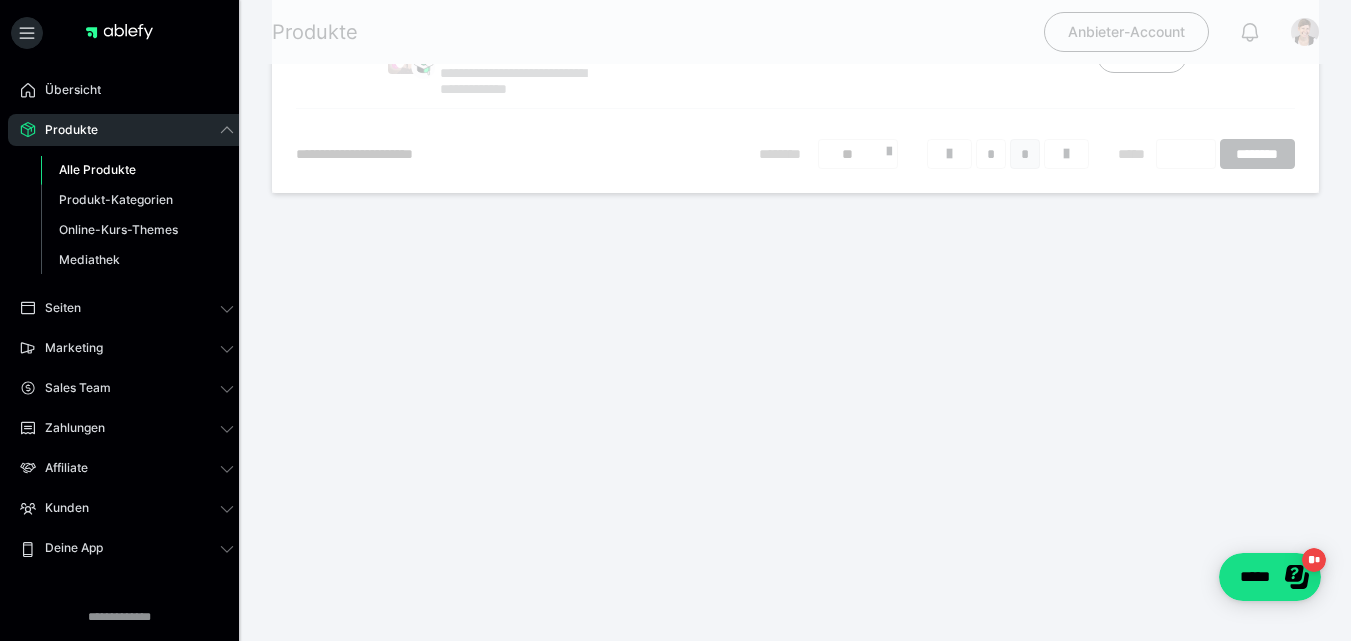 scroll, scrollTop: 226, scrollLeft: 0, axis: vertical 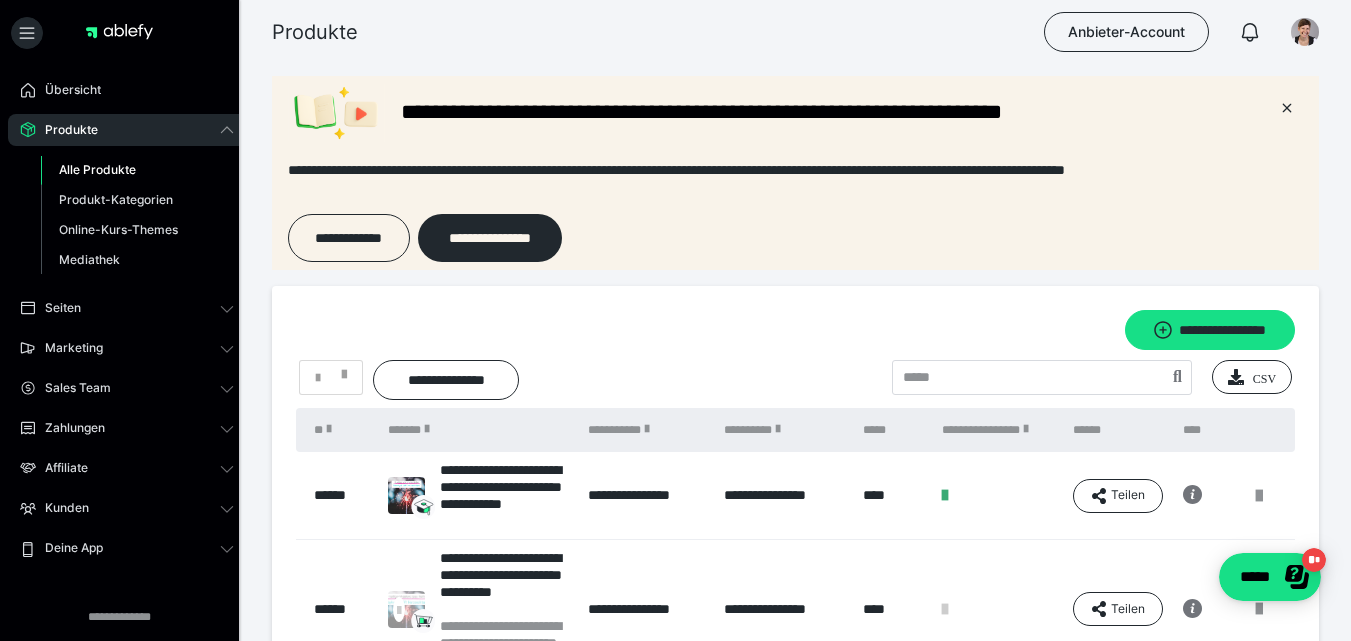 click on "Alle Produkte" at bounding box center [97, 169] 